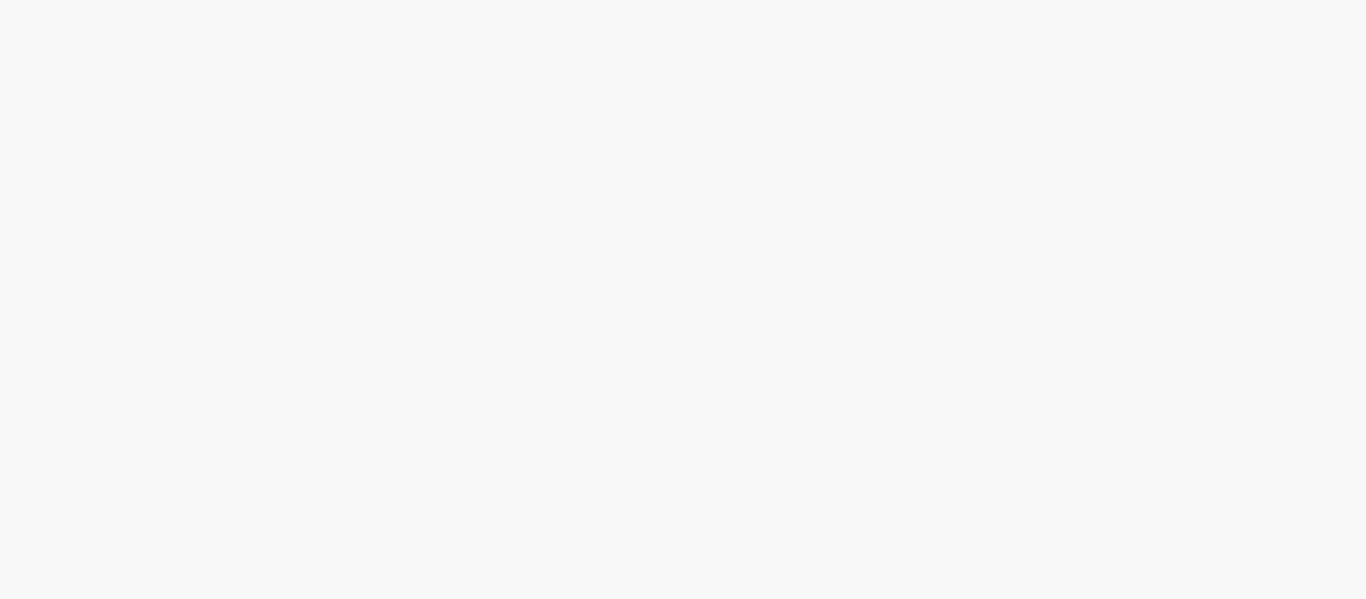 scroll, scrollTop: 0, scrollLeft: 0, axis: both 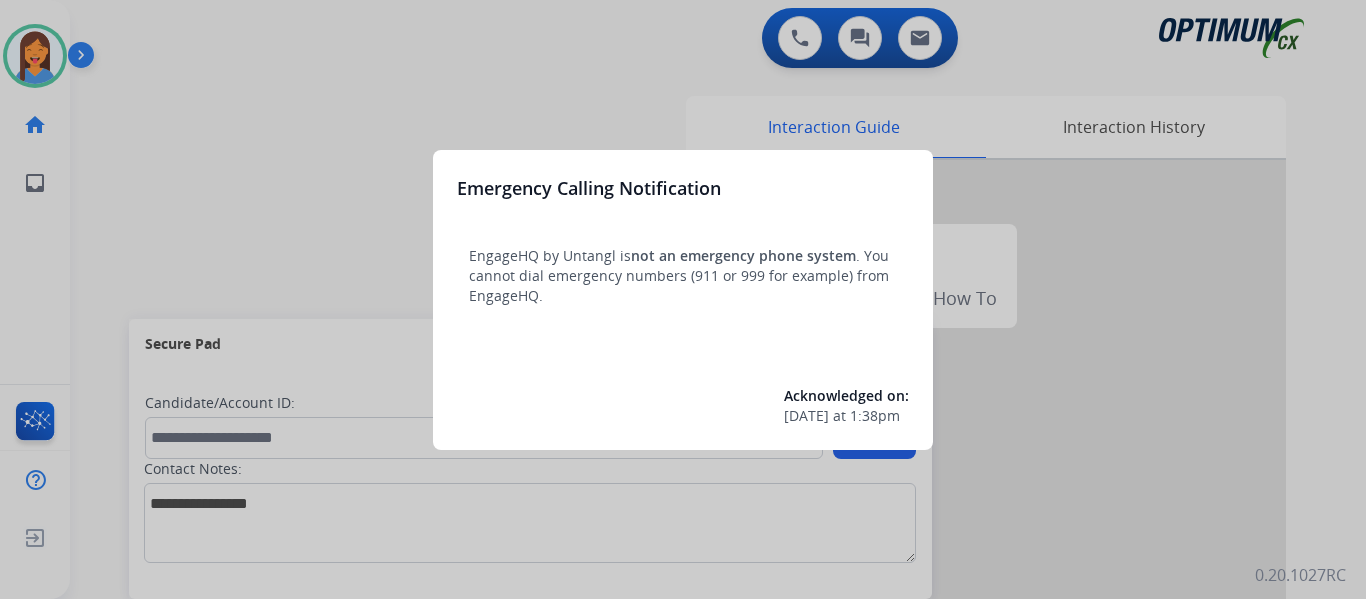 click at bounding box center [683, 299] 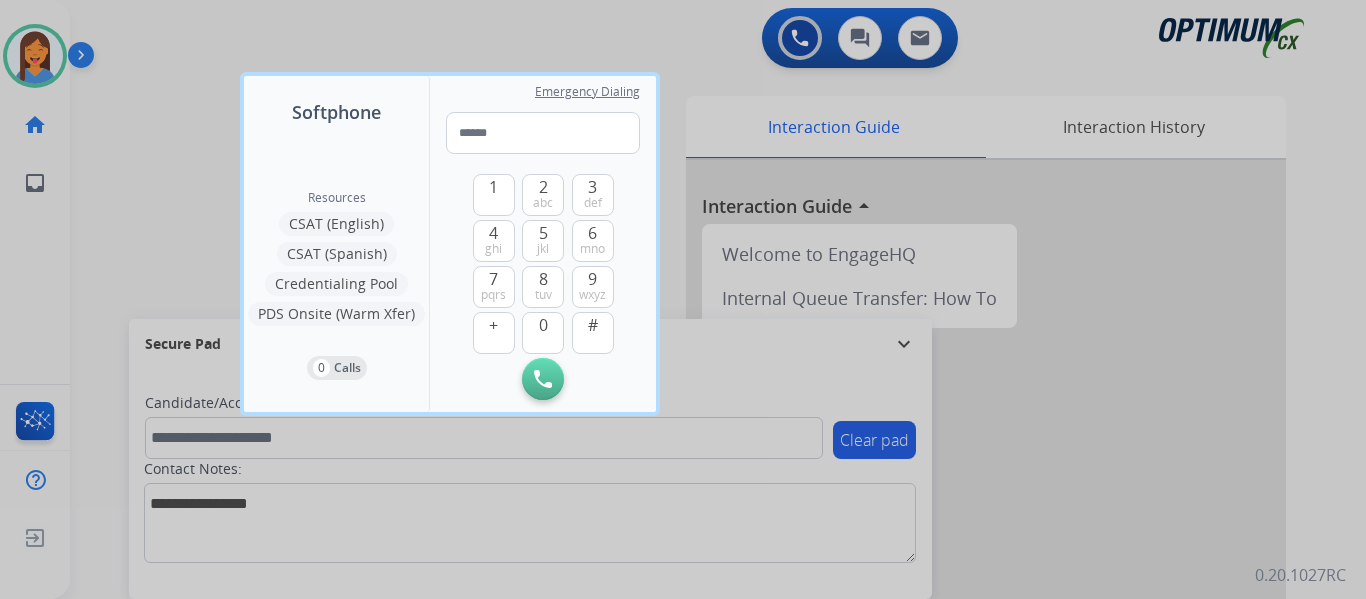click at bounding box center [683, 299] 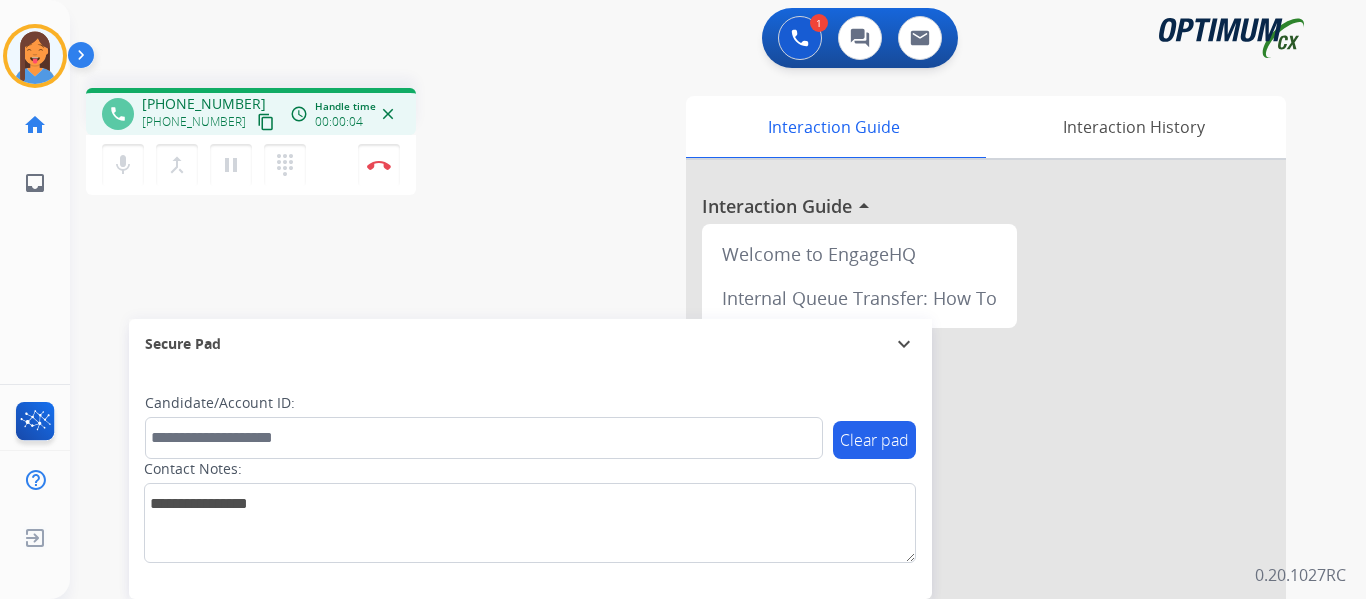 click on "content_copy" at bounding box center [266, 122] 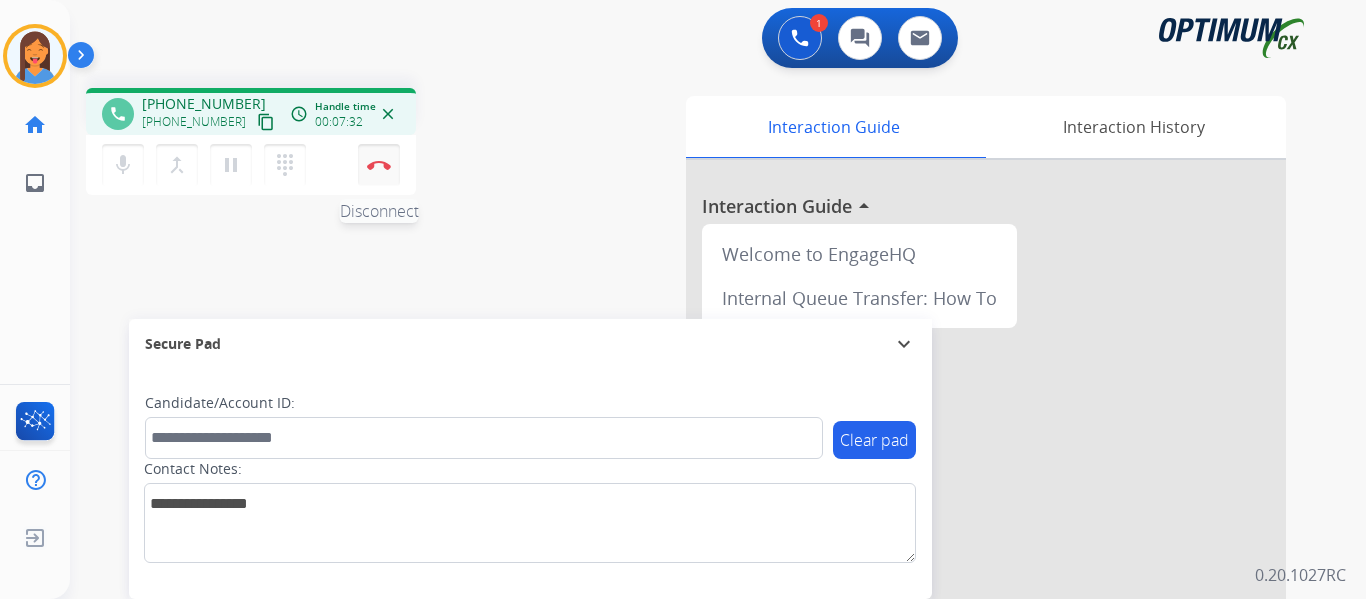 click at bounding box center [379, 165] 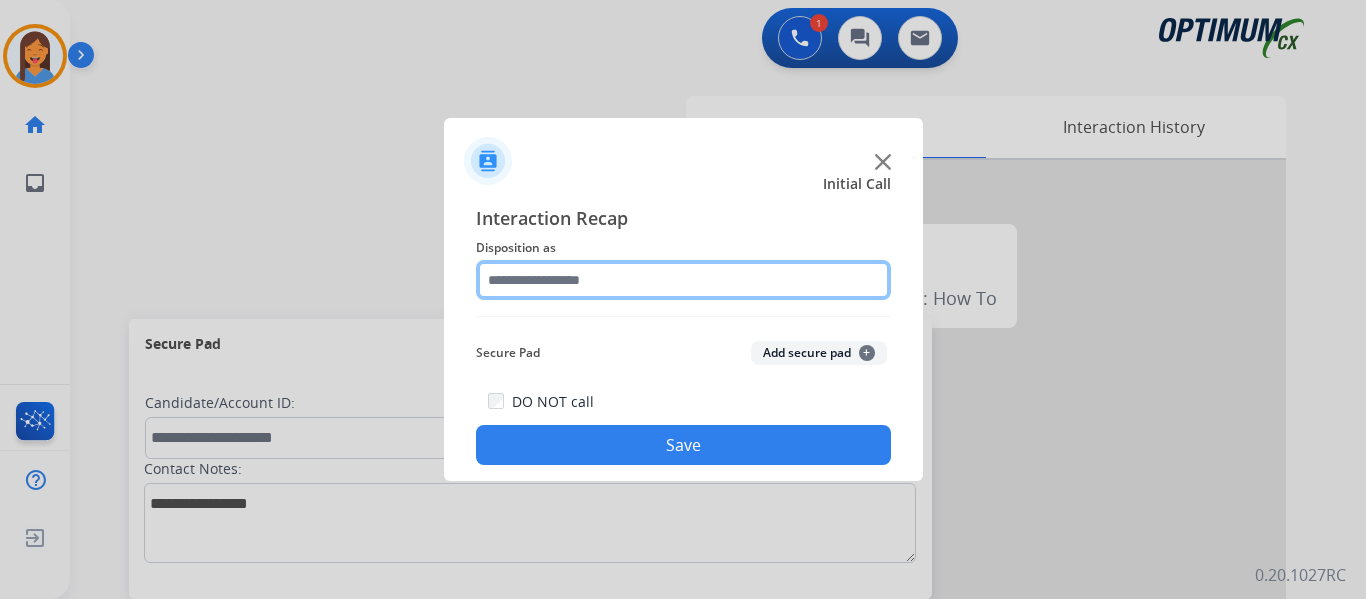 click 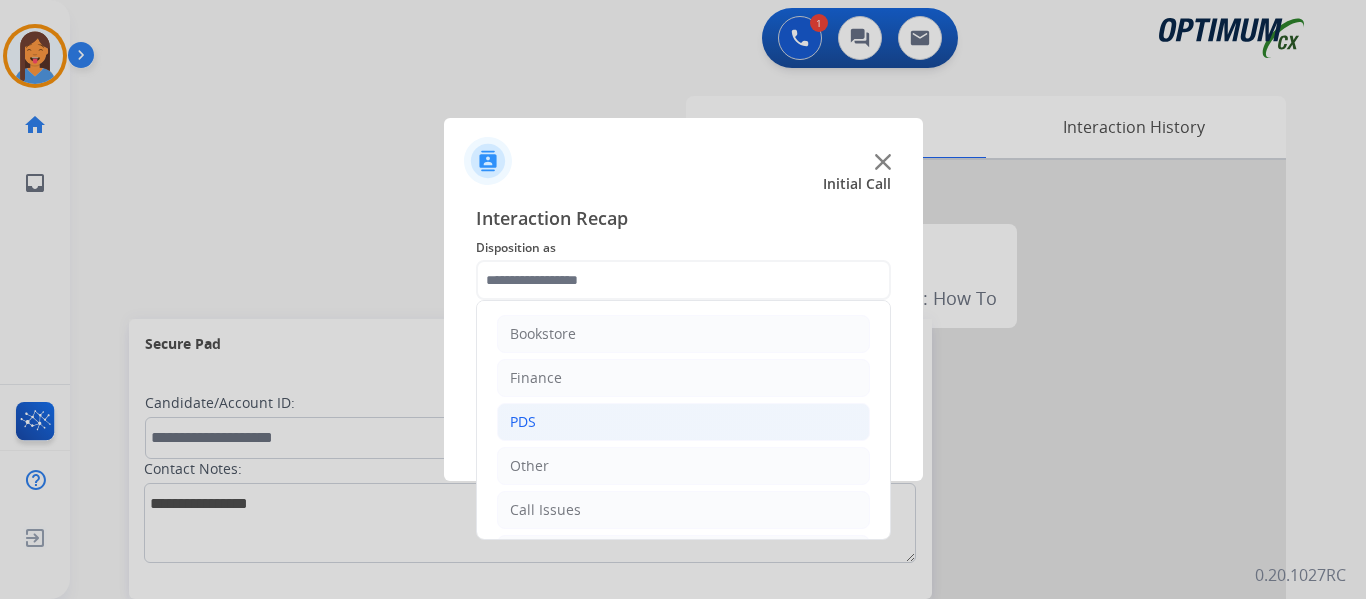 click on "PDS" 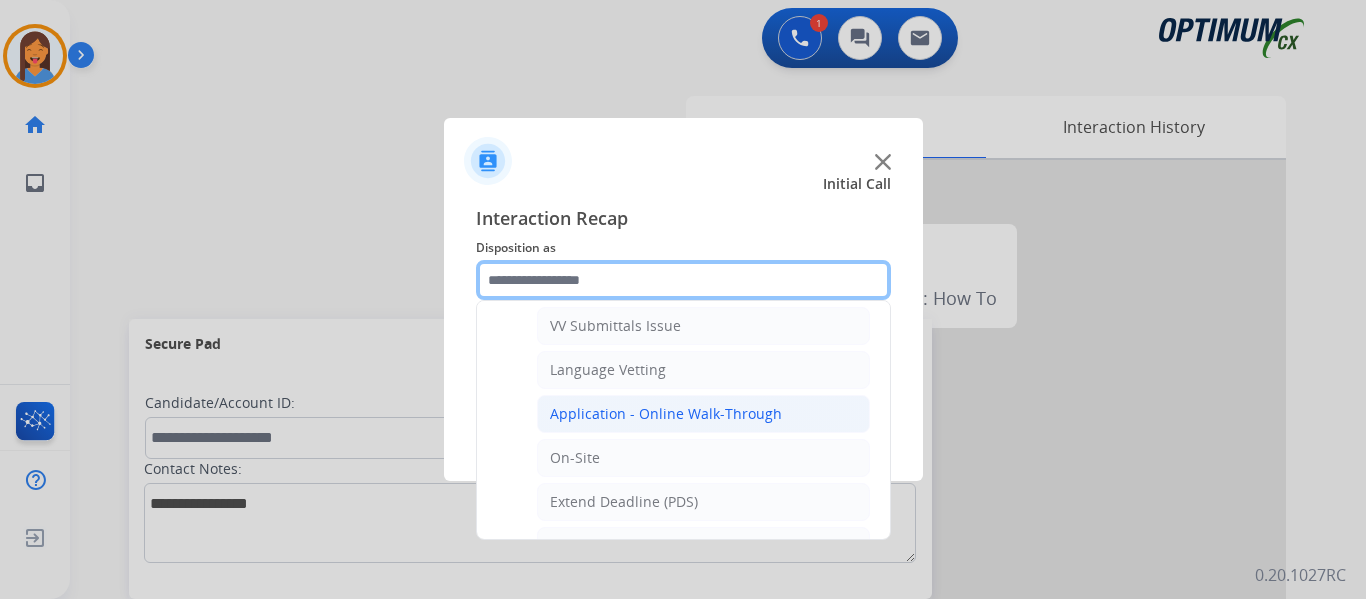 scroll, scrollTop: 500, scrollLeft: 0, axis: vertical 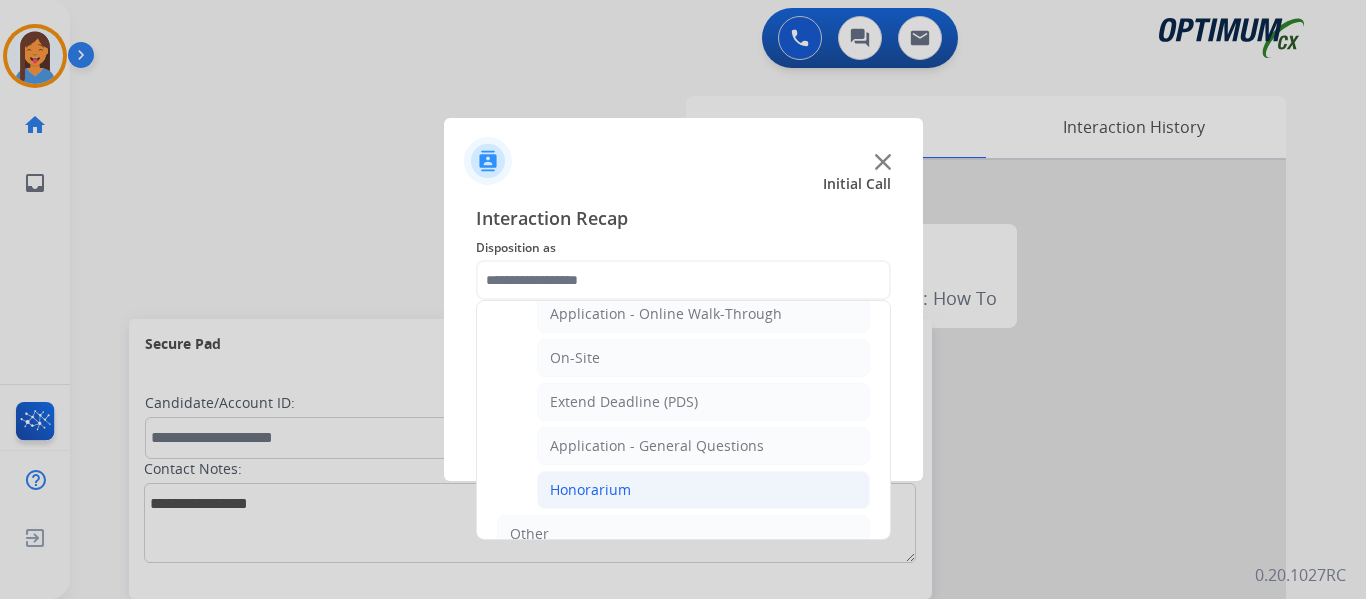 click on "Honorarium" 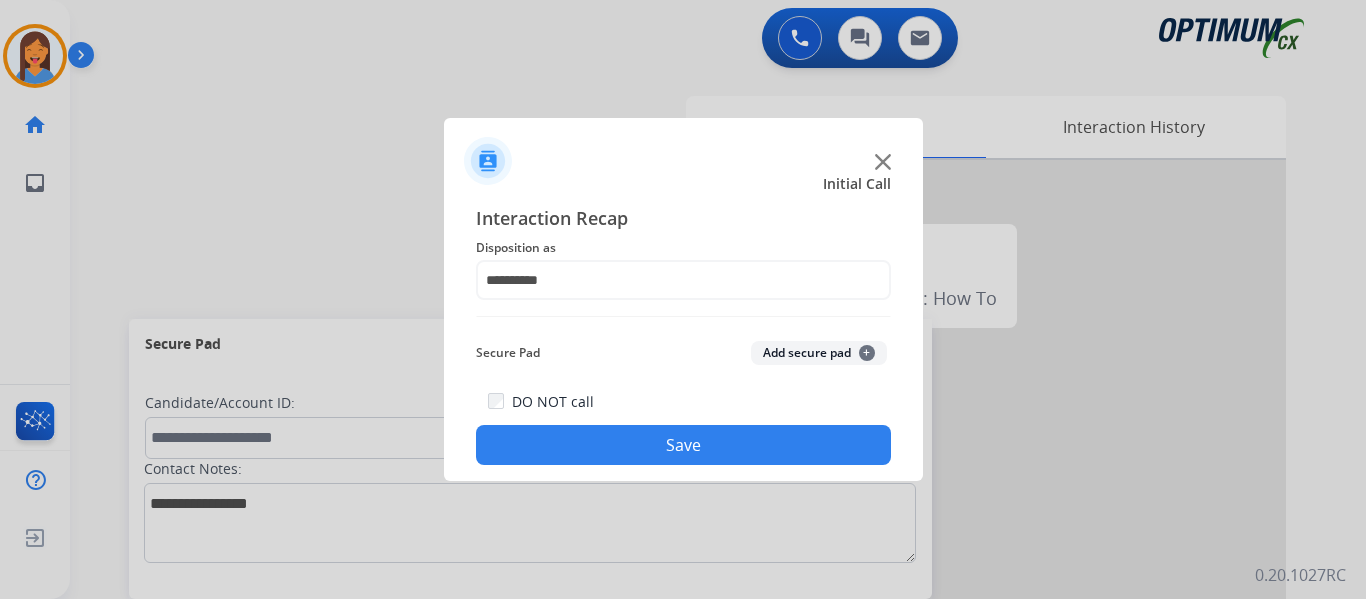 click on "Save" 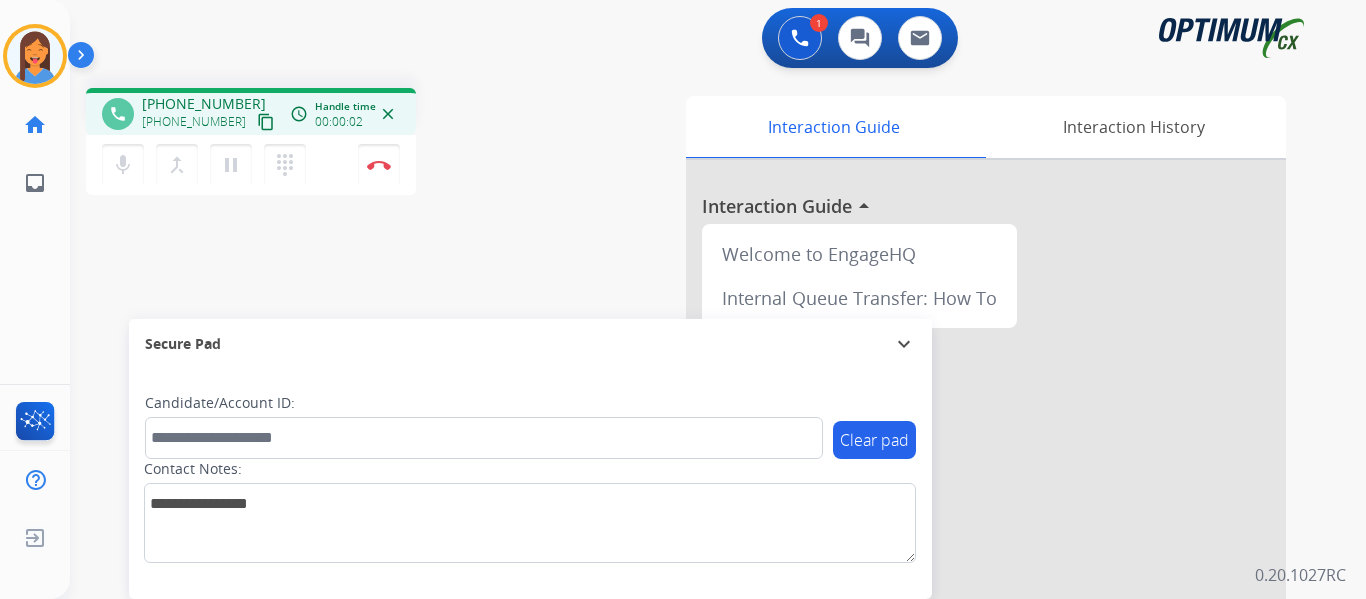 click on "content_copy" at bounding box center (266, 122) 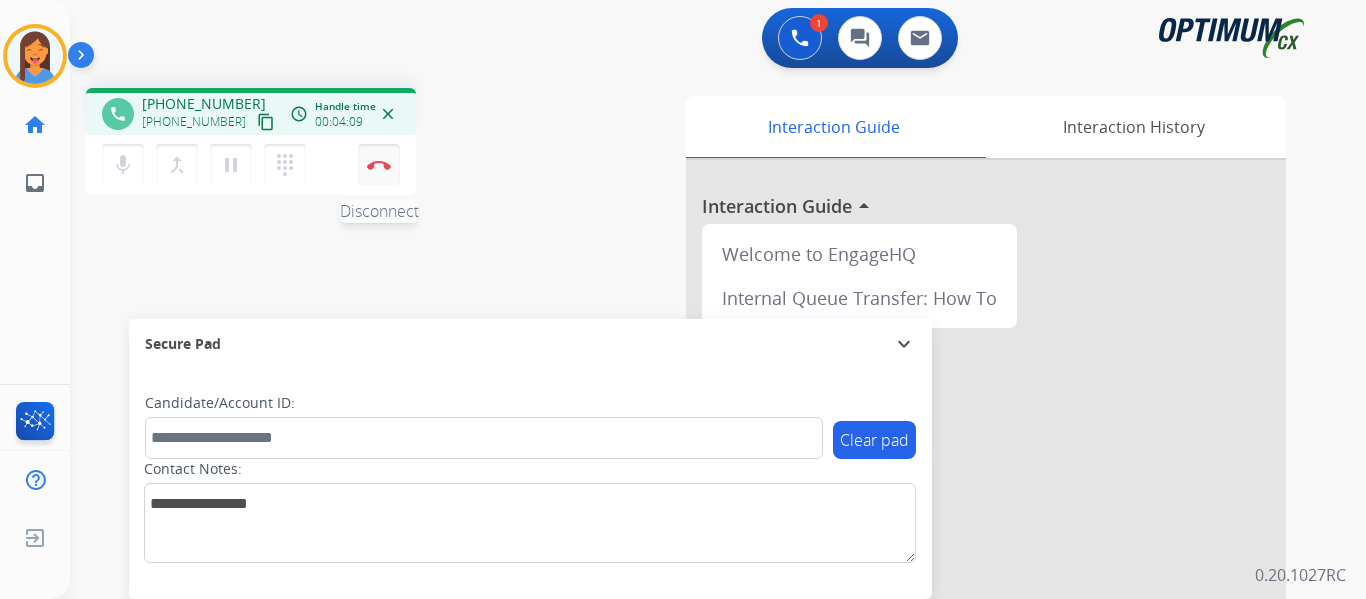 click at bounding box center [379, 165] 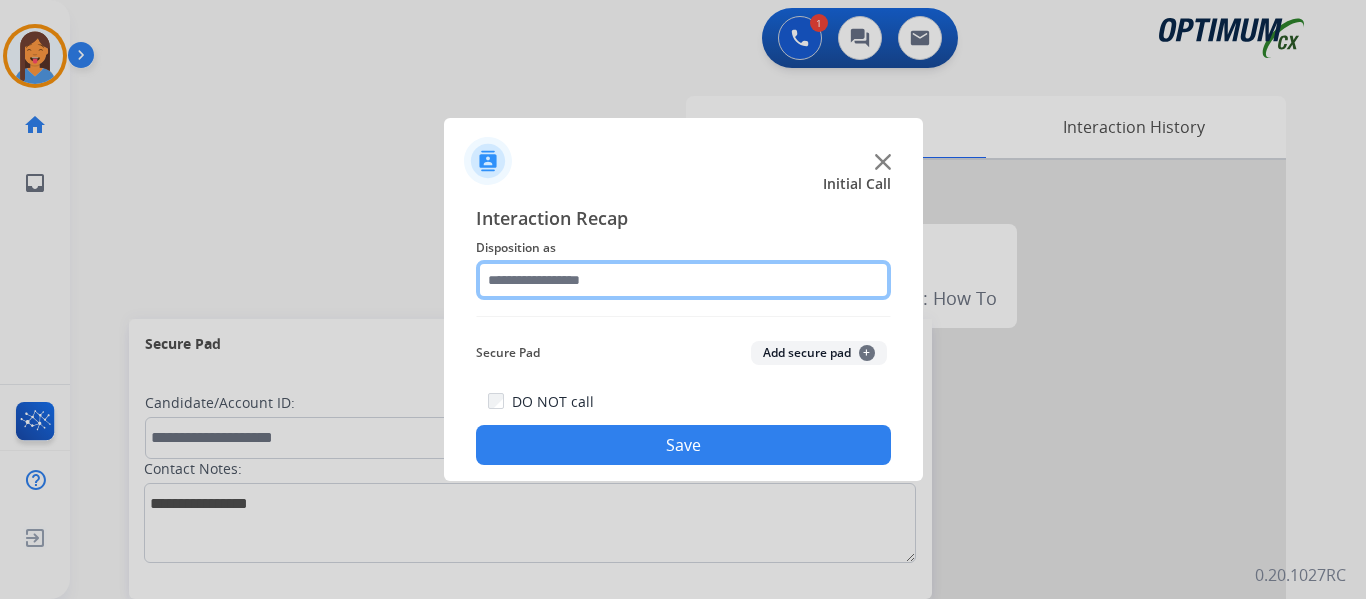 click 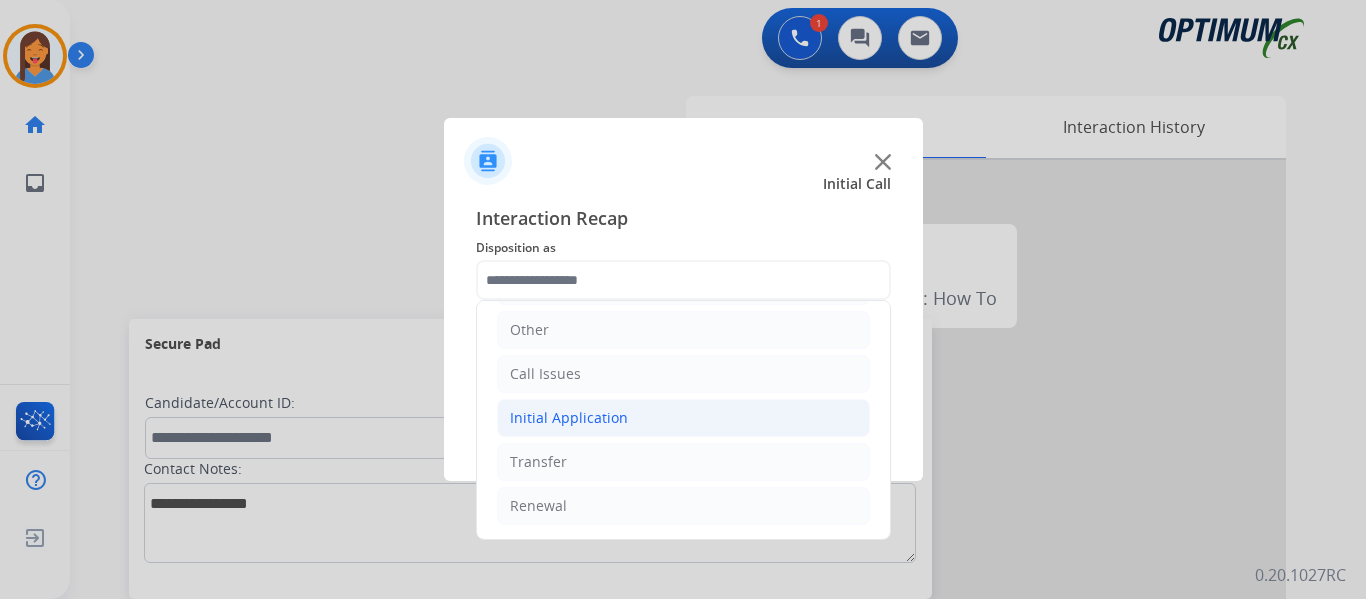 click on "Initial Application" 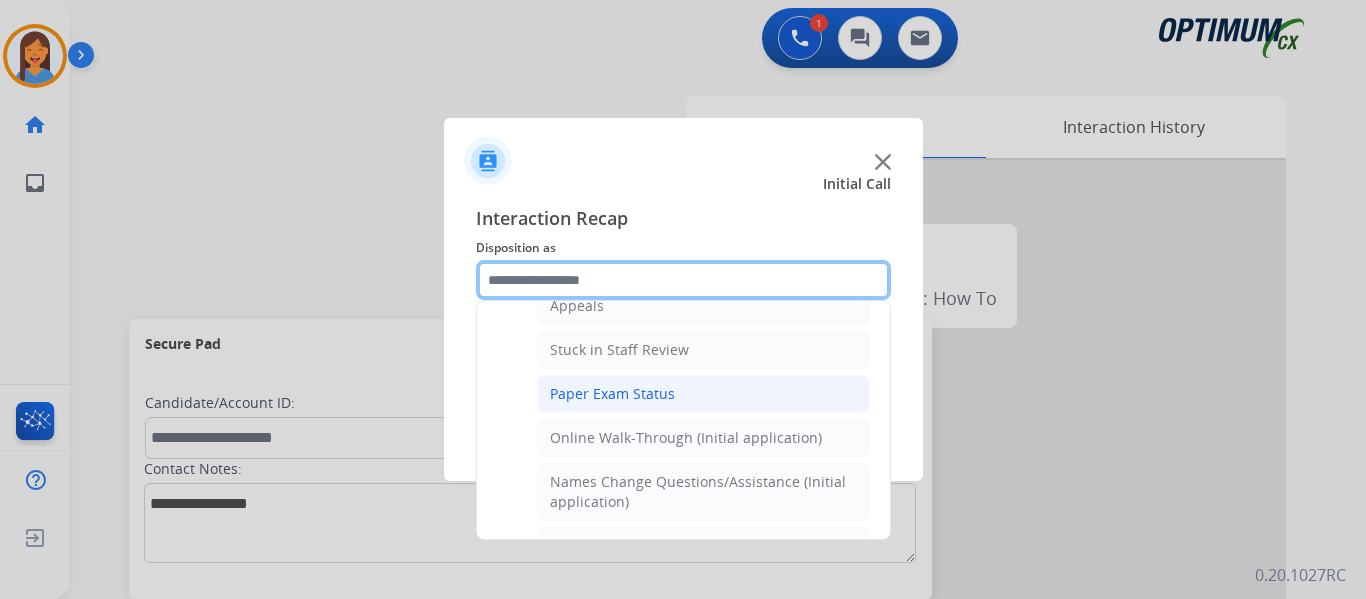 scroll, scrollTop: 136, scrollLeft: 0, axis: vertical 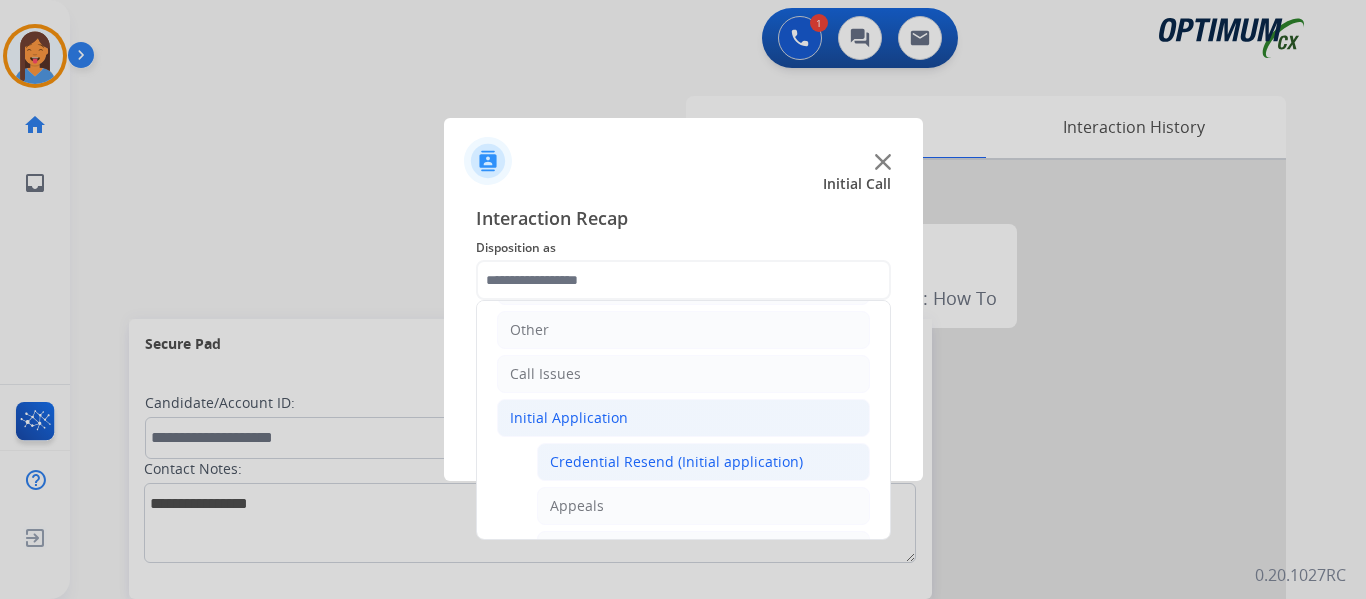 click on "Credential Resend (Initial application)" 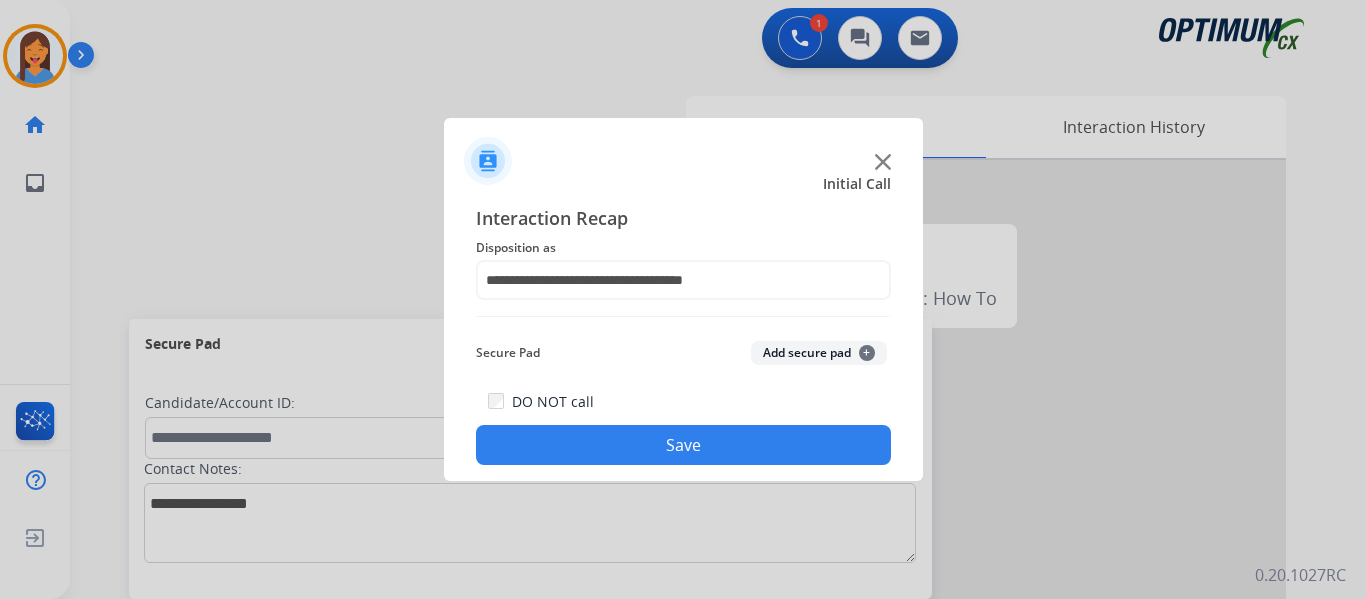click on "Save" 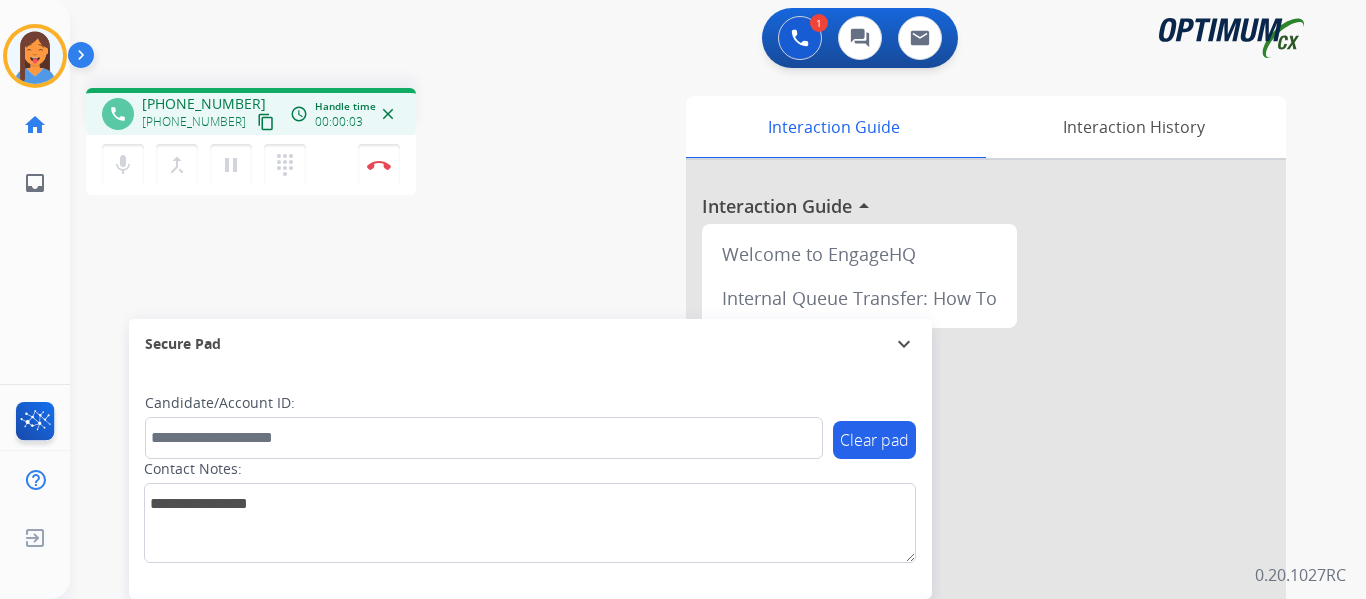 click on "content_copy" at bounding box center (266, 122) 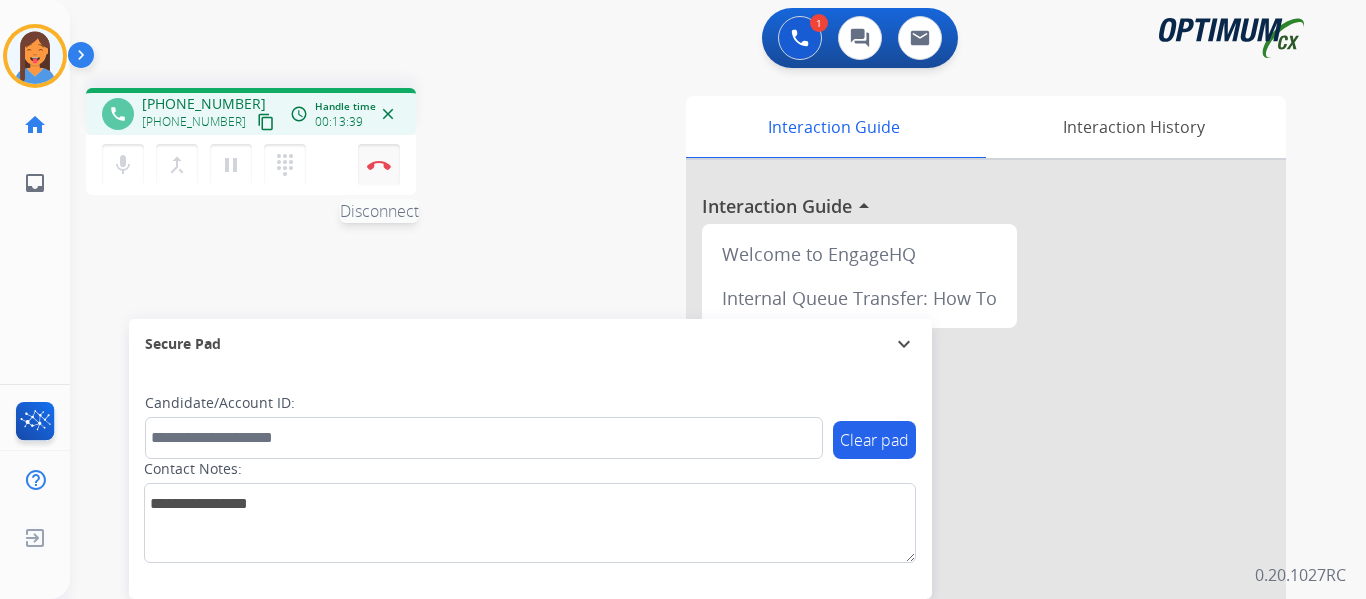 click at bounding box center [379, 165] 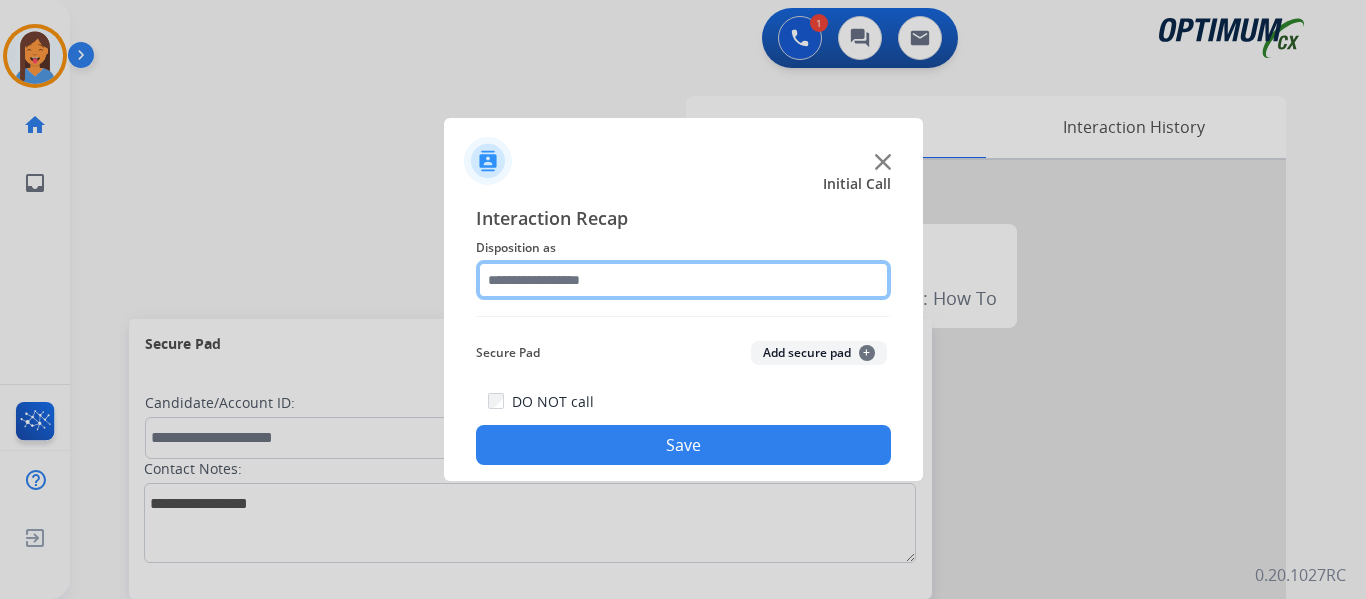 click 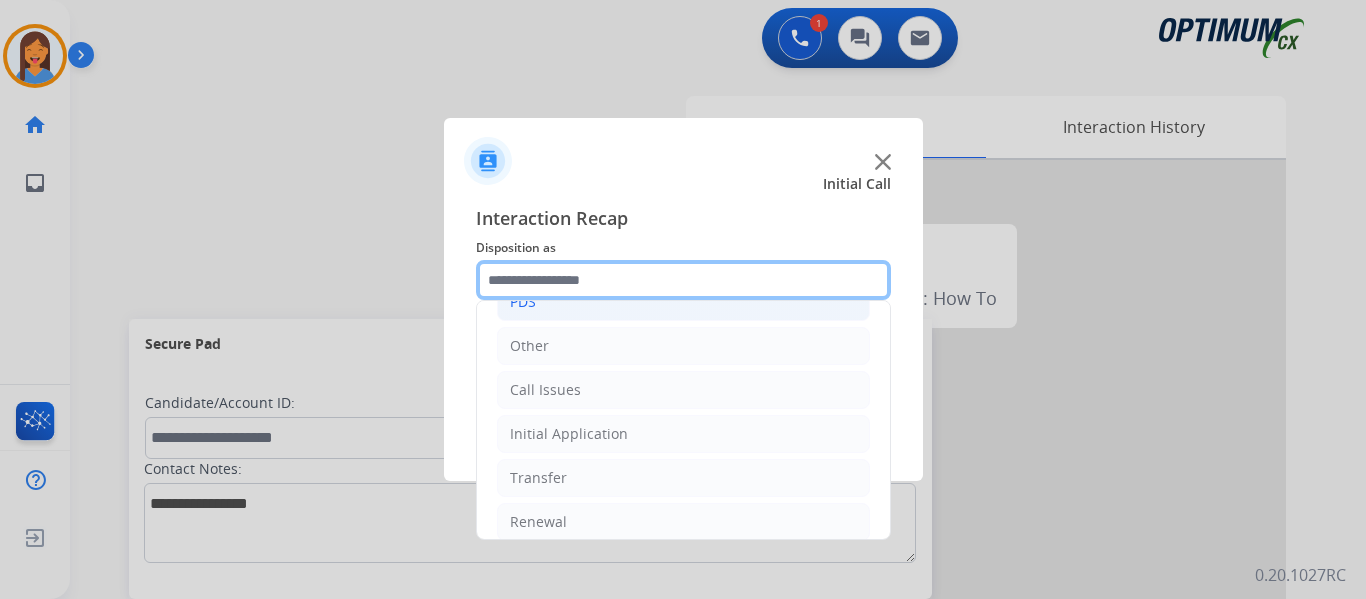 scroll, scrollTop: 136, scrollLeft: 0, axis: vertical 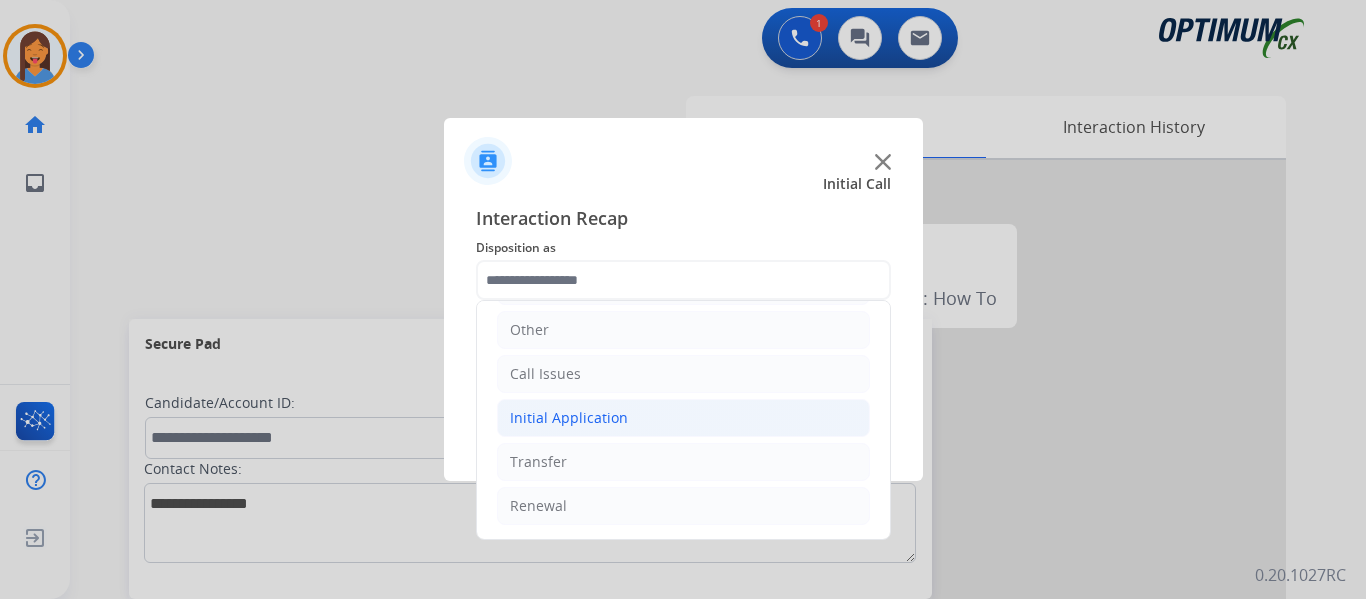 click on "Initial Application" 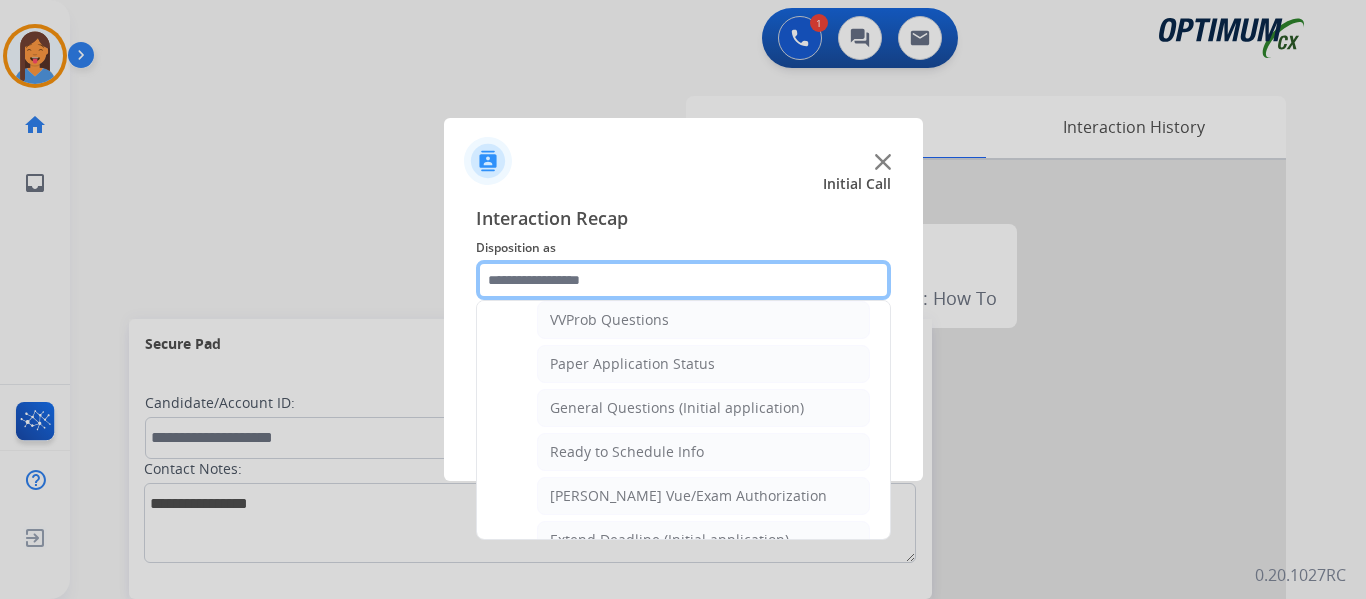 scroll, scrollTop: 1136, scrollLeft: 0, axis: vertical 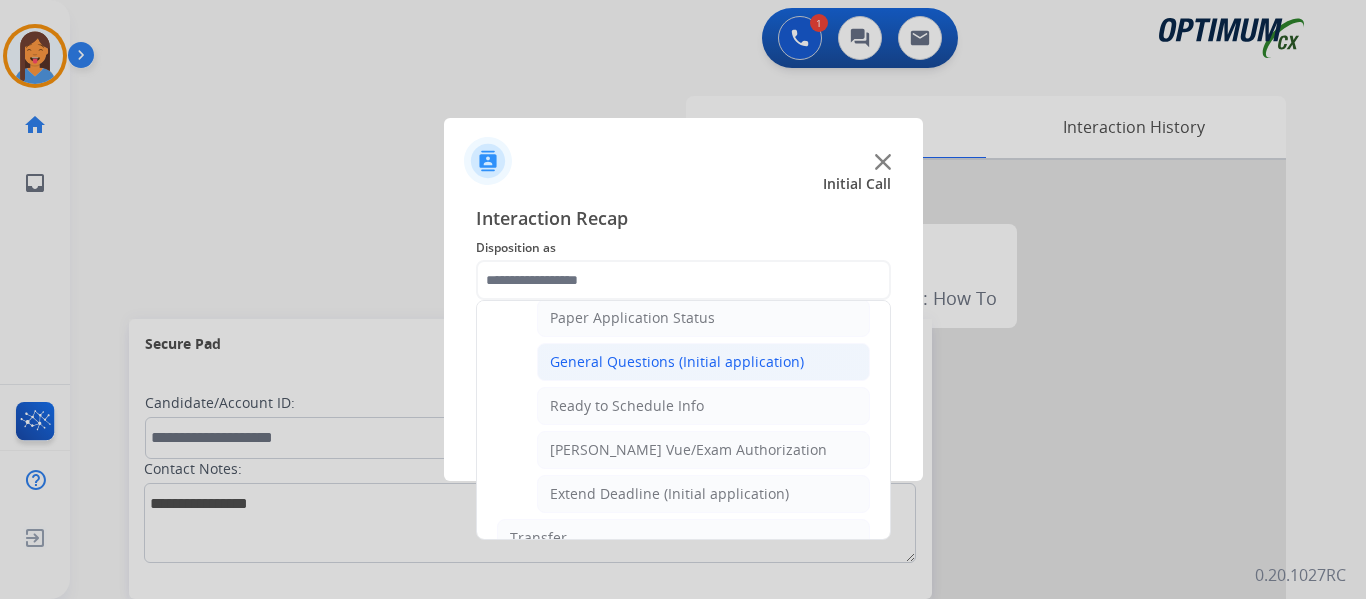 click on "General Questions (Initial application)" 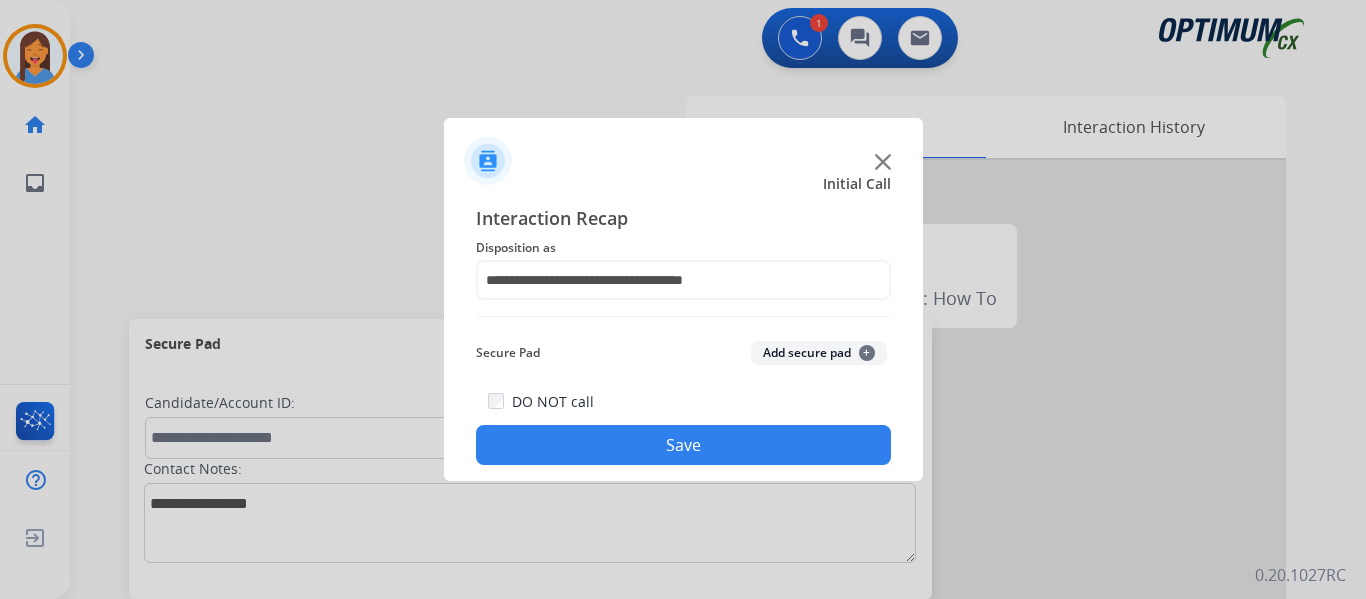 click on "Save" 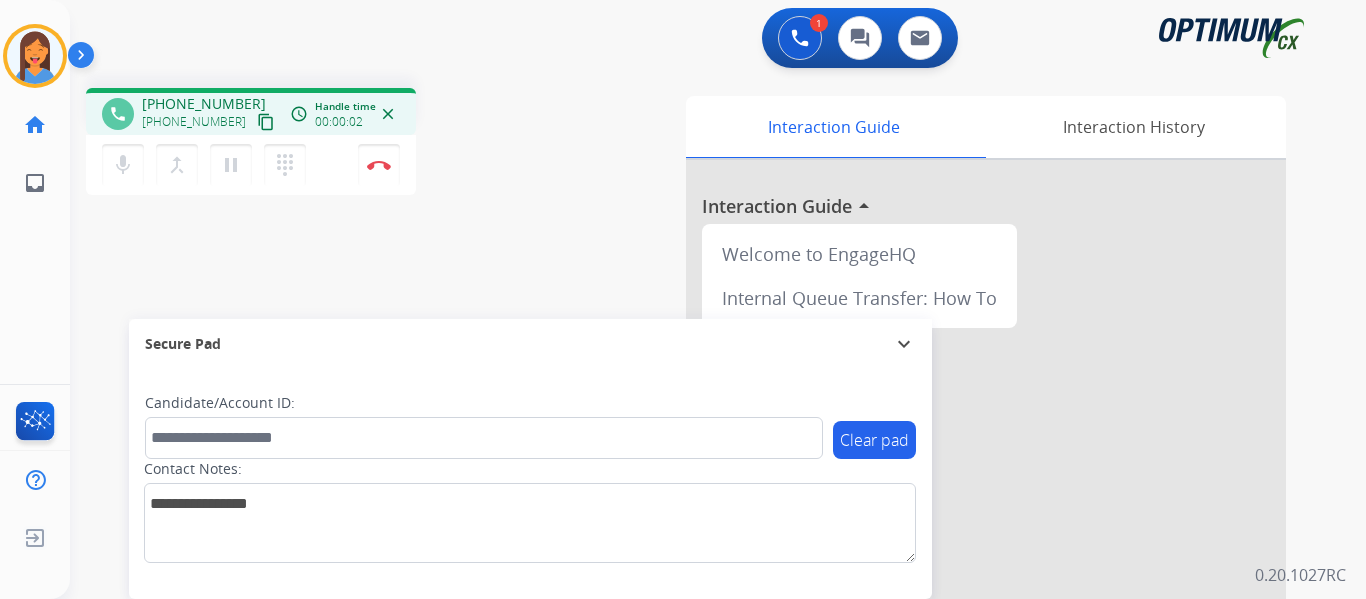 click on "content_copy" at bounding box center (266, 122) 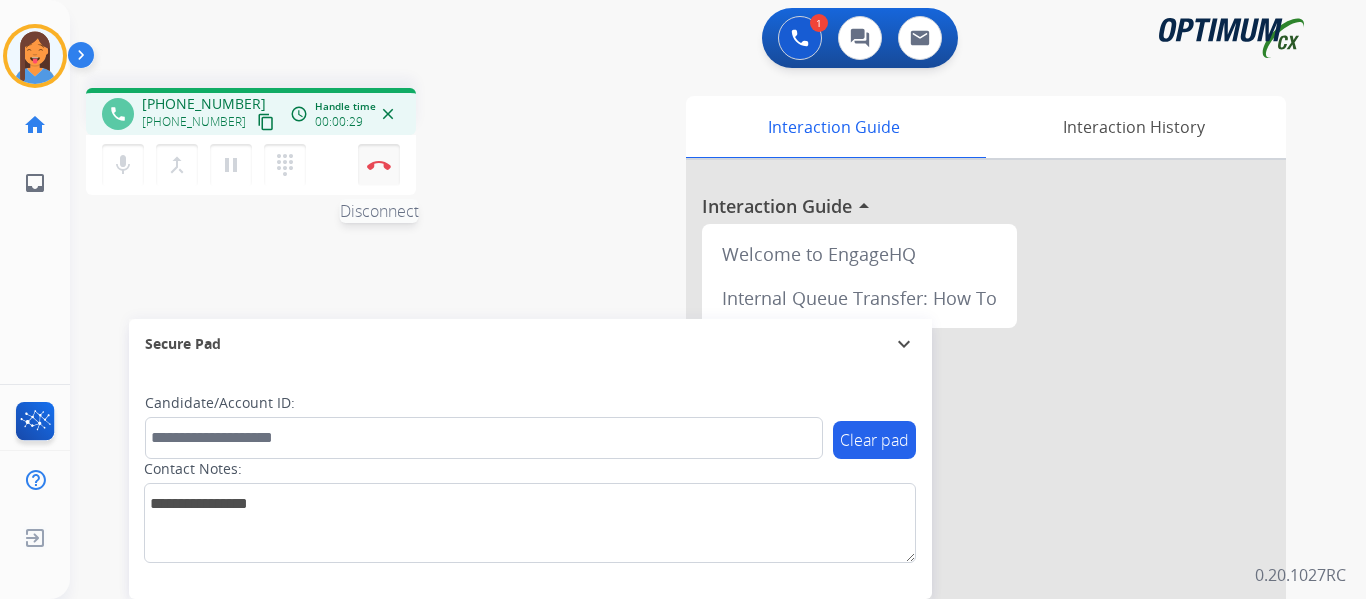 click at bounding box center (379, 165) 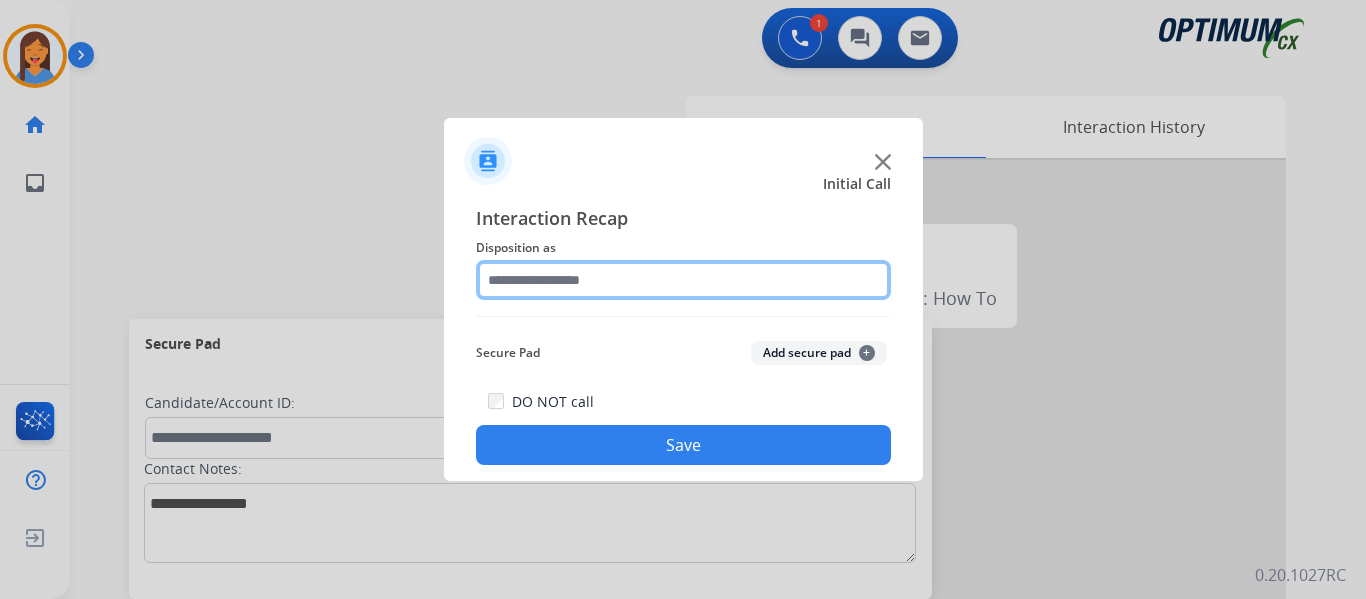 click 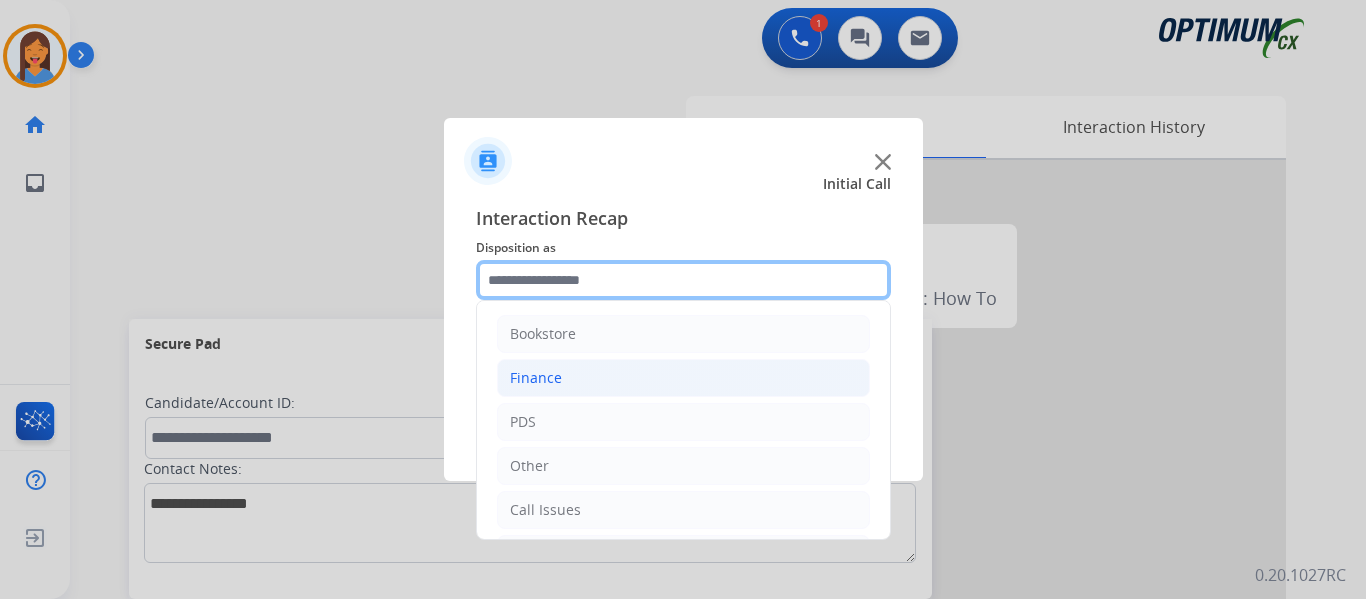 scroll, scrollTop: 136, scrollLeft: 0, axis: vertical 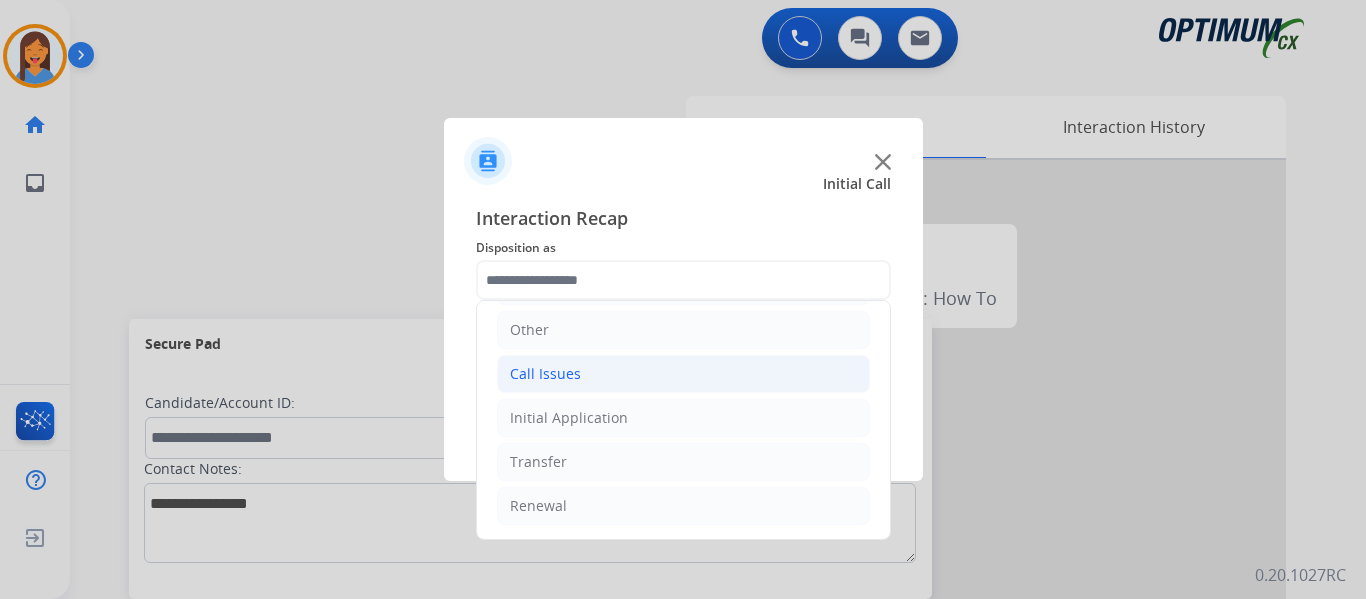 click on "Call Issues" 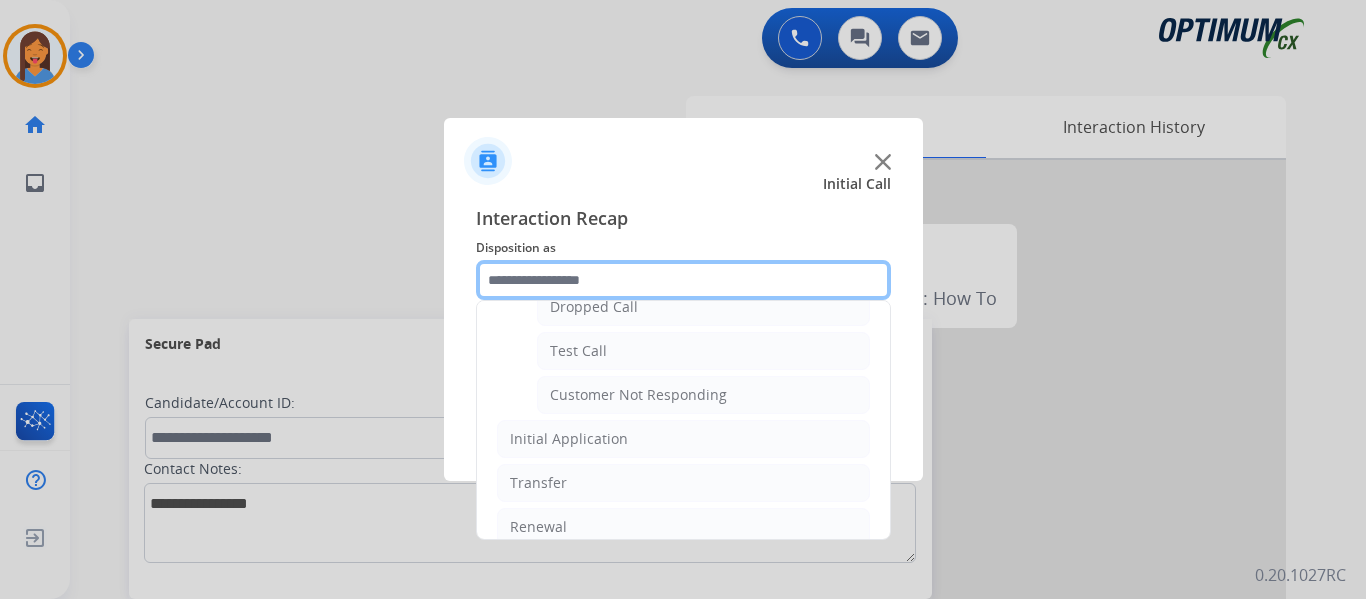 scroll, scrollTop: 336, scrollLeft: 0, axis: vertical 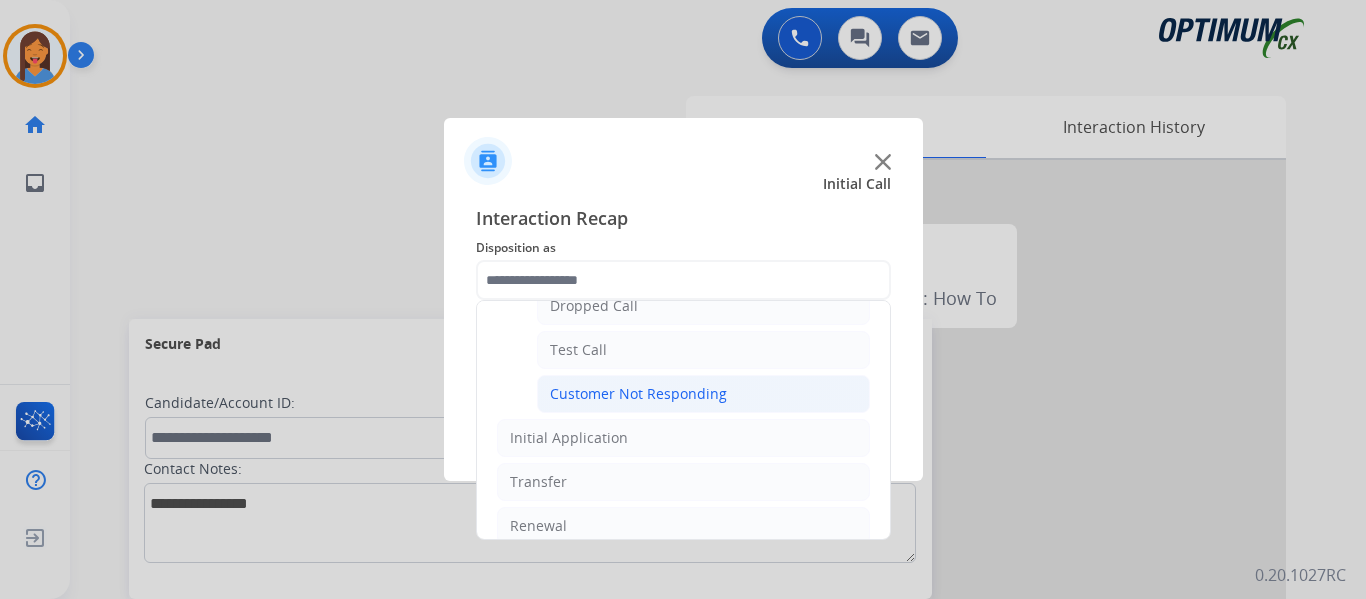 click on "Customer Not Responding" 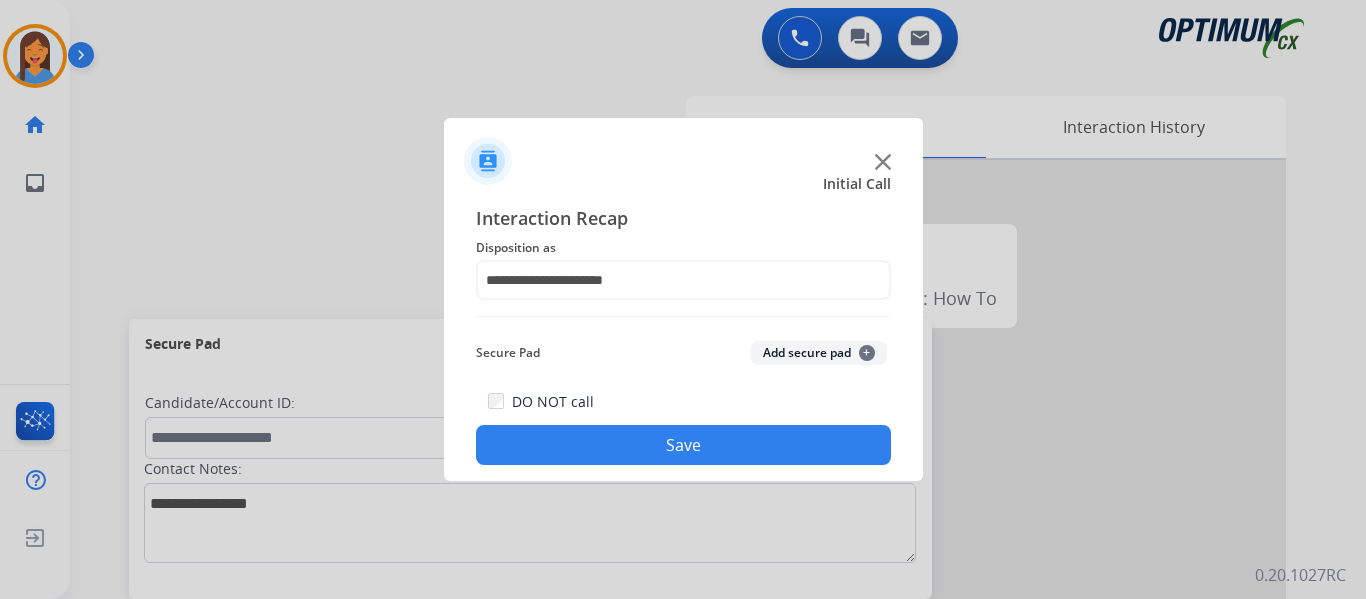 click on "Save" 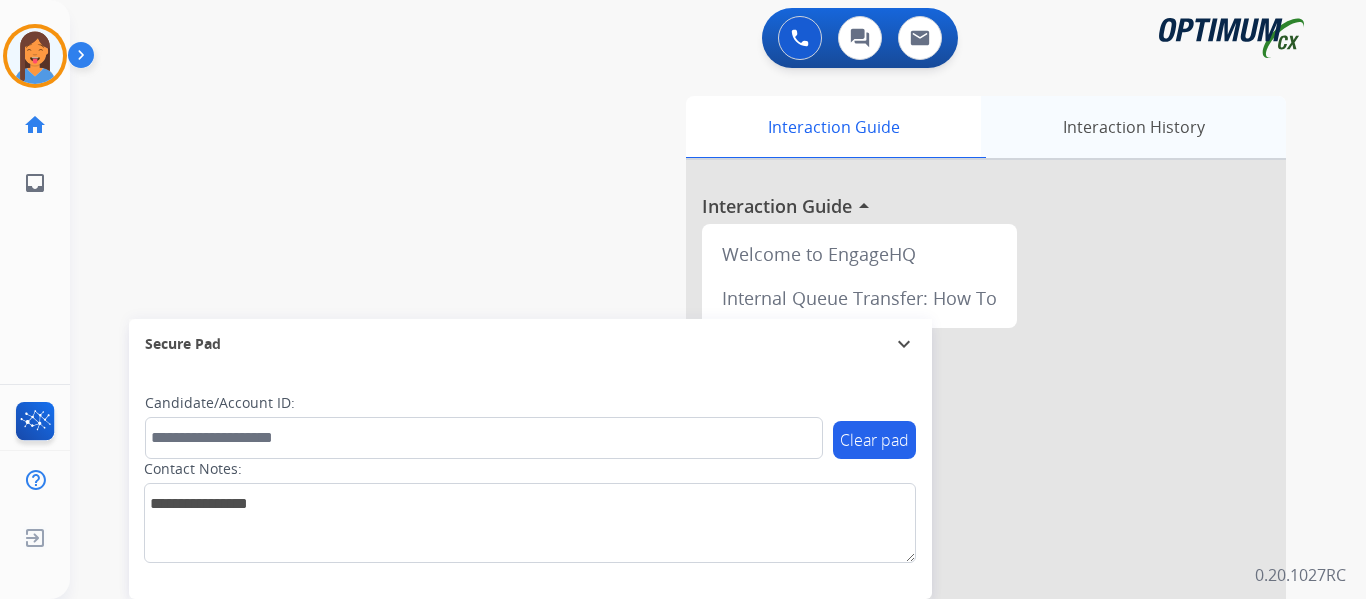 click on "Interaction History" at bounding box center (1133, 127) 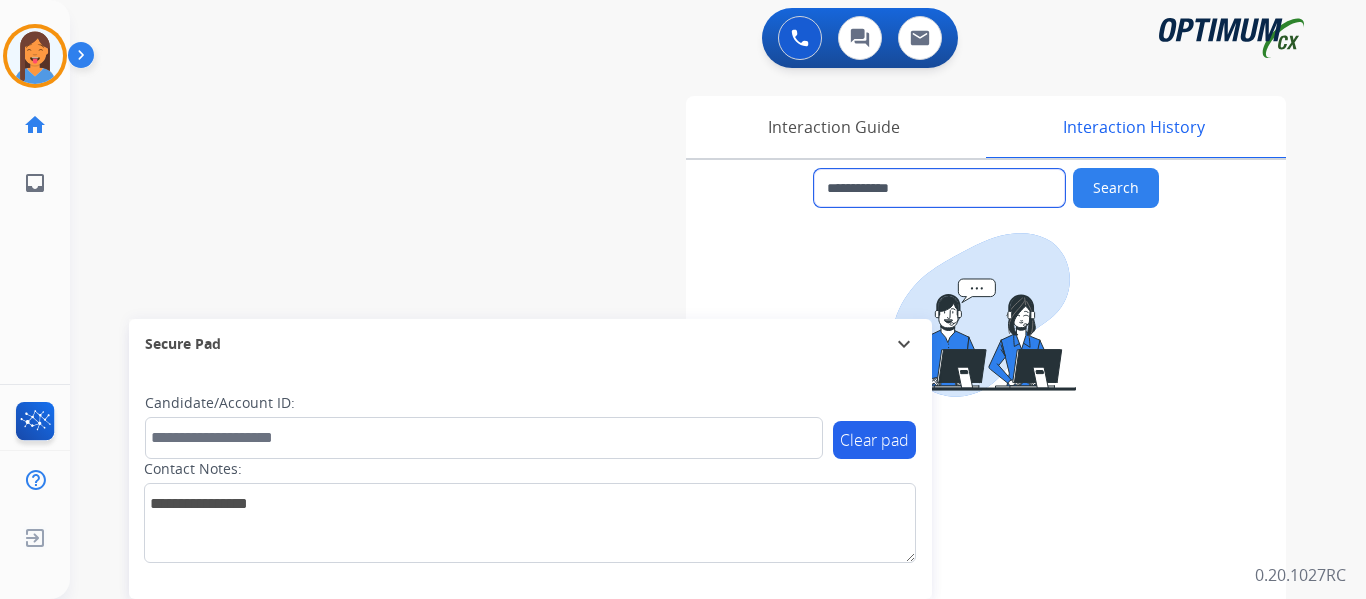 drag, startPoint x: 942, startPoint y: 192, endPoint x: 853, endPoint y: 191, distance: 89.005615 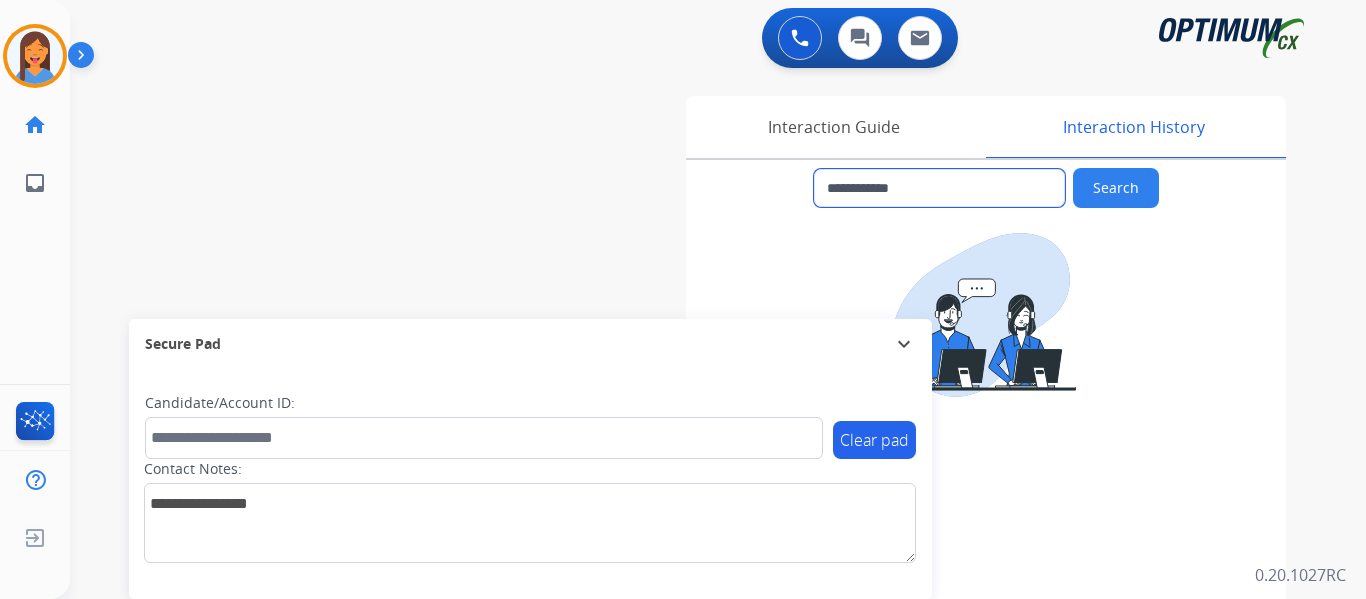 click on "**********" at bounding box center (939, 188) 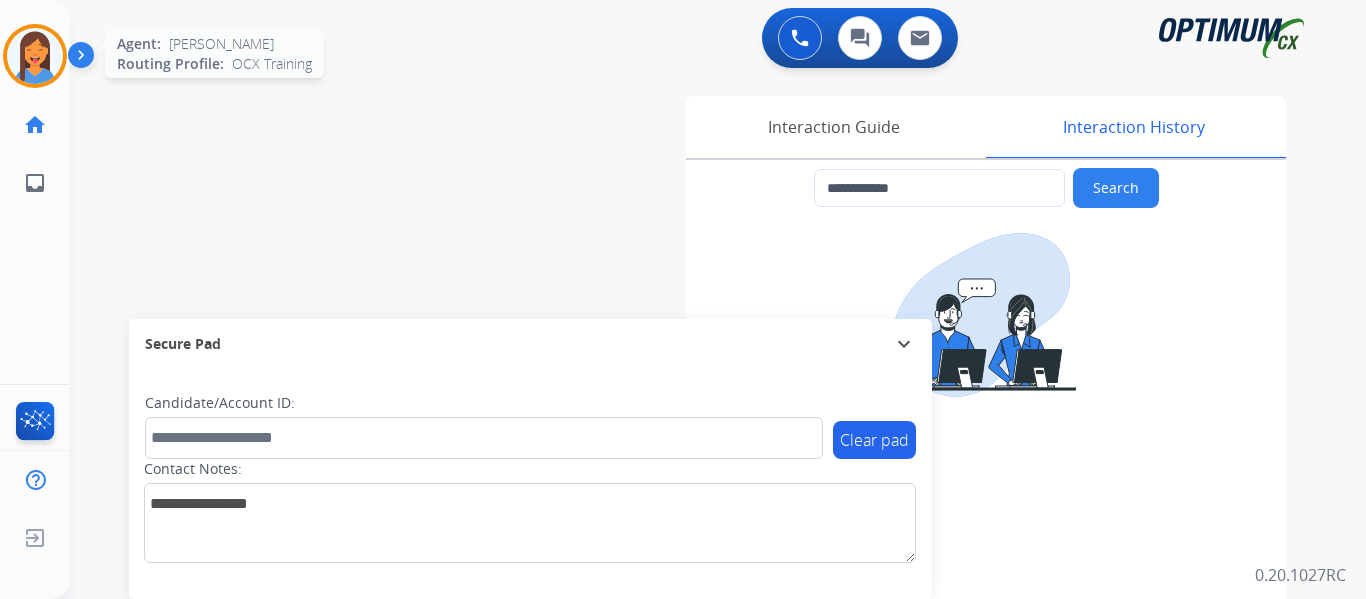 click at bounding box center [35, 56] 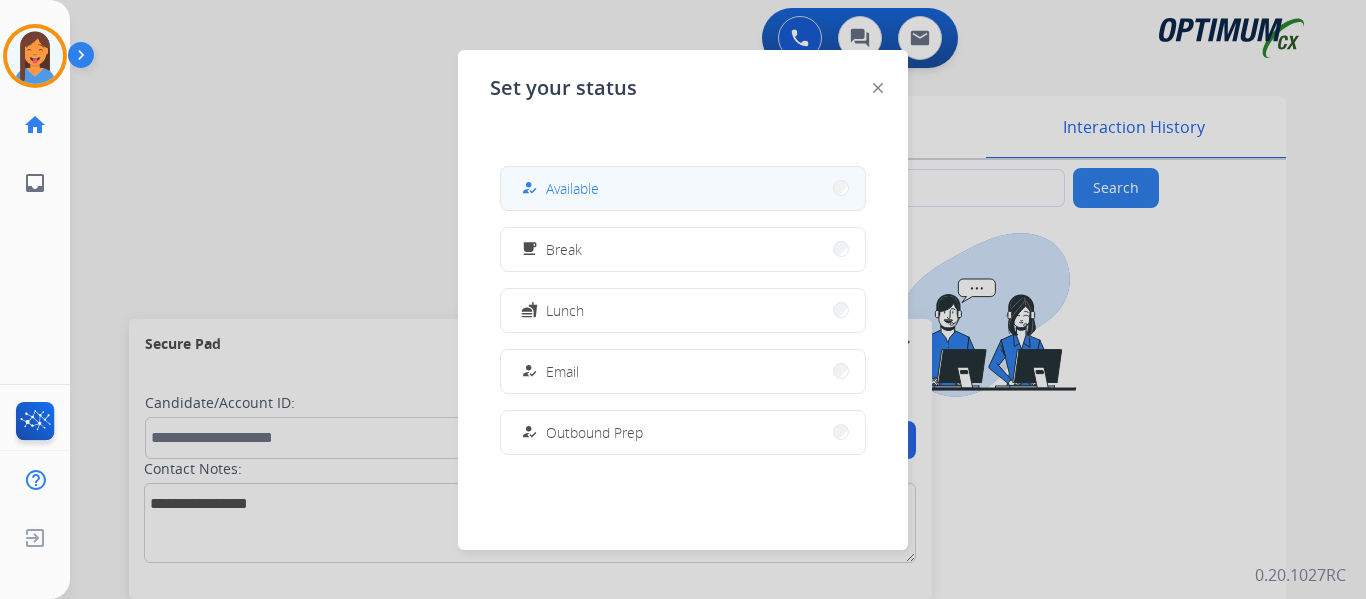click on "Available" at bounding box center [572, 188] 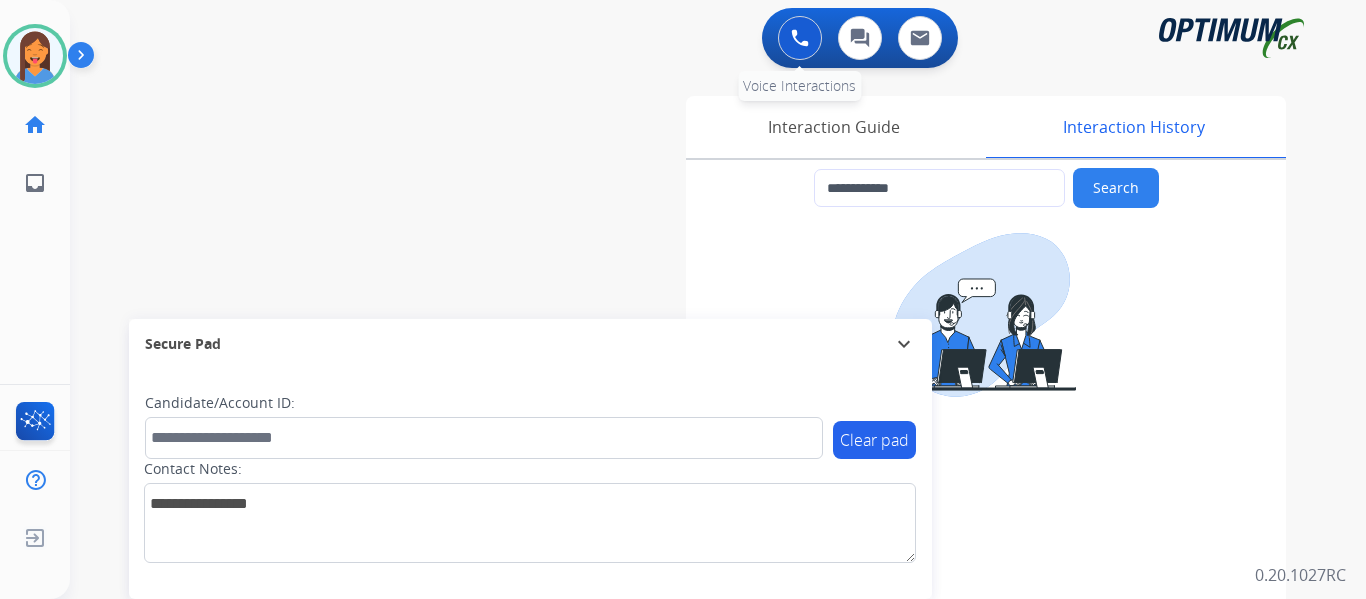 click at bounding box center (800, 38) 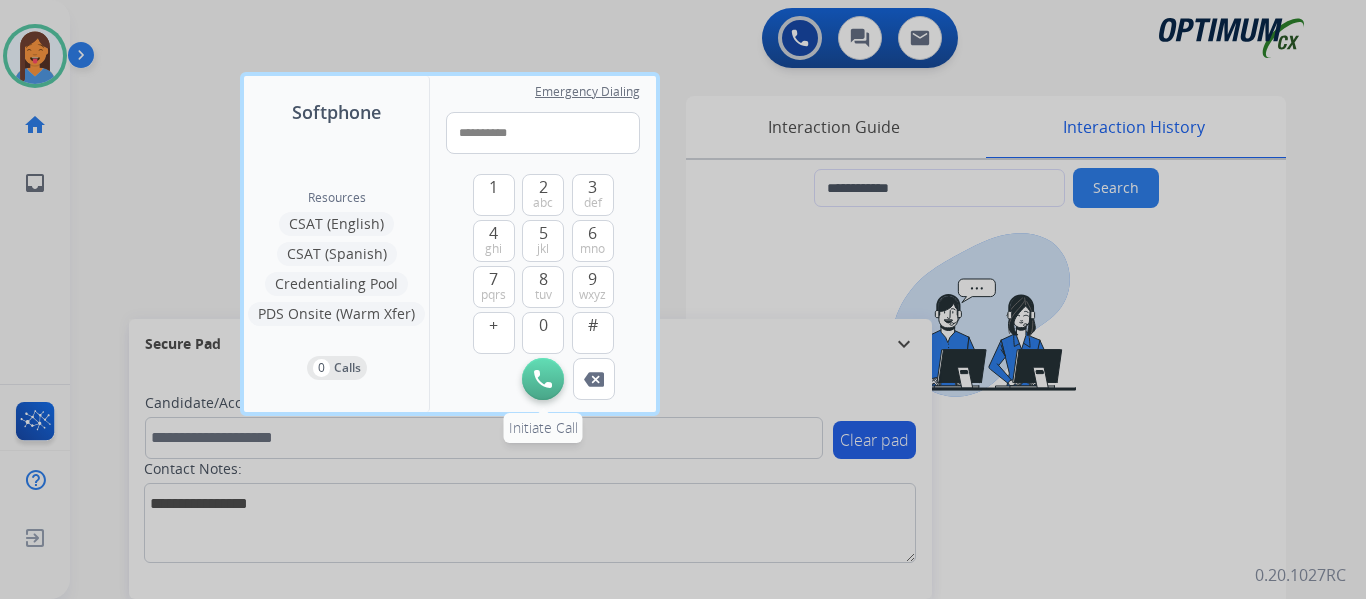 type on "**********" 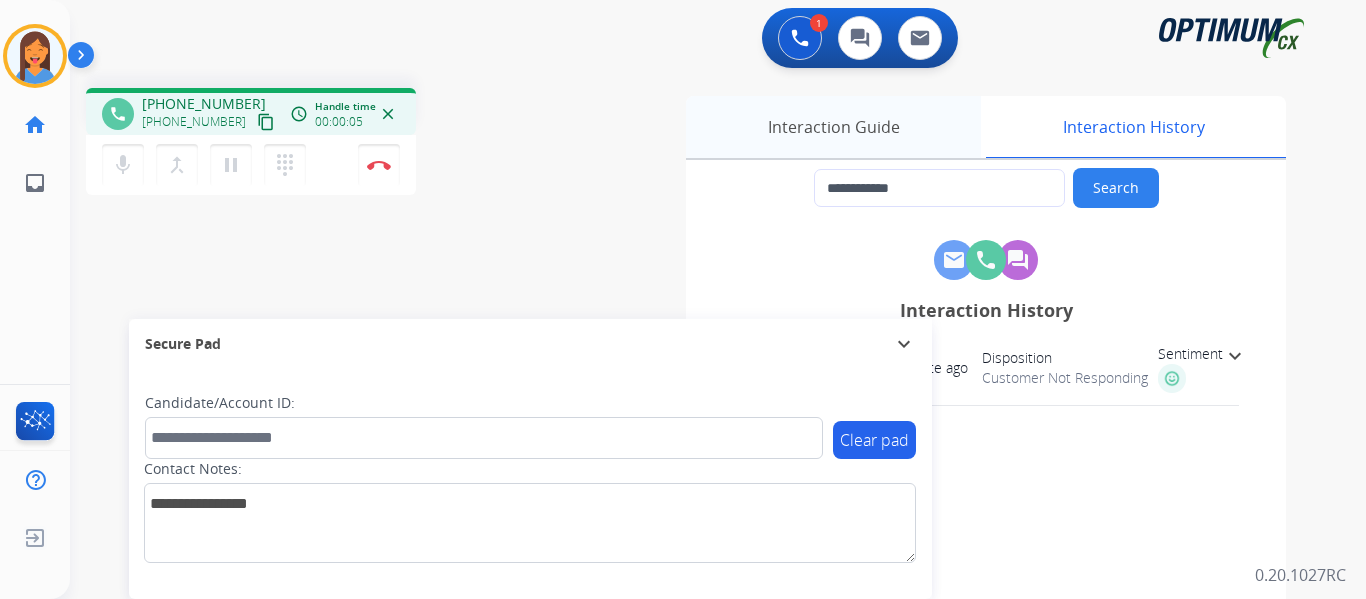 click on "Interaction Guide" at bounding box center (833, 127) 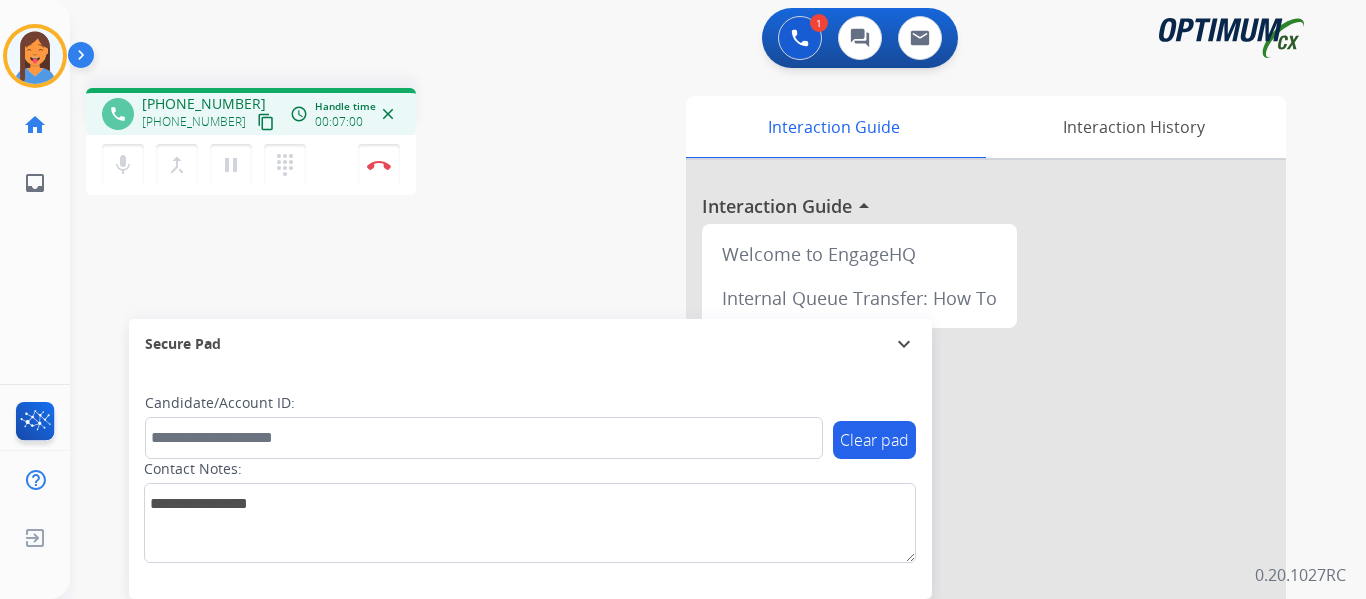 click on "content_copy" at bounding box center (266, 122) 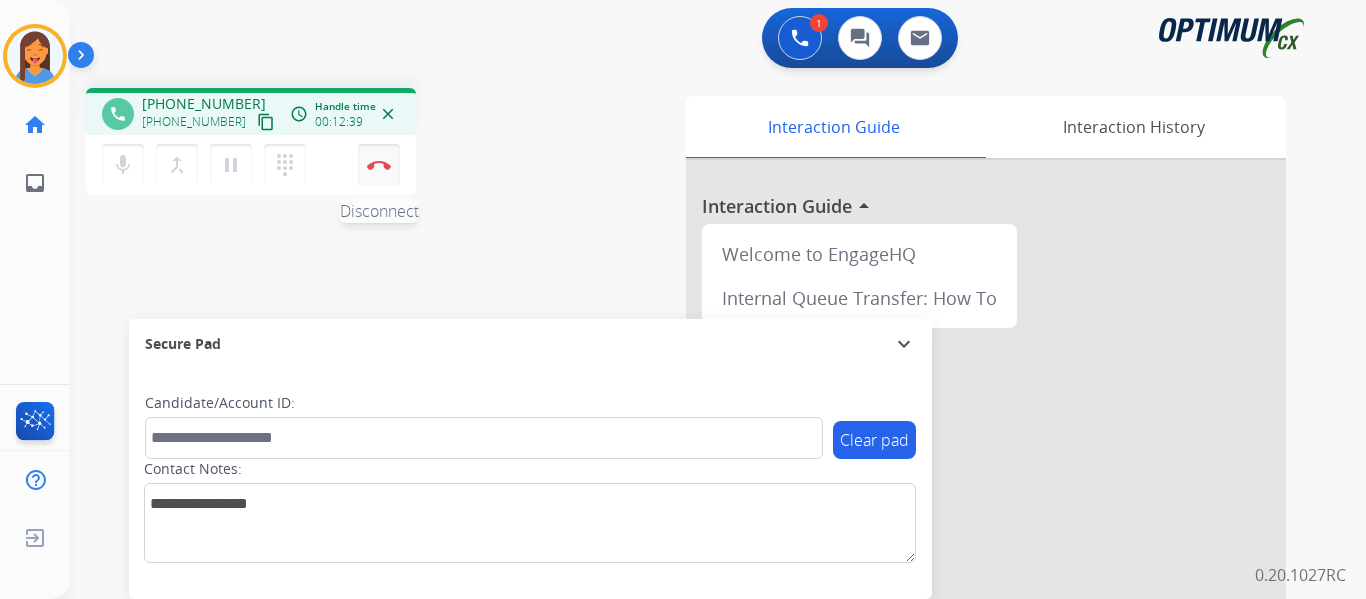 click at bounding box center [379, 165] 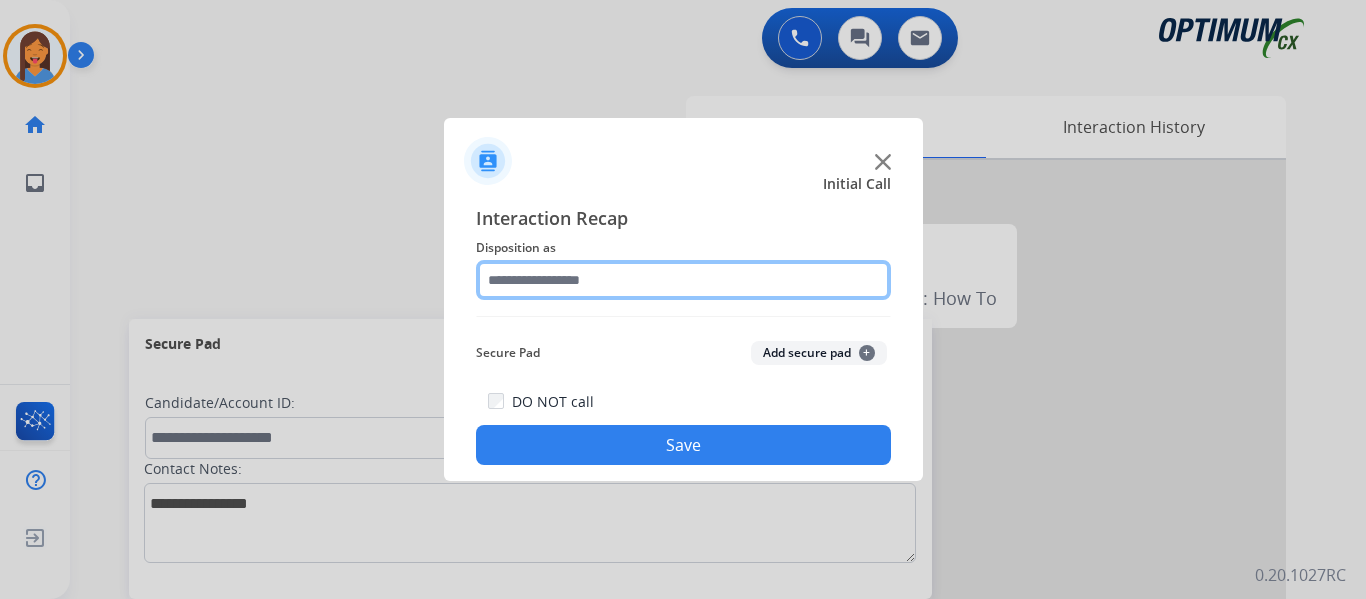 click 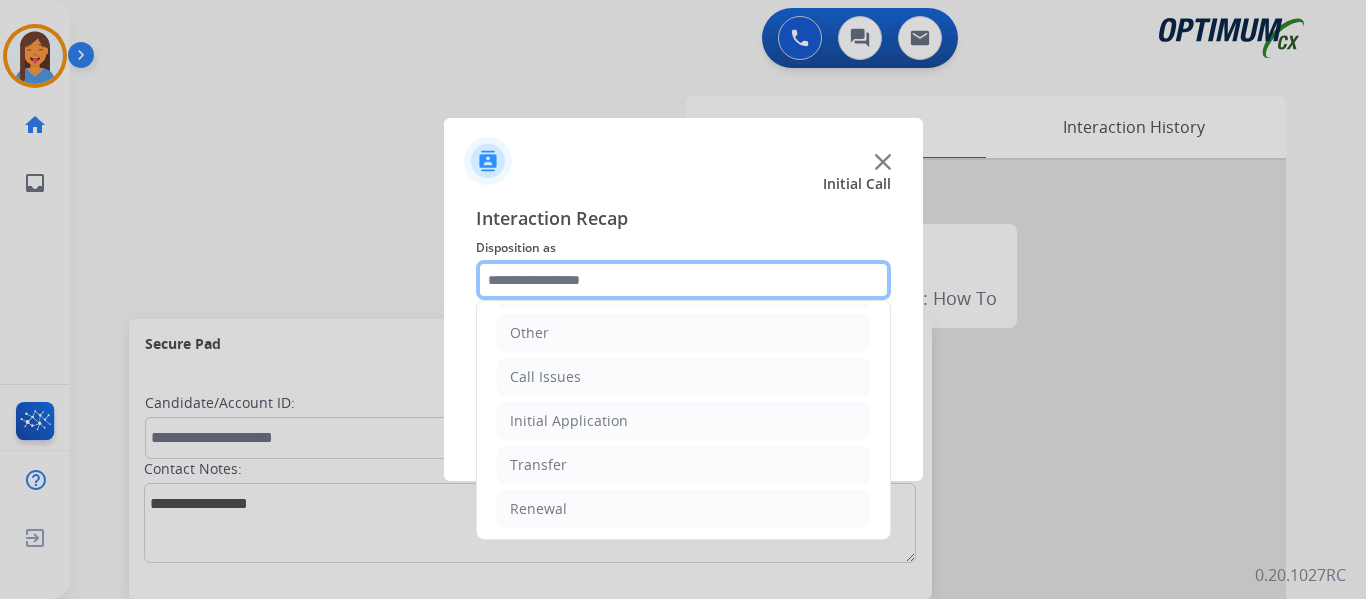 scroll, scrollTop: 136, scrollLeft: 0, axis: vertical 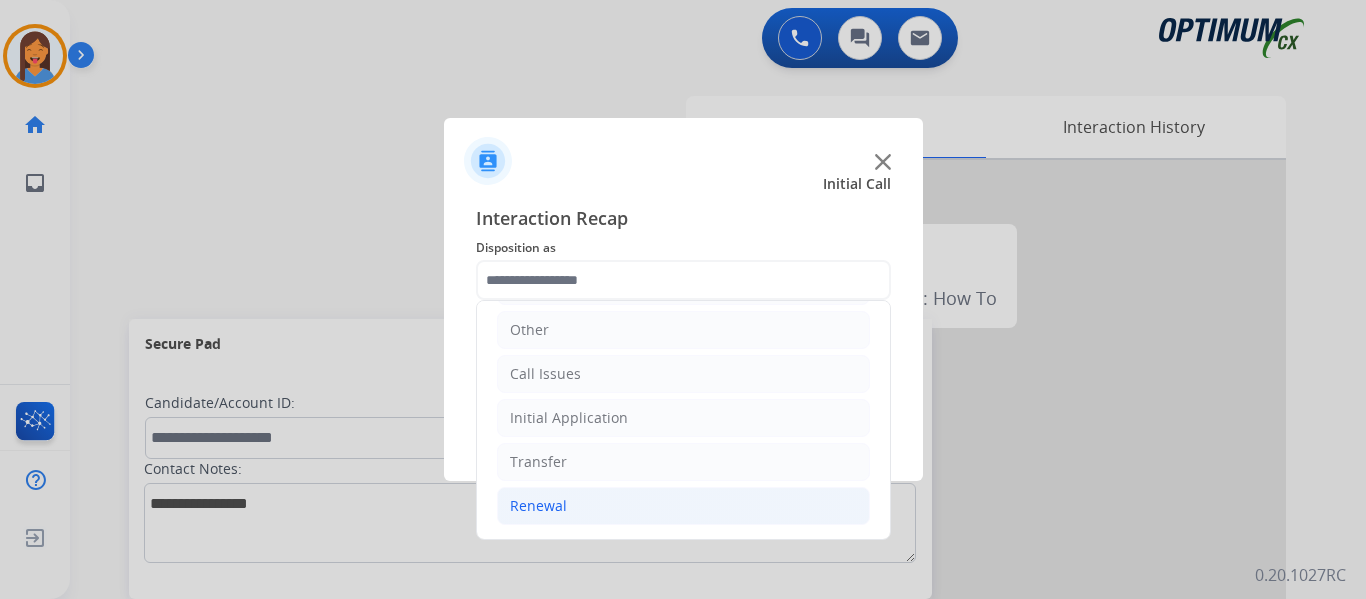 click on "Renewal" 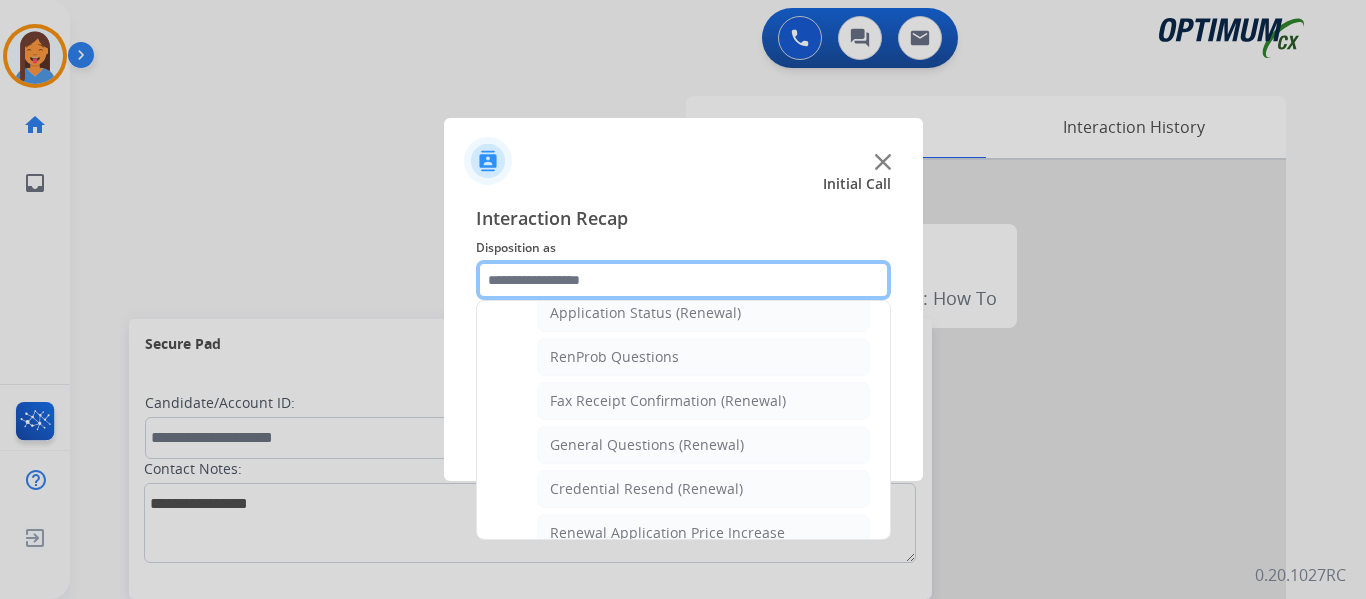 scroll, scrollTop: 536, scrollLeft: 0, axis: vertical 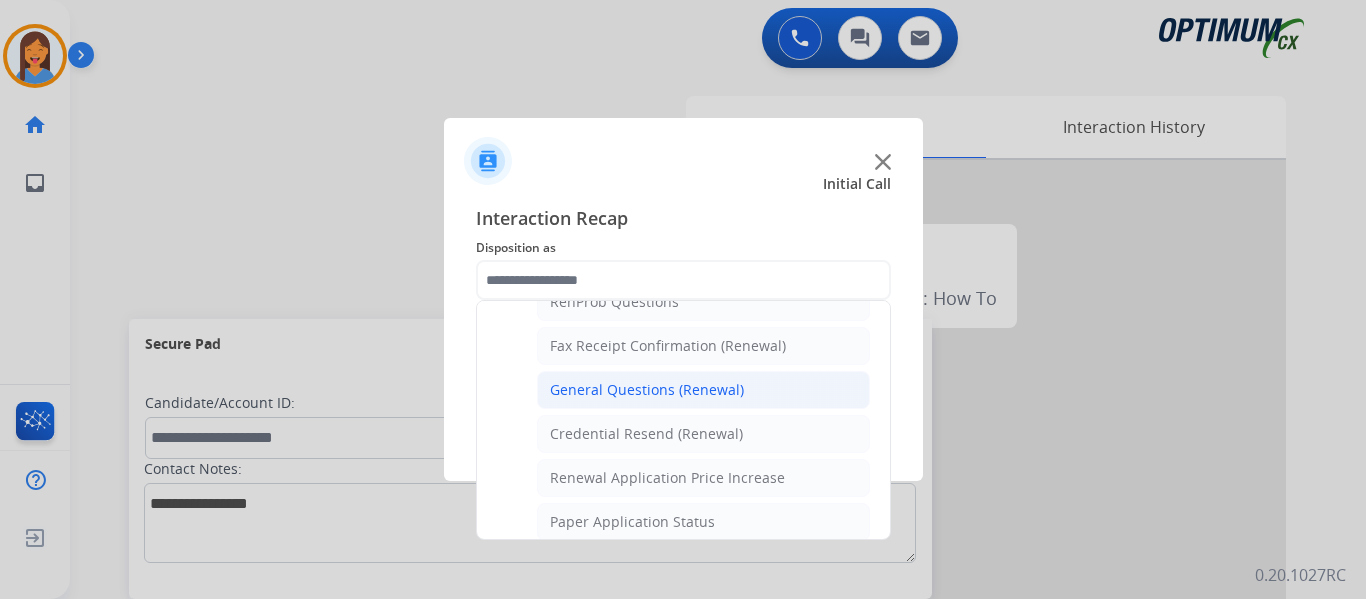 click on "General Questions (Renewal)" 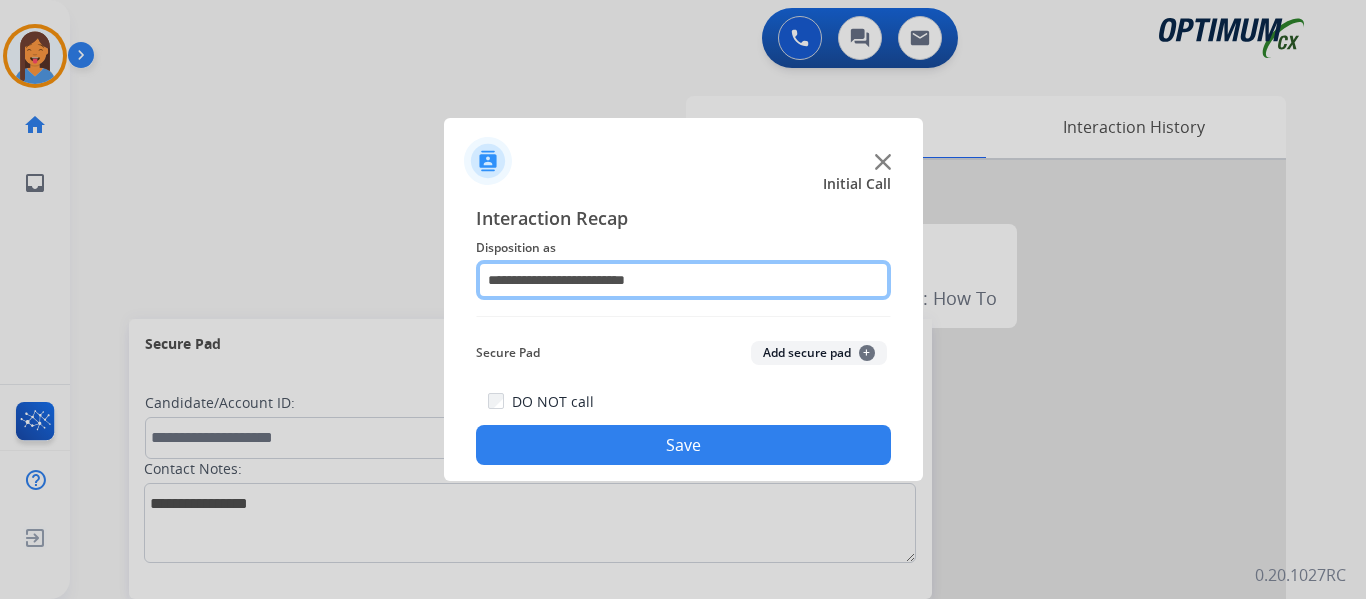 click on "**********" 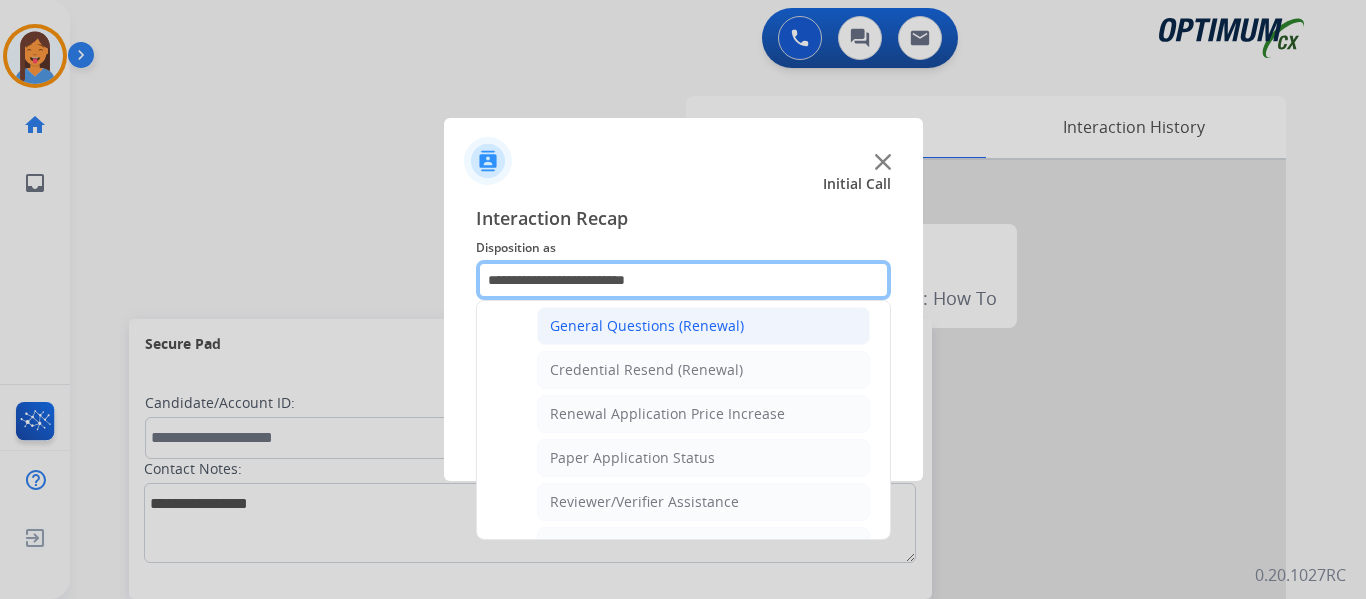 scroll, scrollTop: 700, scrollLeft: 0, axis: vertical 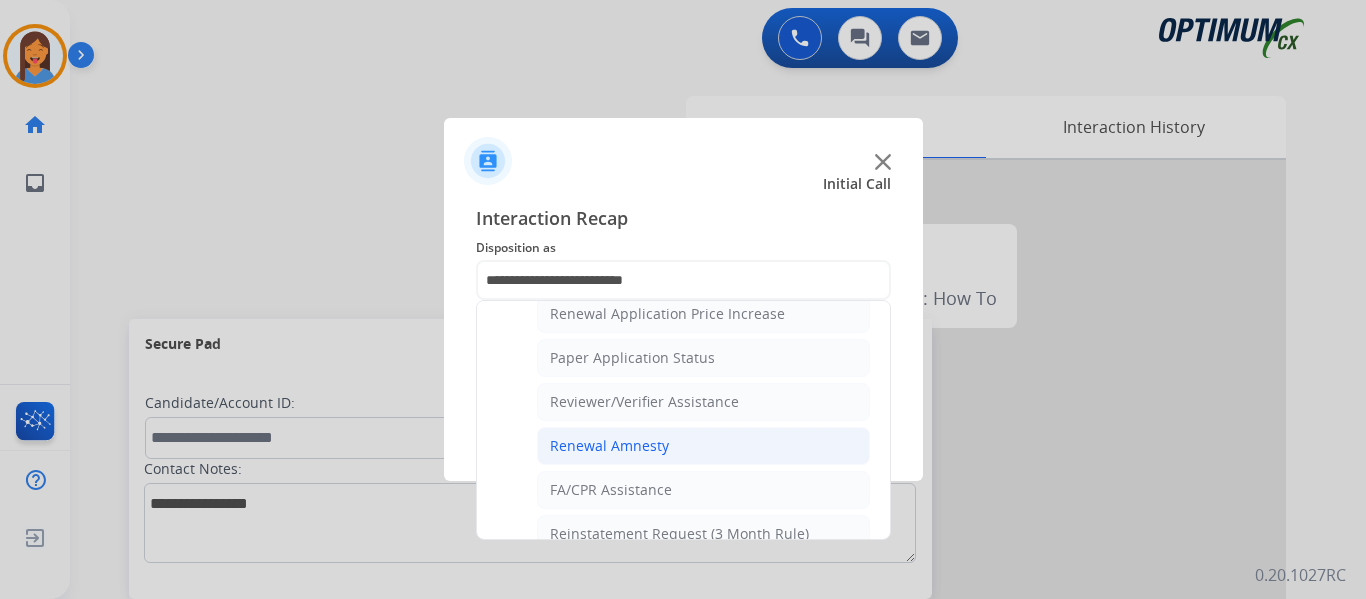 click on "Renewal Amnesty" 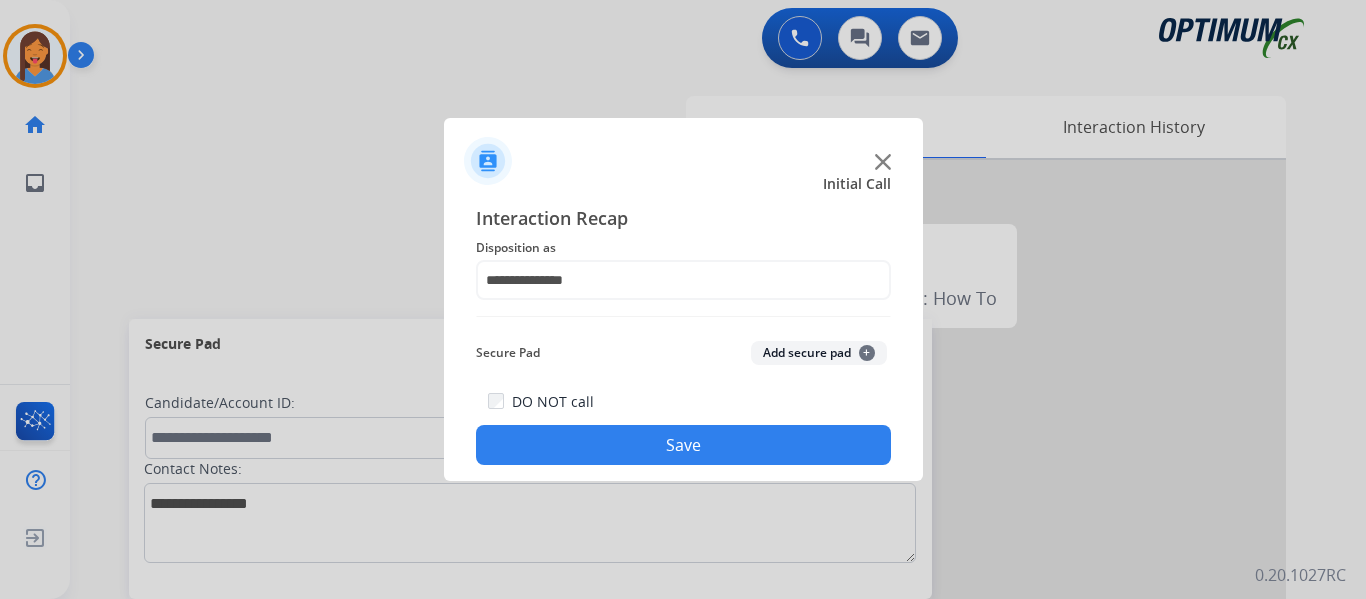 click on "Save" 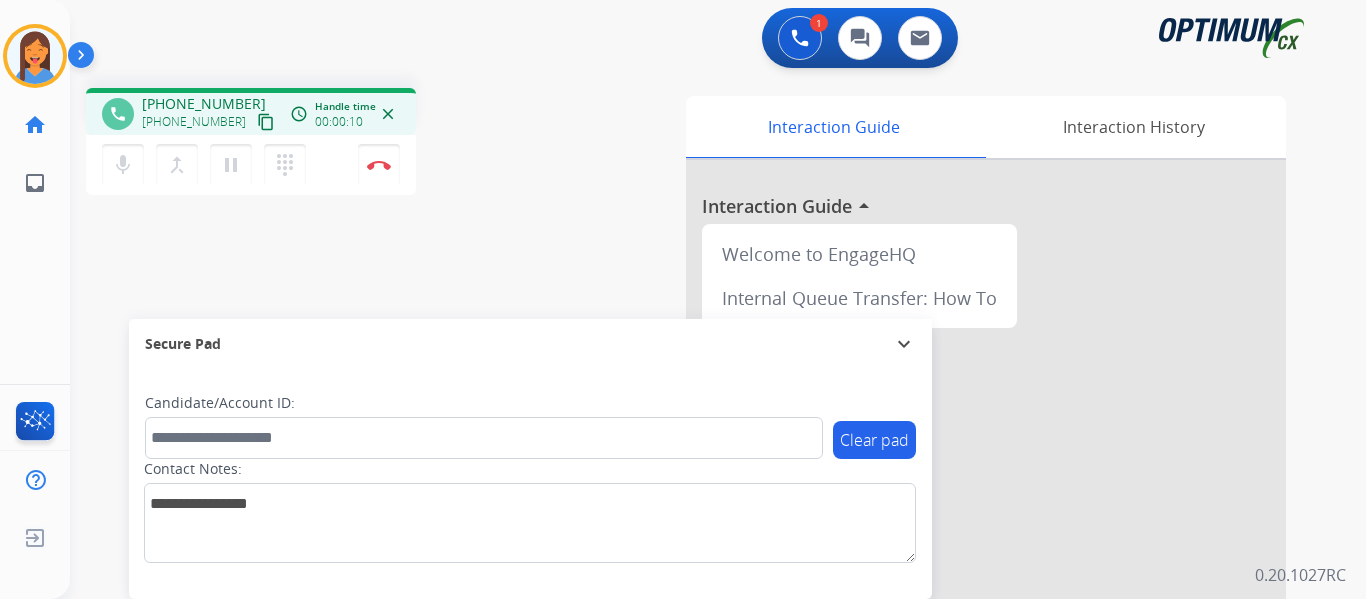 drag, startPoint x: 248, startPoint y: 123, endPoint x: 480, endPoint y: 289, distance: 285.2718 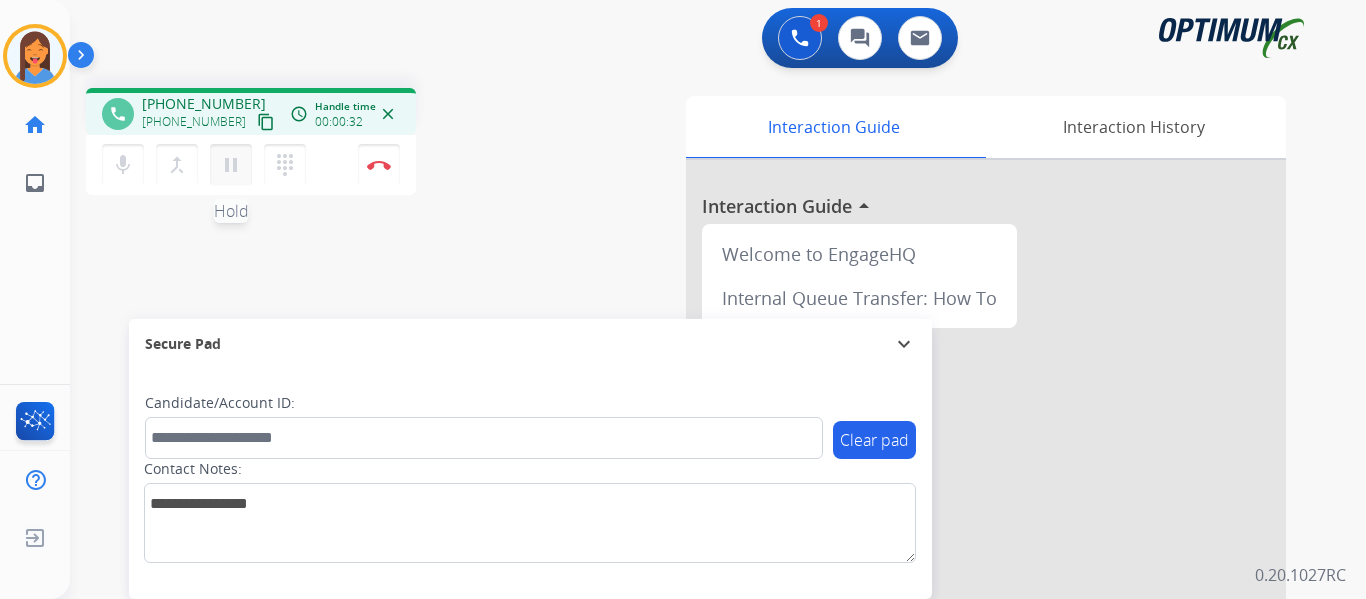 click on "pause" at bounding box center [231, 165] 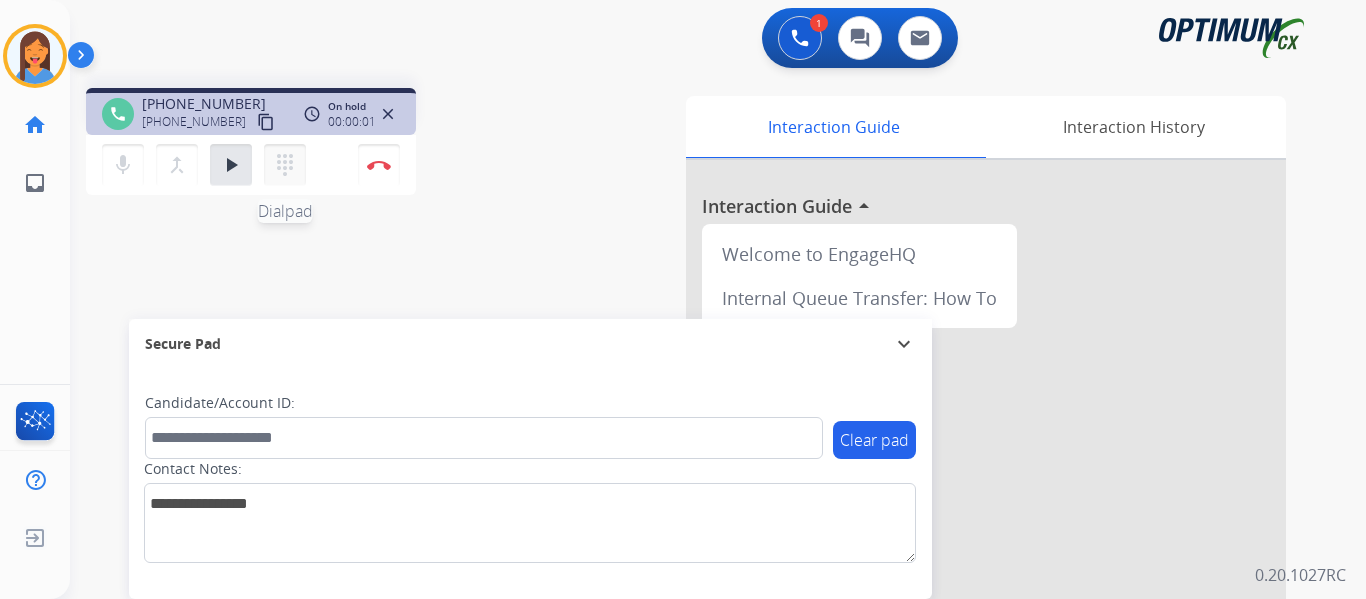 click on "dialpad" at bounding box center [285, 165] 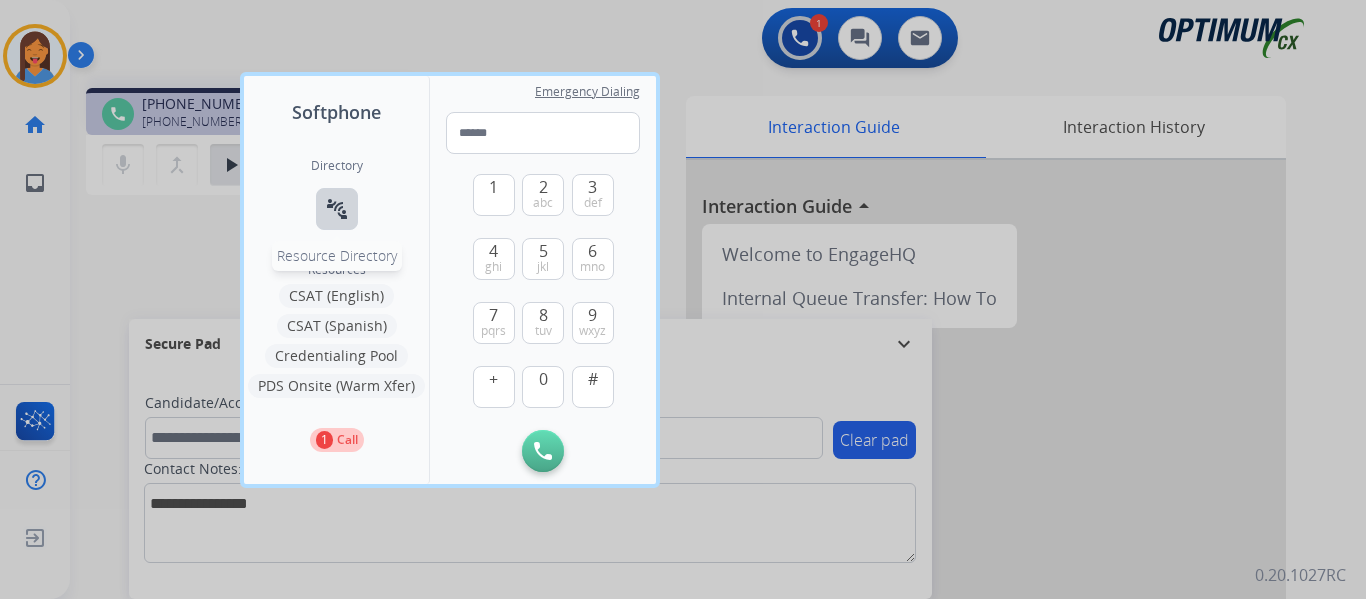 click on "connect_without_contact" at bounding box center [337, 209] 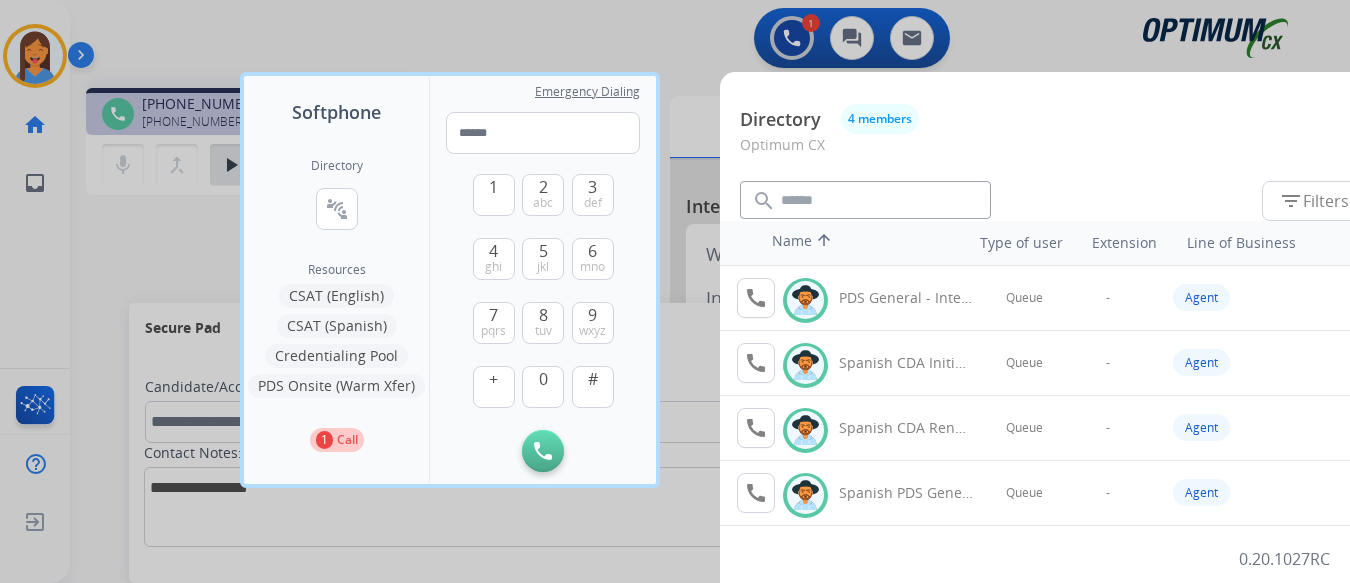 click on "call  Available   Spanish CDA Renewal General - Internal   Queue   -  Agent" at bounding box center [1053, 428] 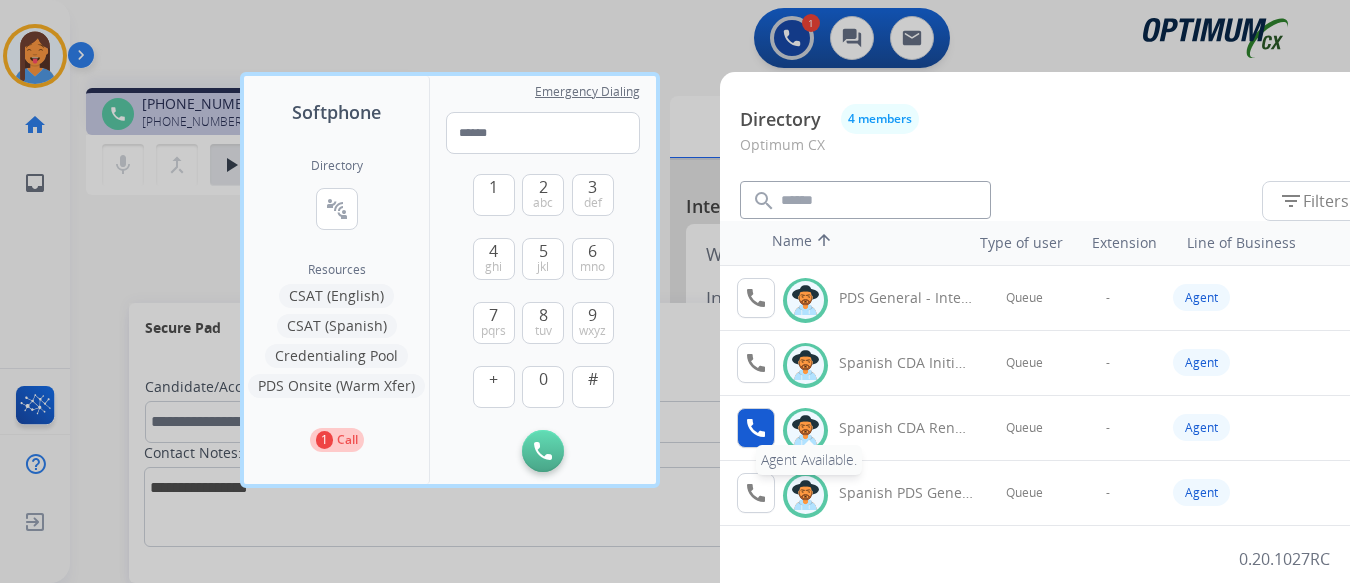 click on "call" at bounding box center (756, 428) 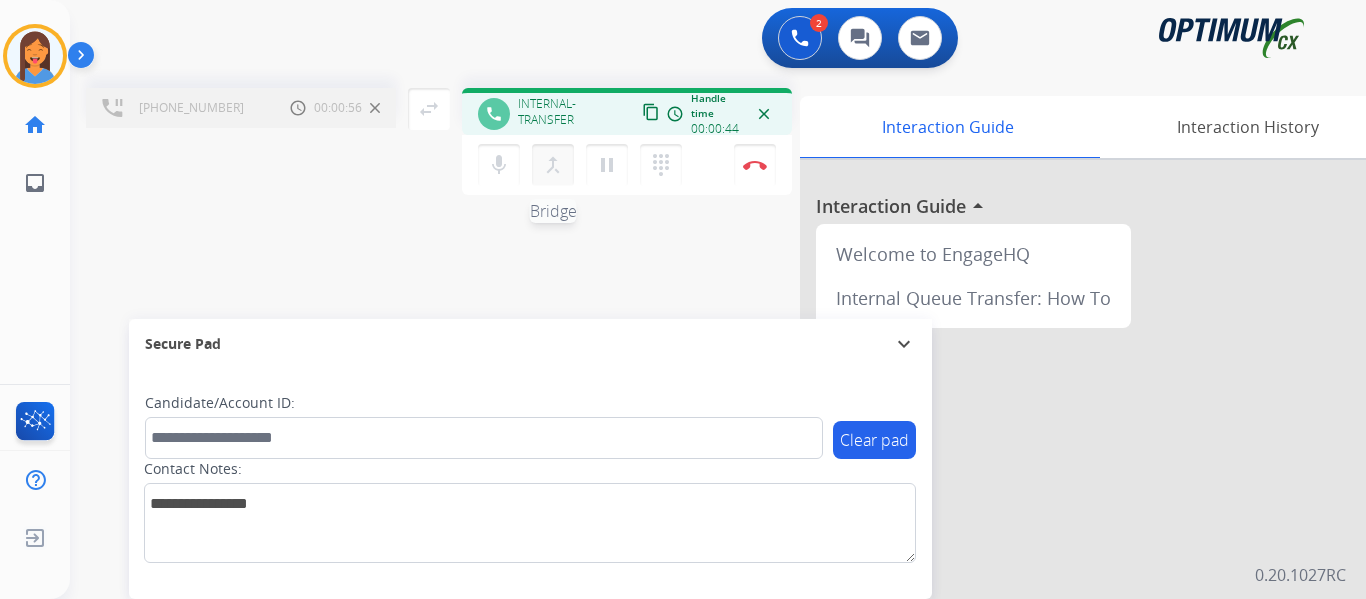 click on "merge_type" at bounding box center (553, 165) 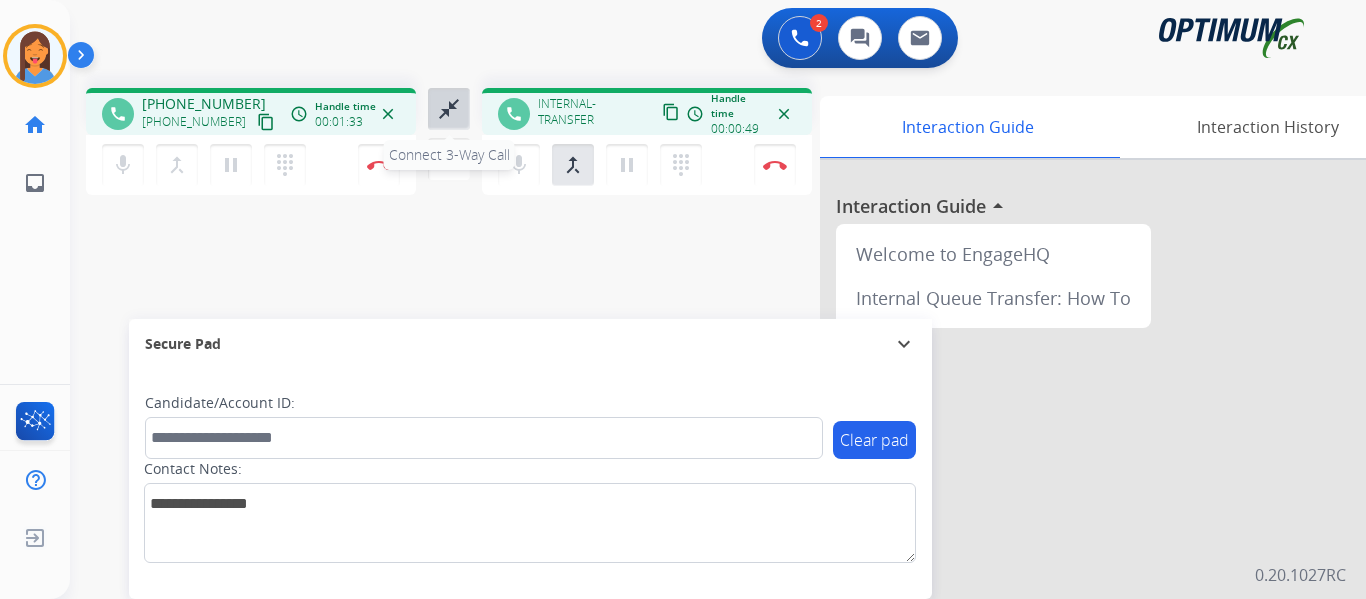 click on "close_fullscreen" at bounding box center [449, 109] 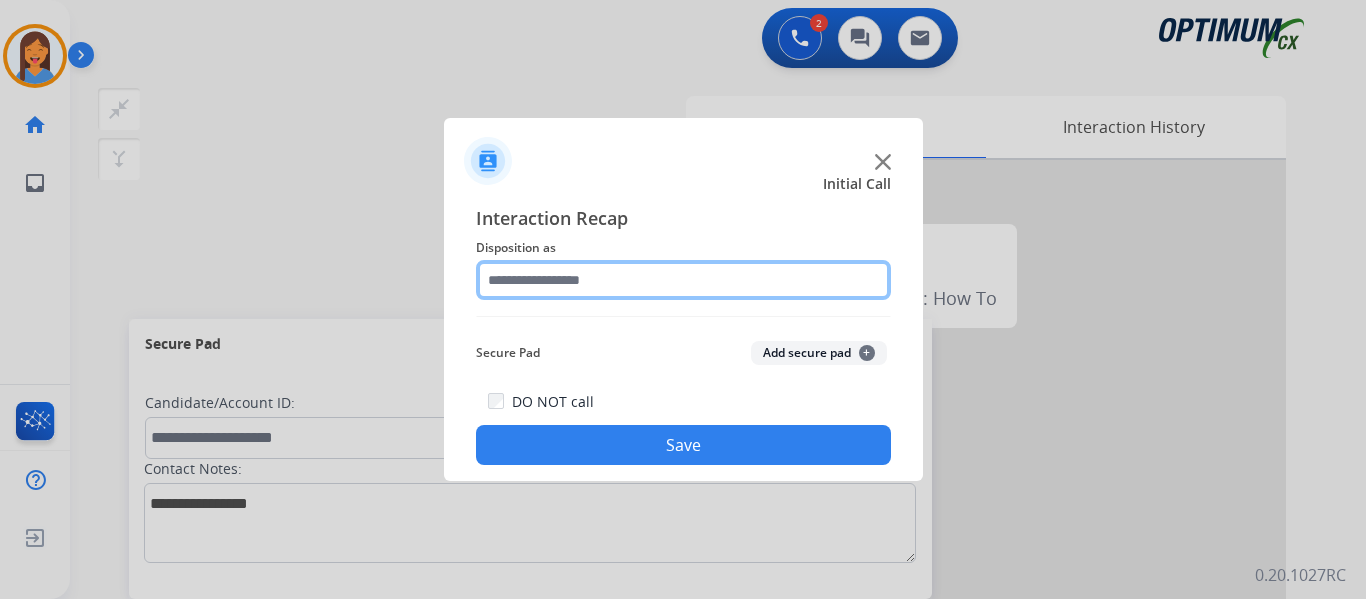 click 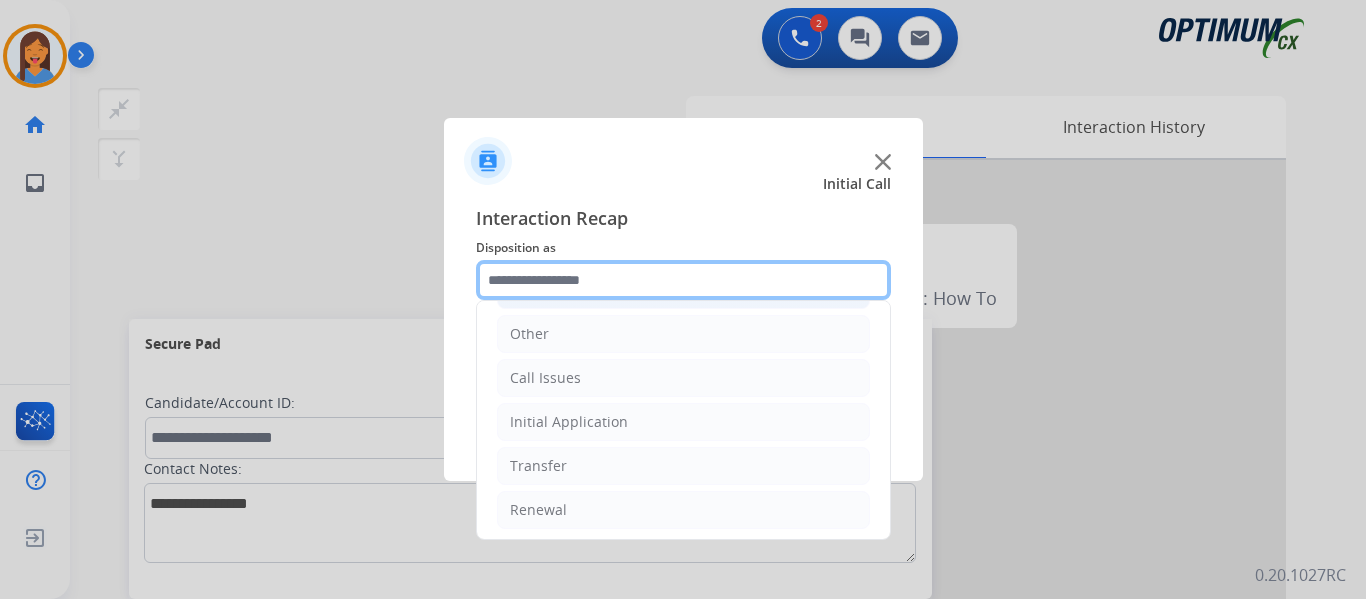 scroll, scrollTop: 136, scrollLeft: 0, axis: vertical 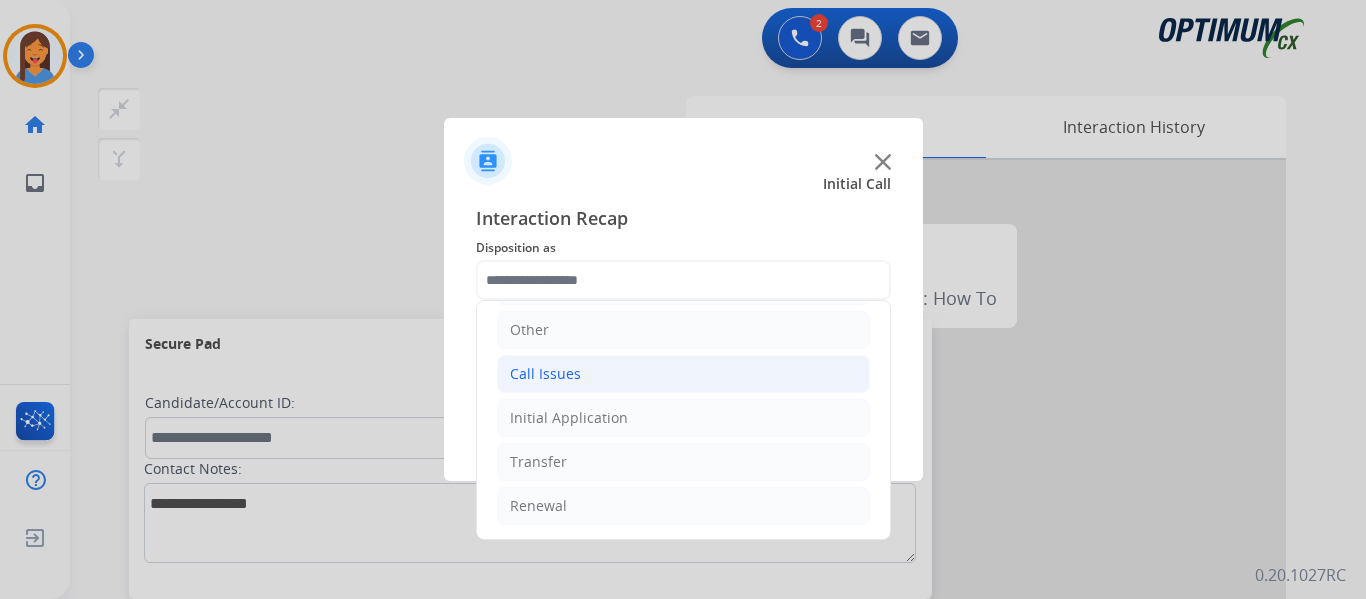 click on "Call Issues" 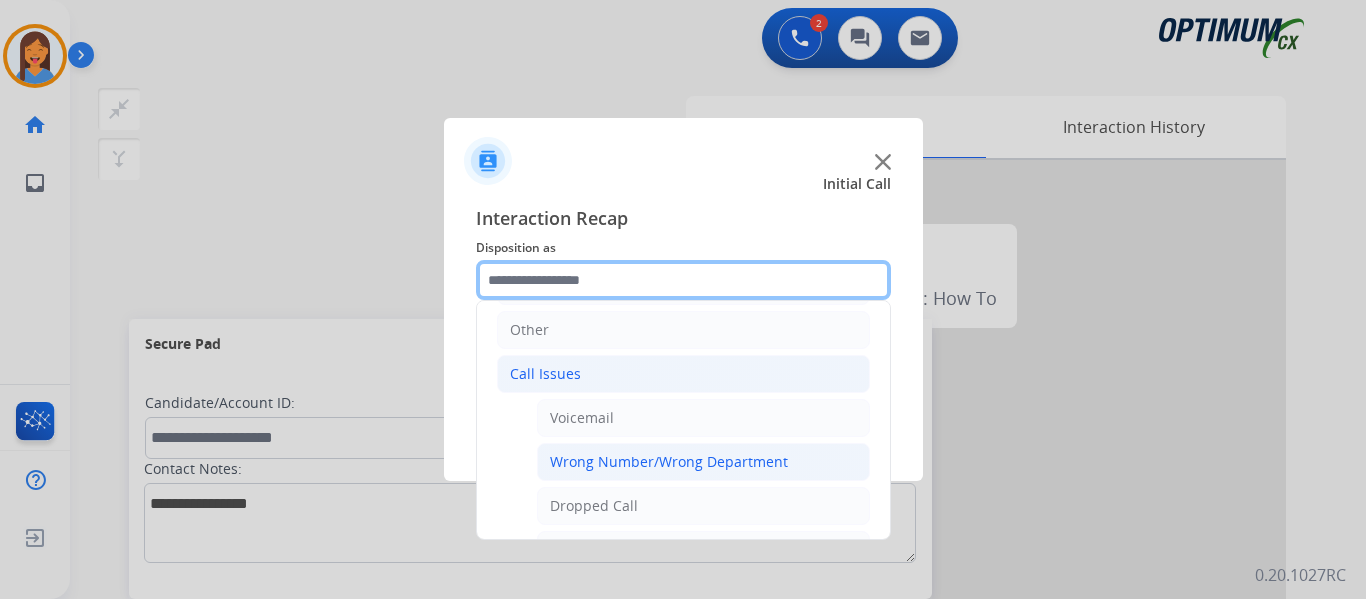scroll, scrollTop: 236, scrollLeft: 0, axis: vertical 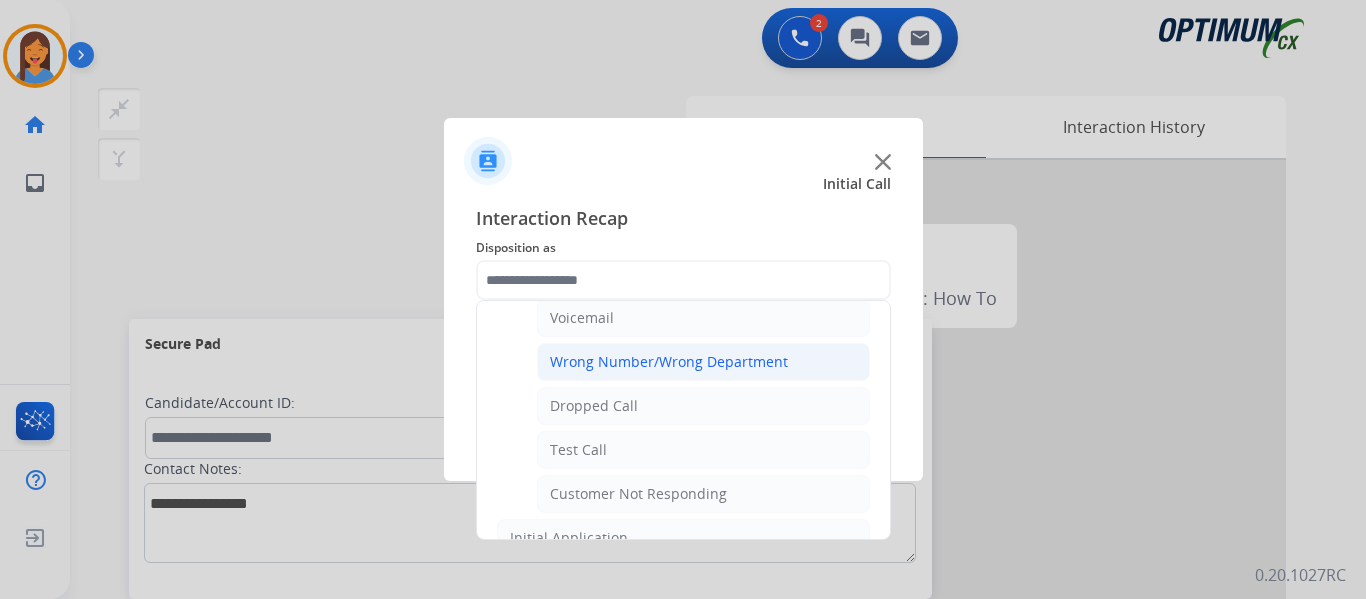 click on "Wrong Number/Wrong Department" 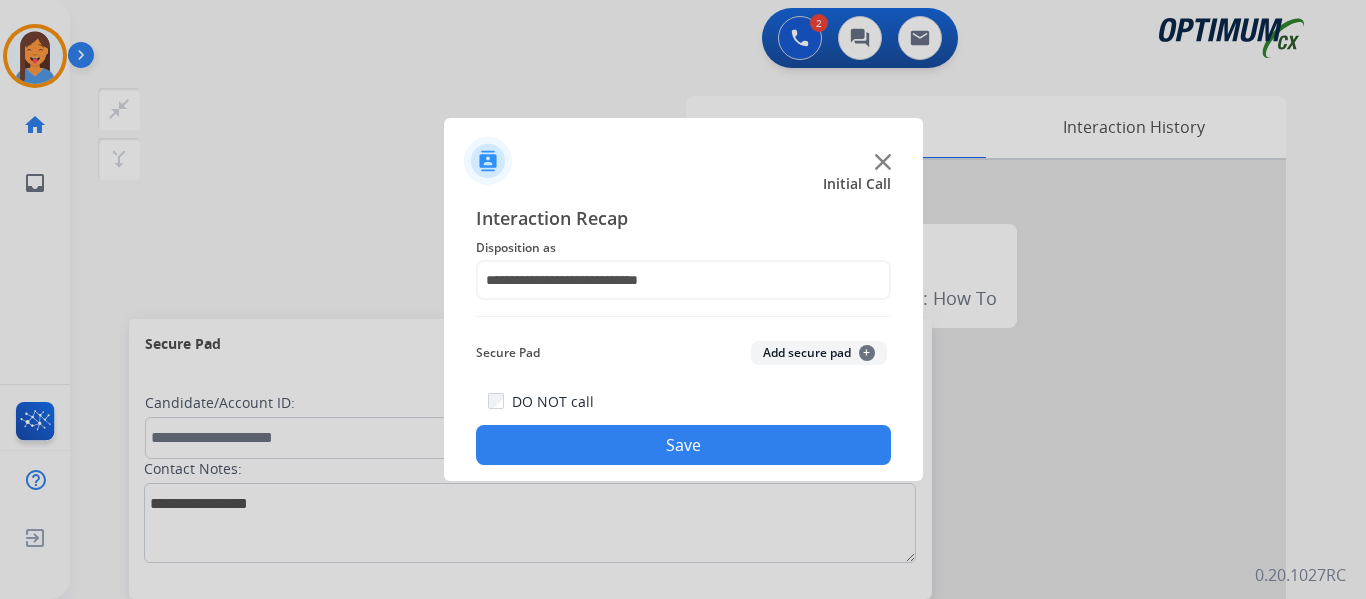 click on "Save" 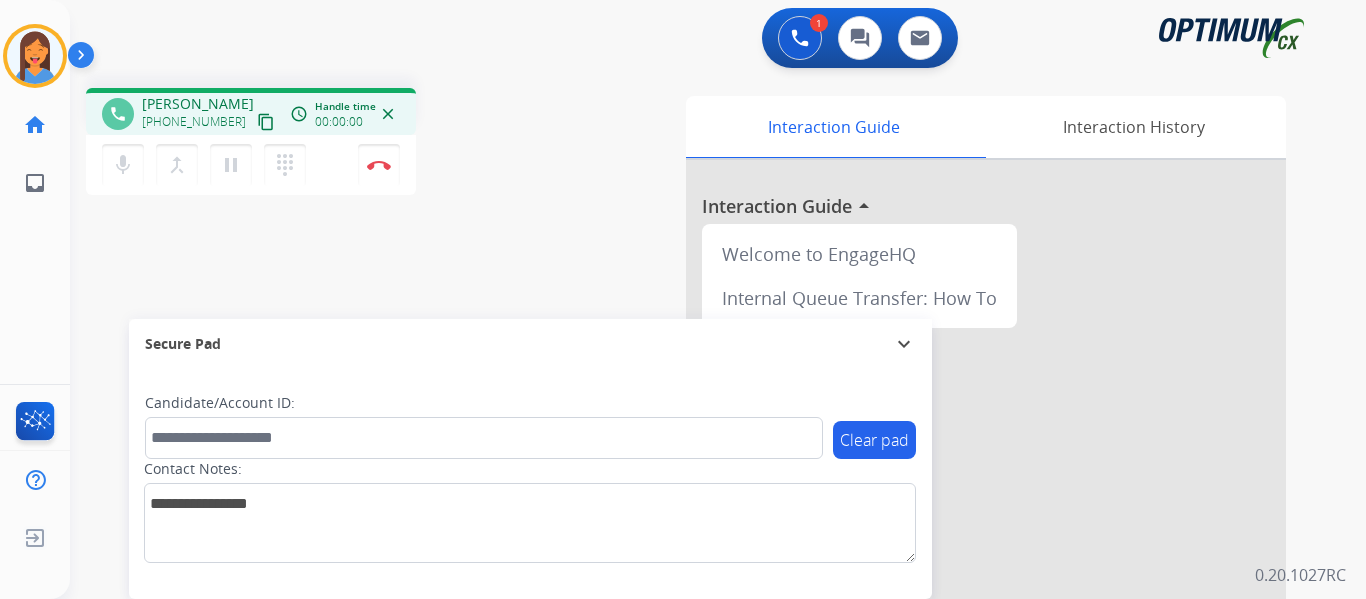 click on "content_copy" at bounding box center (266, 122) 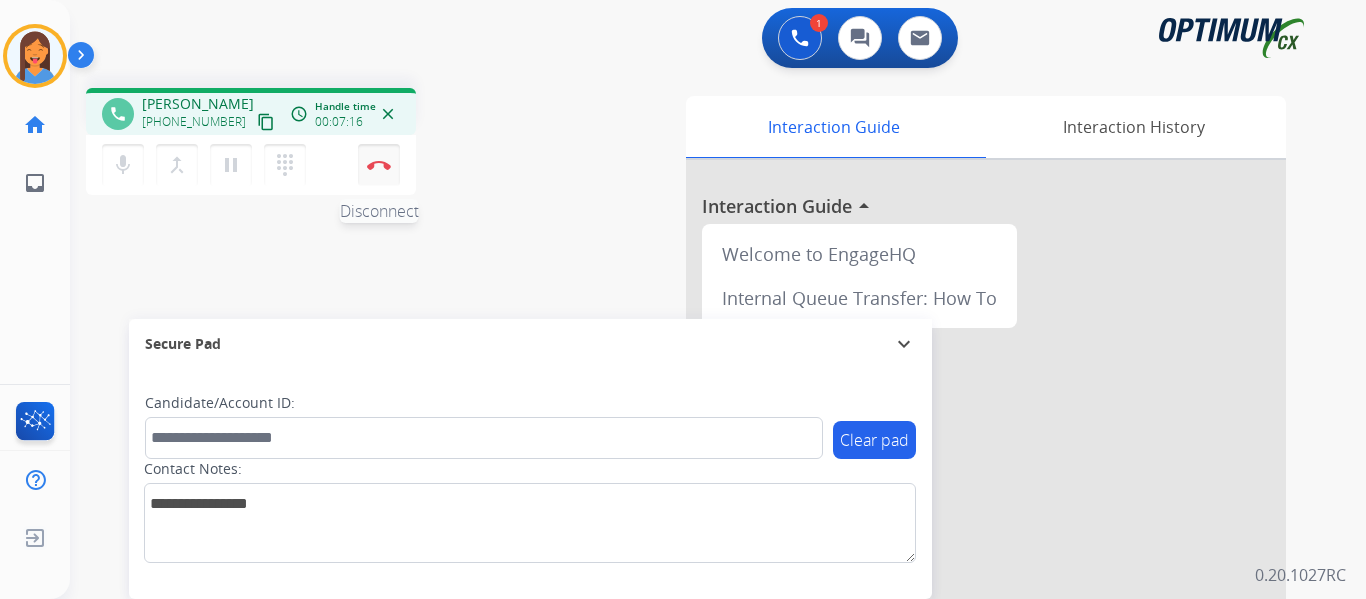click on "Disconnect" at bounding box center (379, 165) 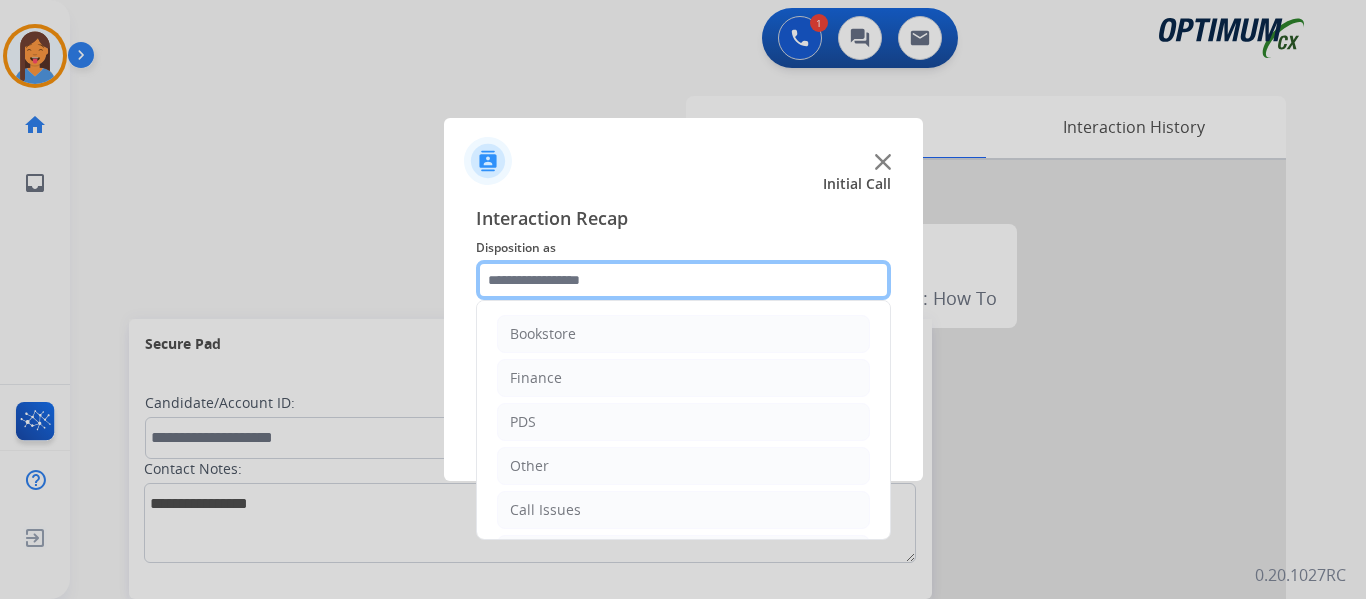 click 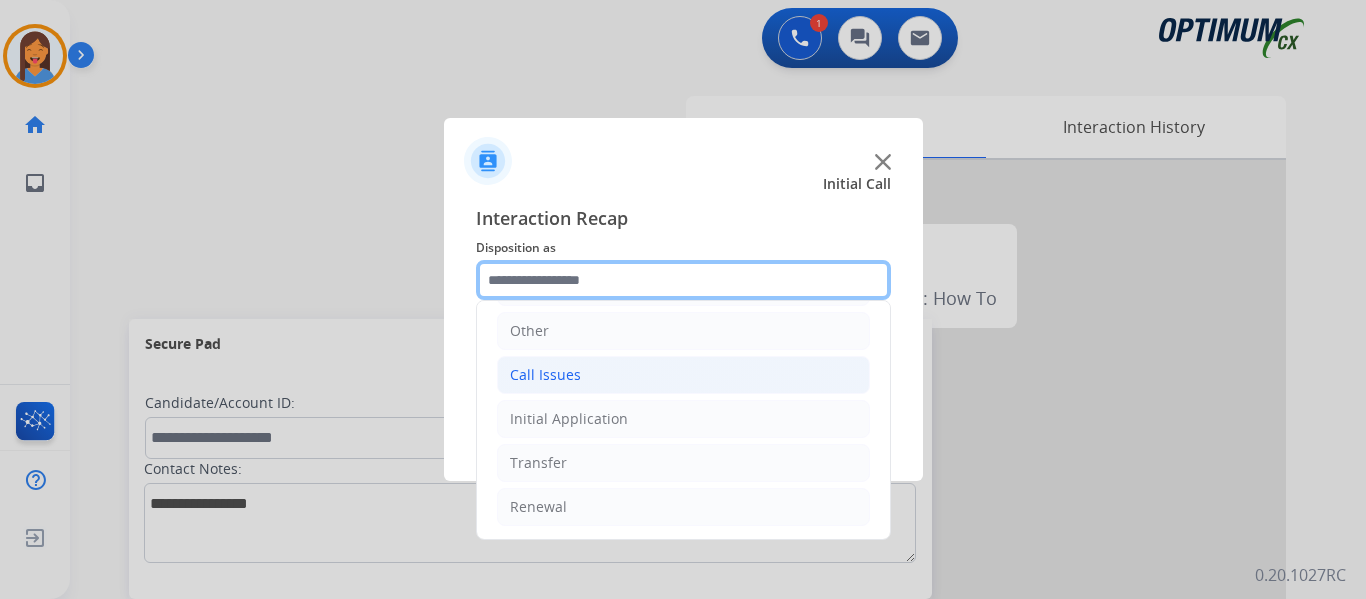 scroll, scrollTop: 136, scrollLeft: 0, axis: vertical 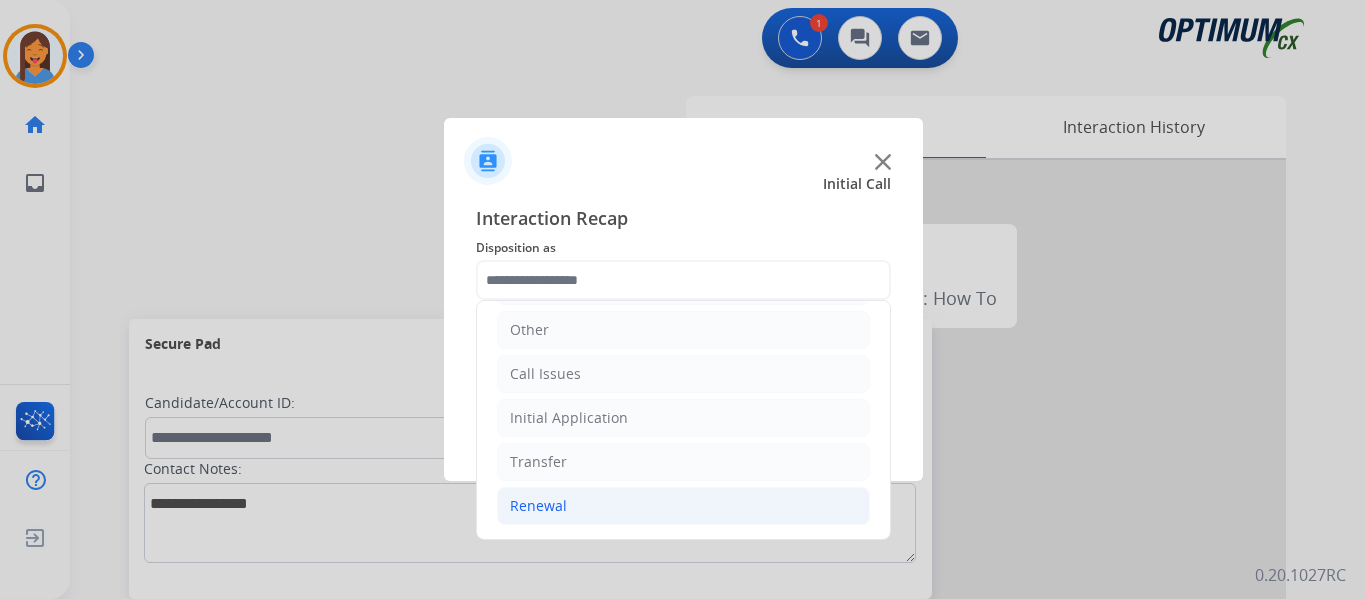 click on "Renewal" 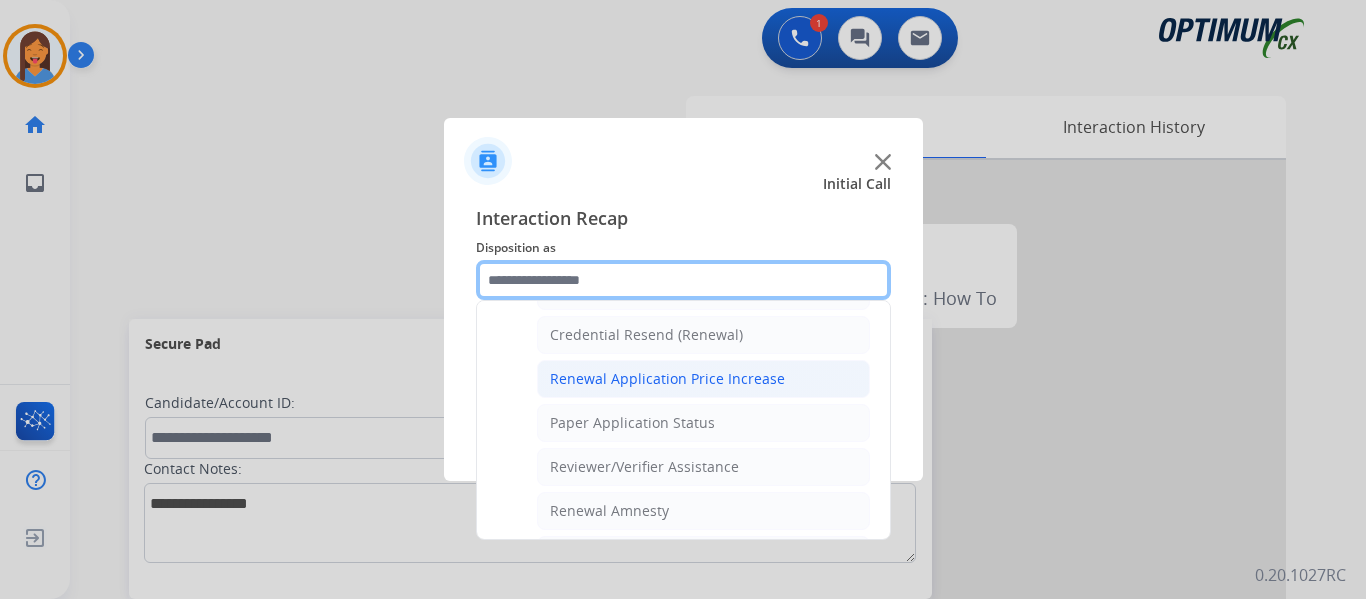 scroll, scrollTop: 736, scrollLeft: 0, axis: vertical 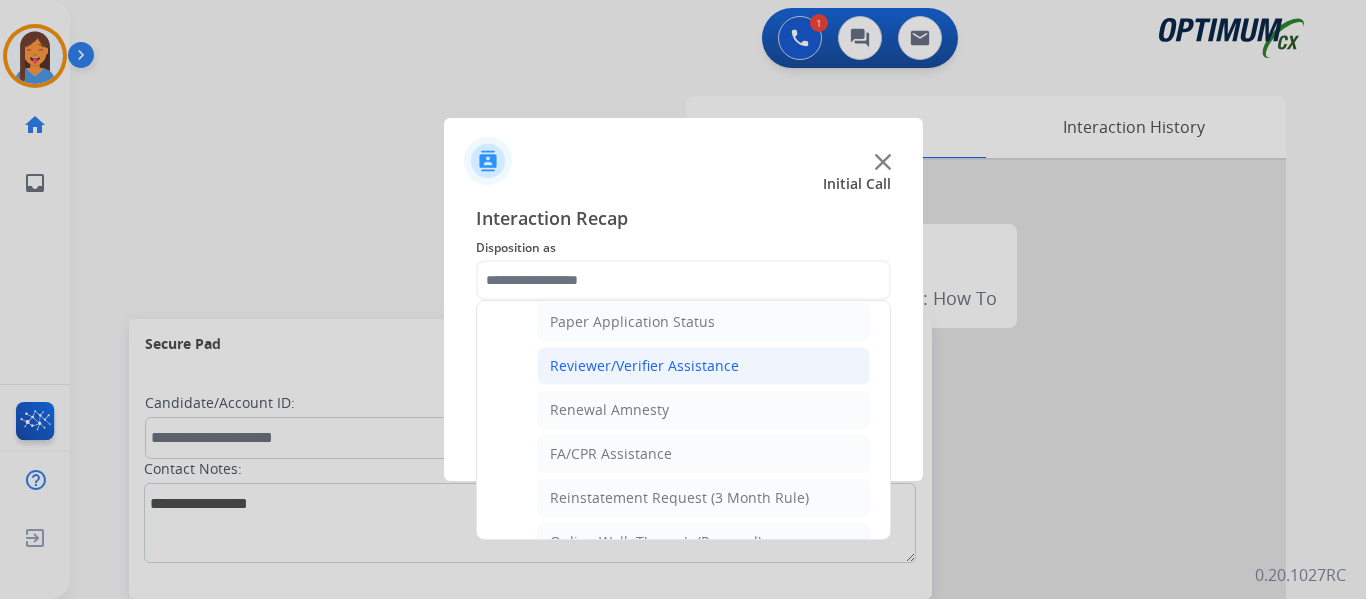 click on "Reviewer/Verifier Assistance" 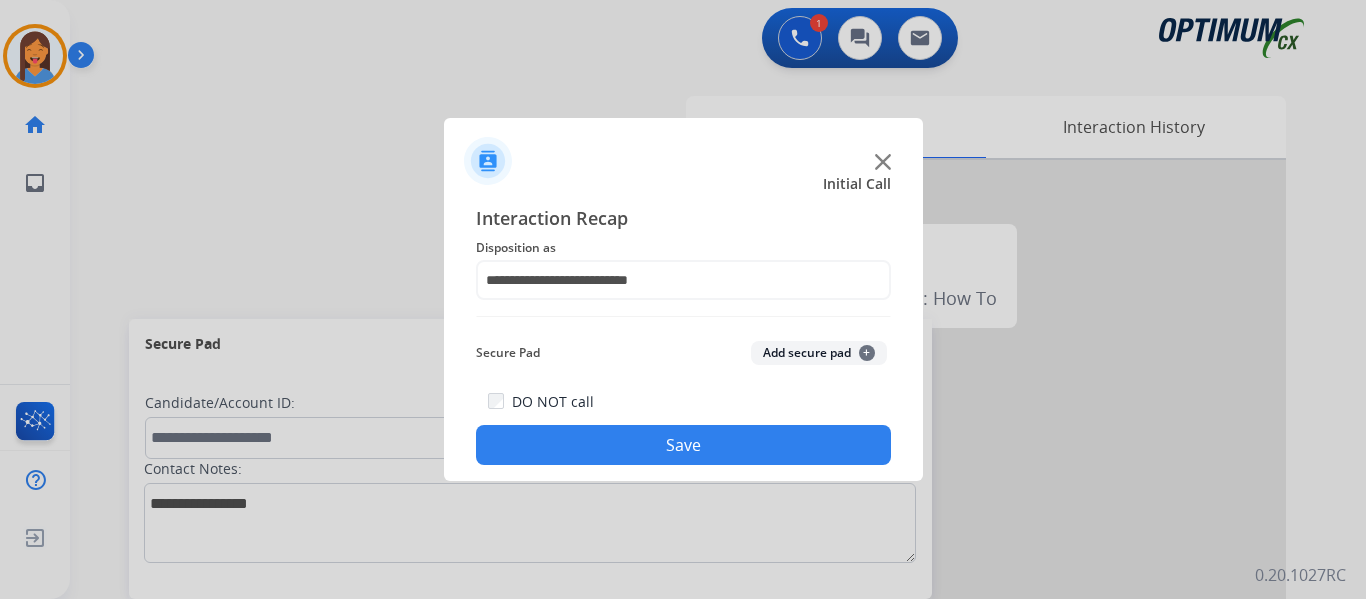 click on "Save" 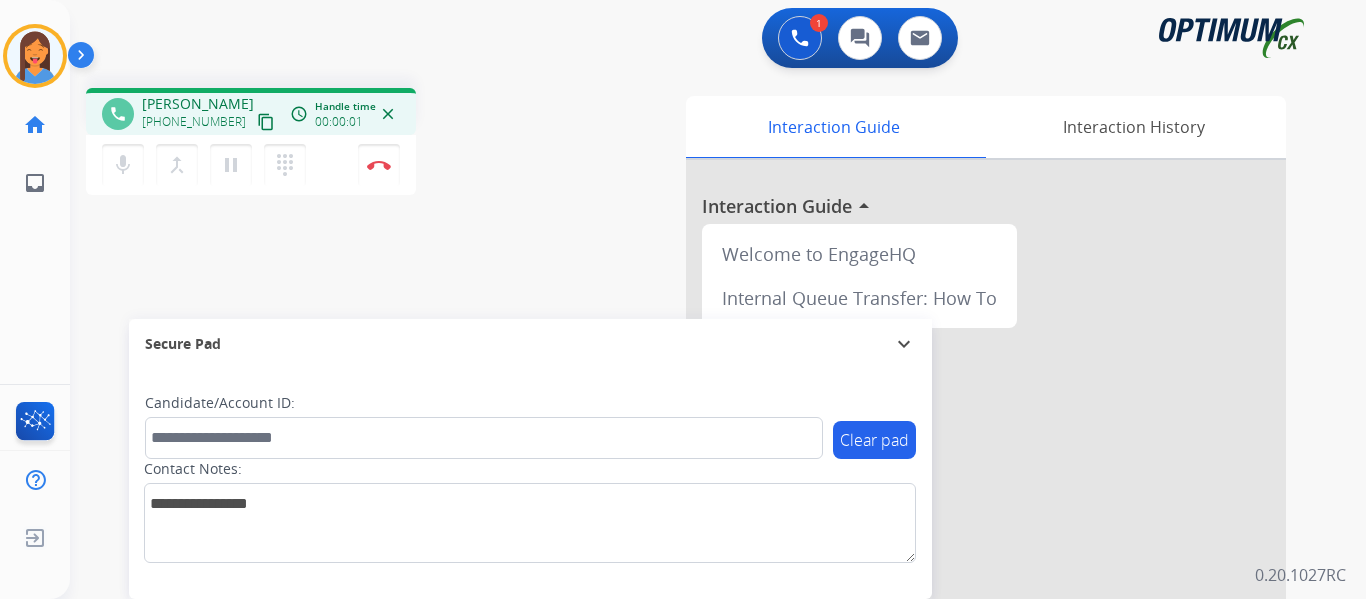 click on "content_copy" at bounding box center (266, 122) 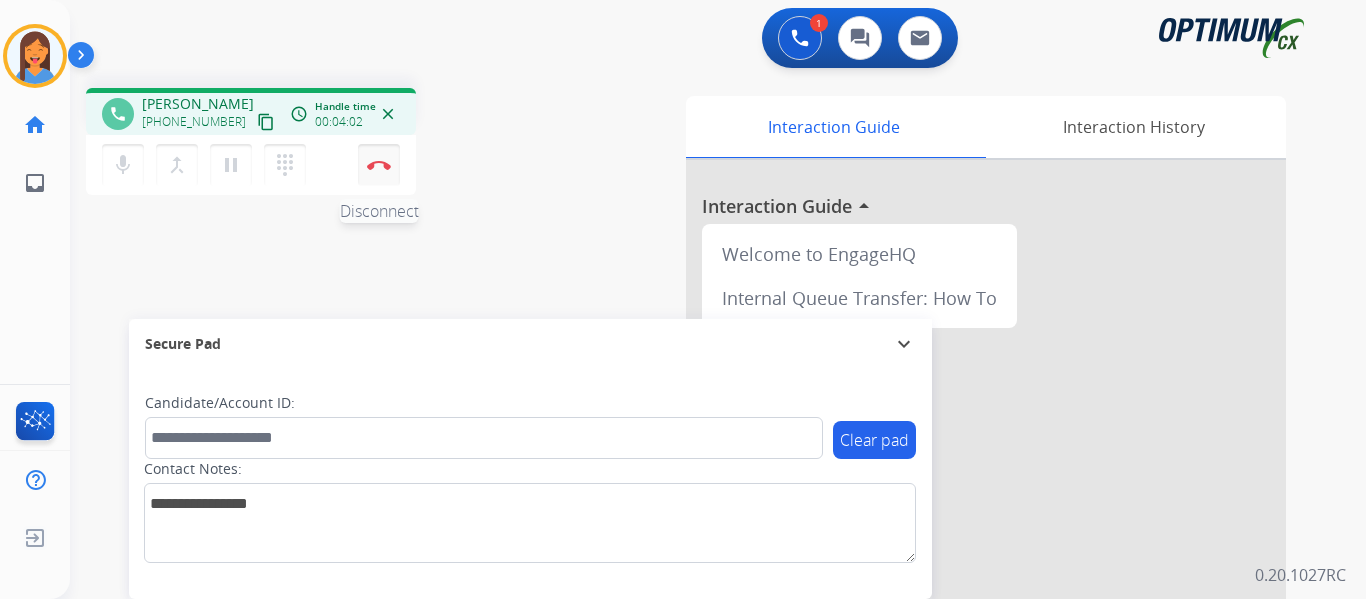 click on "Disconnect" at bounding box center (379, 165) 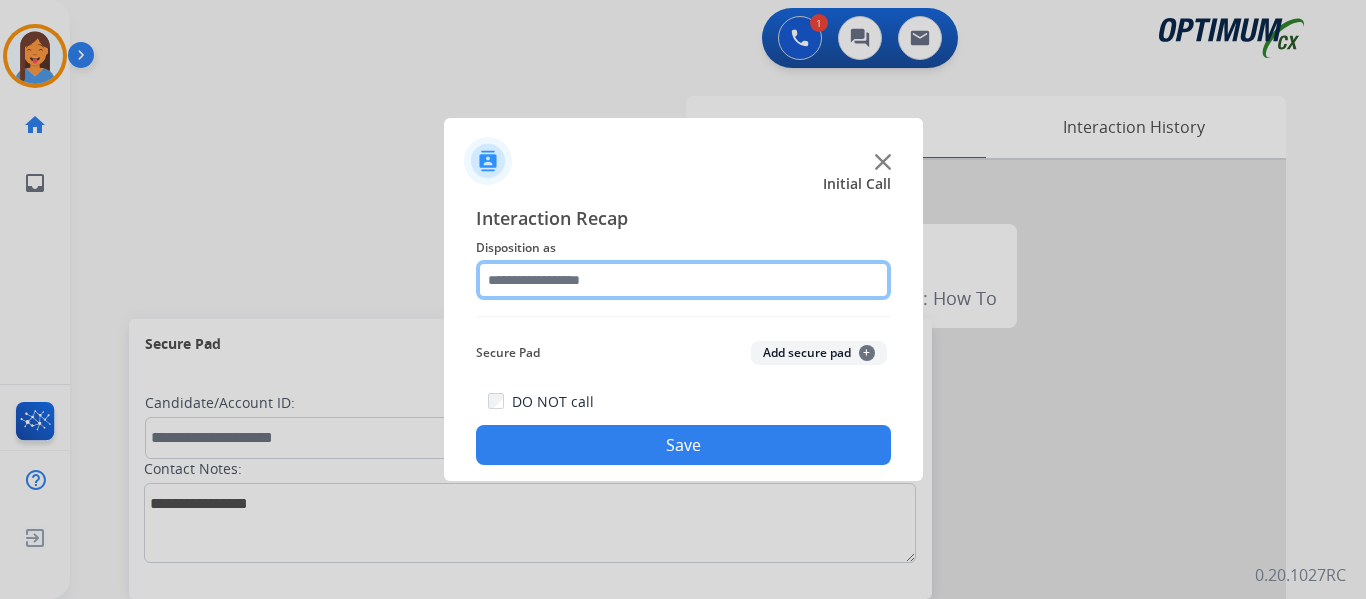 click 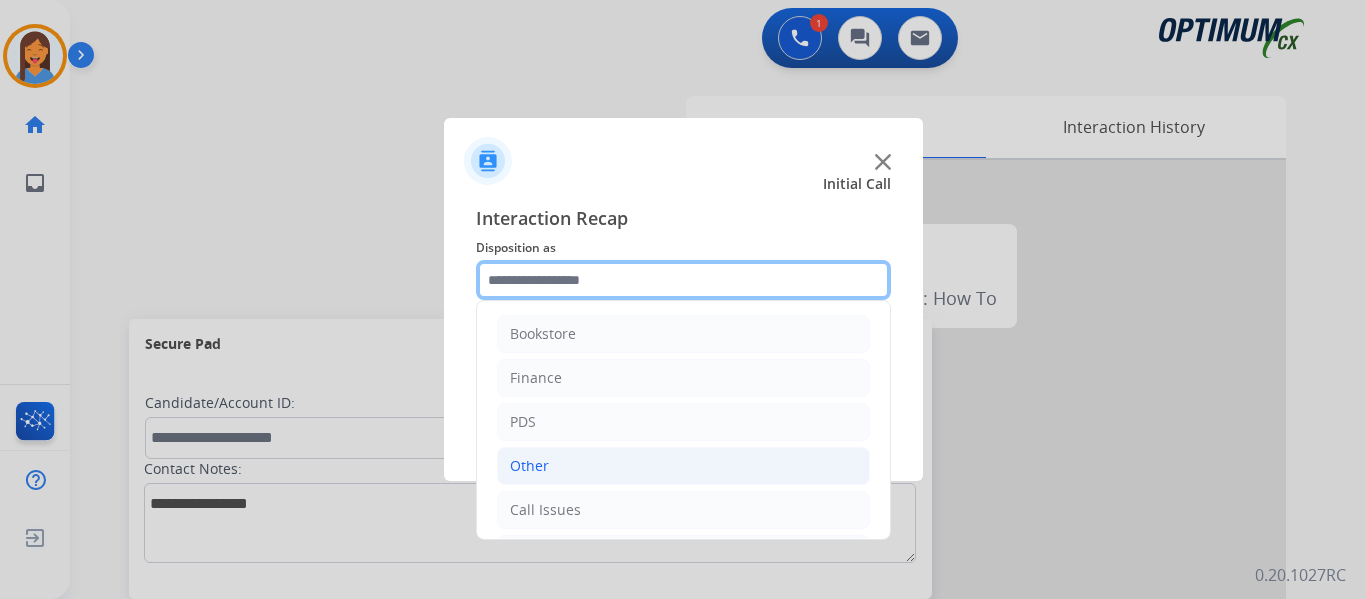 scroll, scrollTop: 136, scrollLeft: 0, axis: vertical 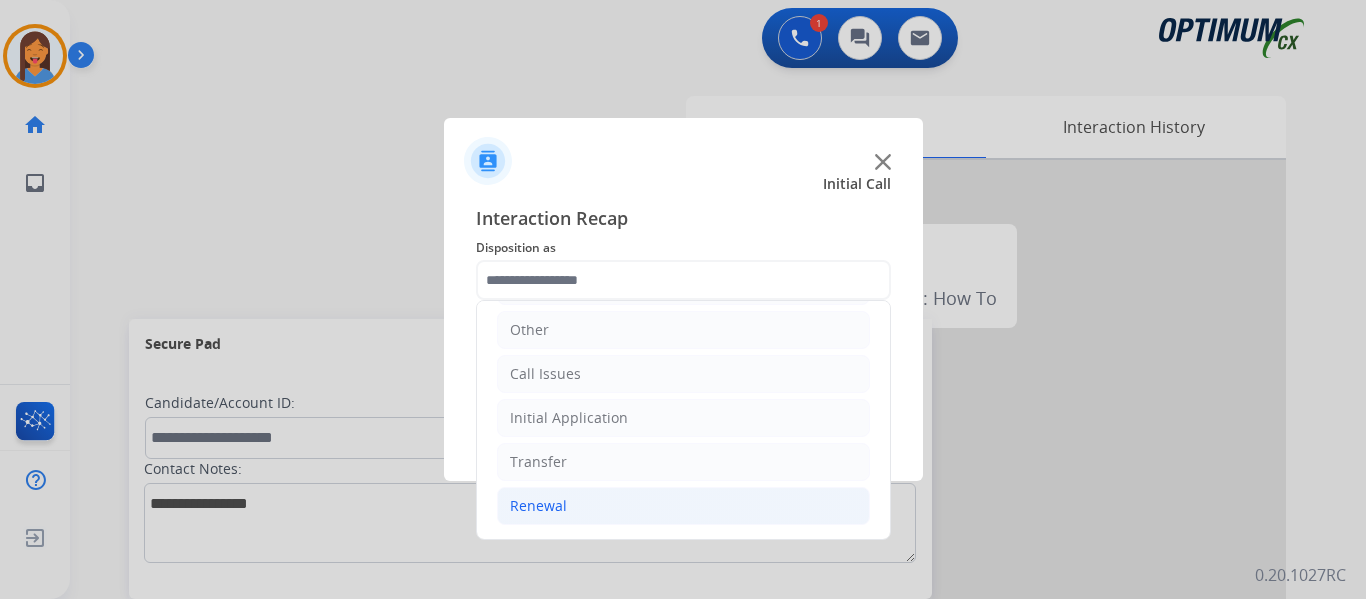 click on "Renewal" 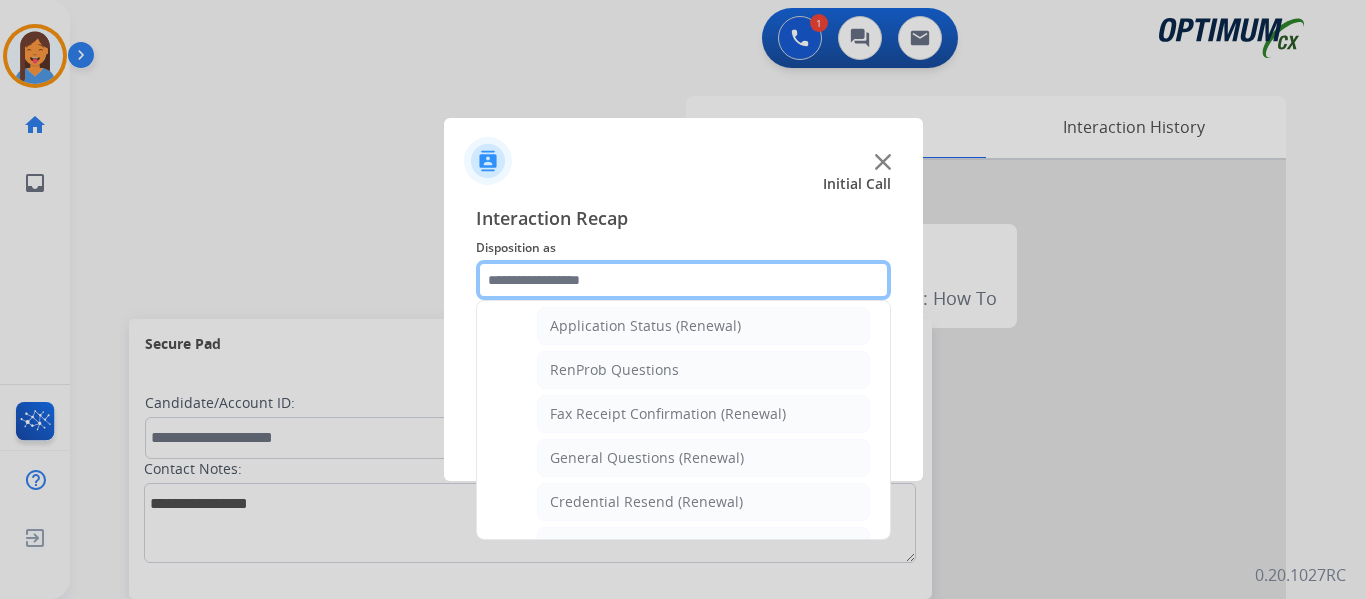 scroll, scrollTop: 536, scrollLeft: 0, axis: vertical 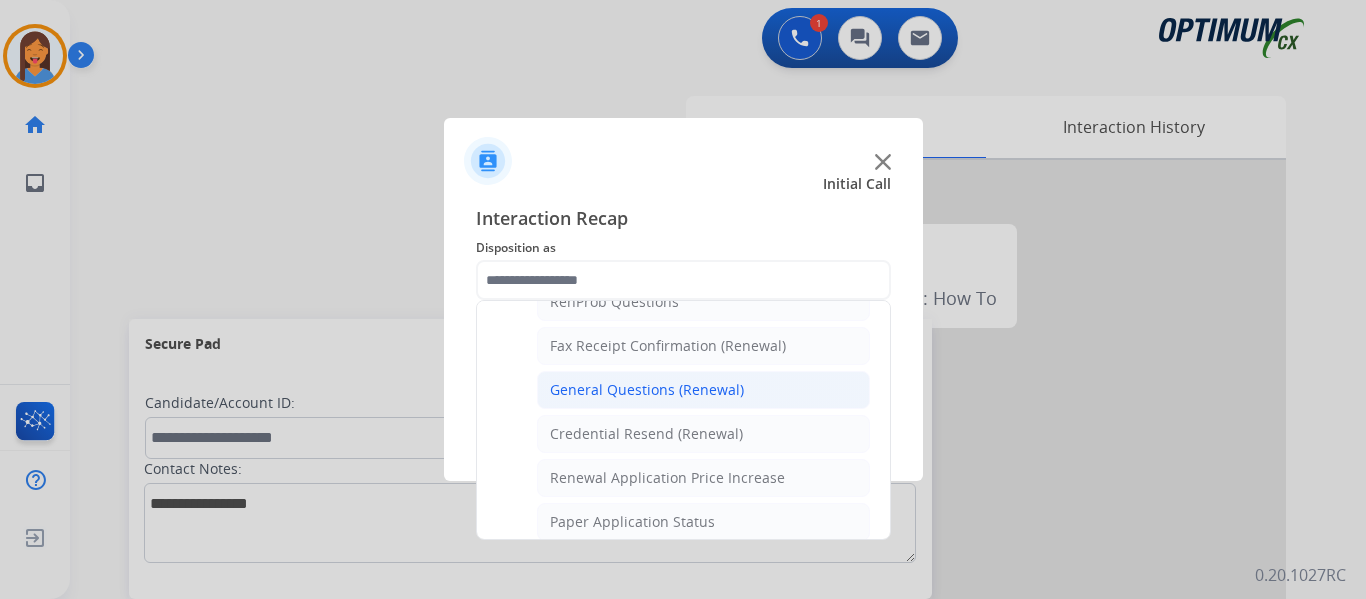 click on "General Questions (Renewal)" 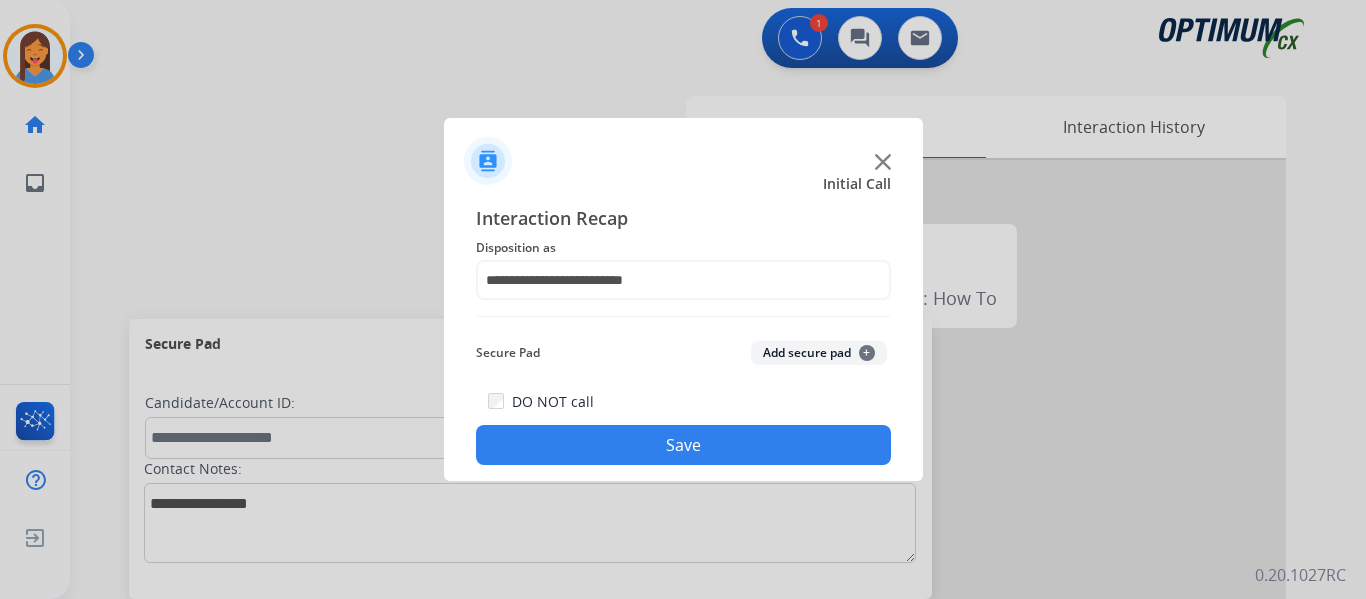 click on "Save" 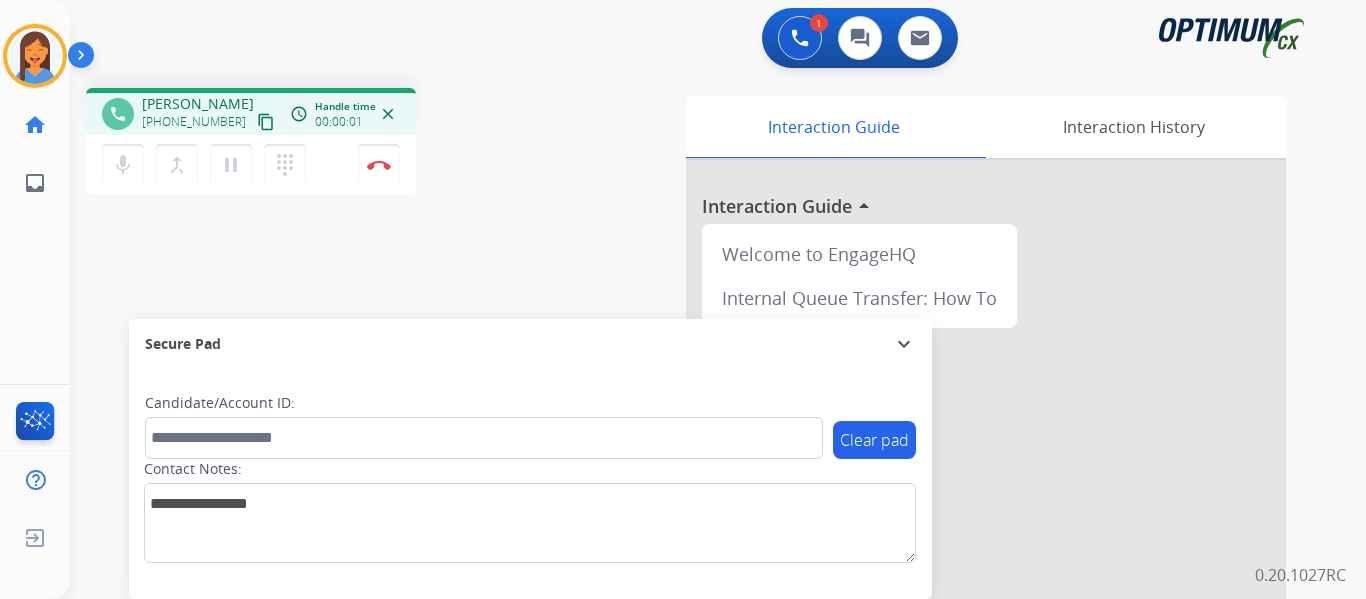 click on "content_copy" at bounding box center [266, 122] 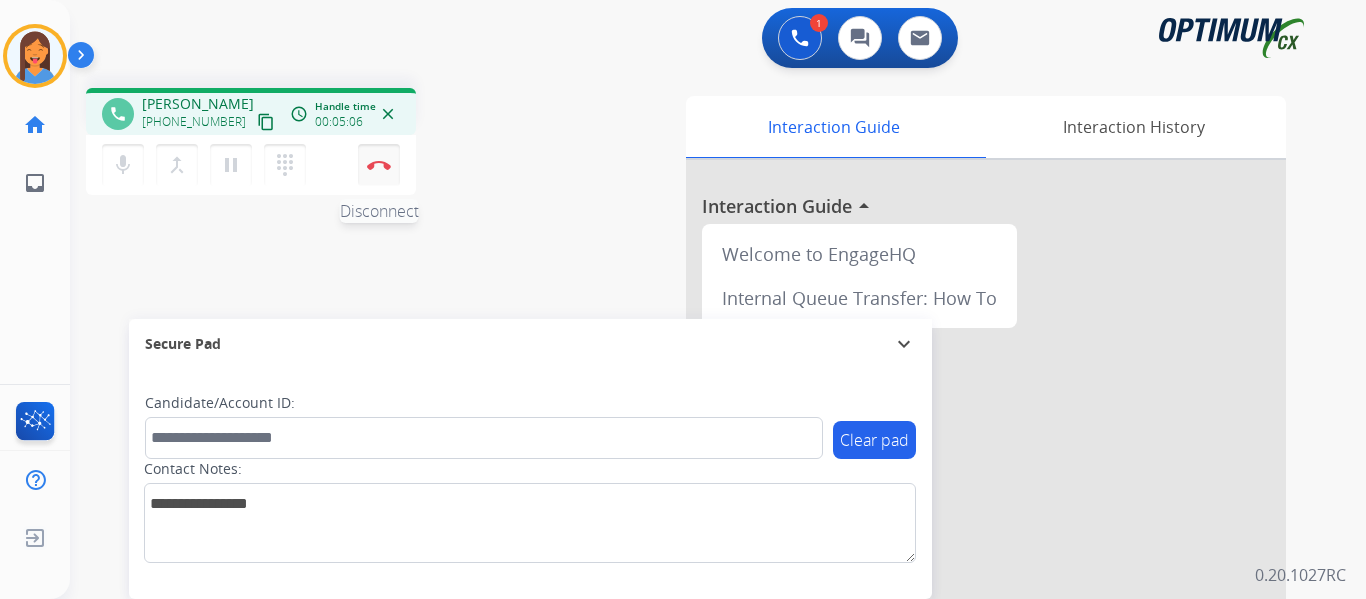 click on "Disconnect" at bounding box center [379, 165] 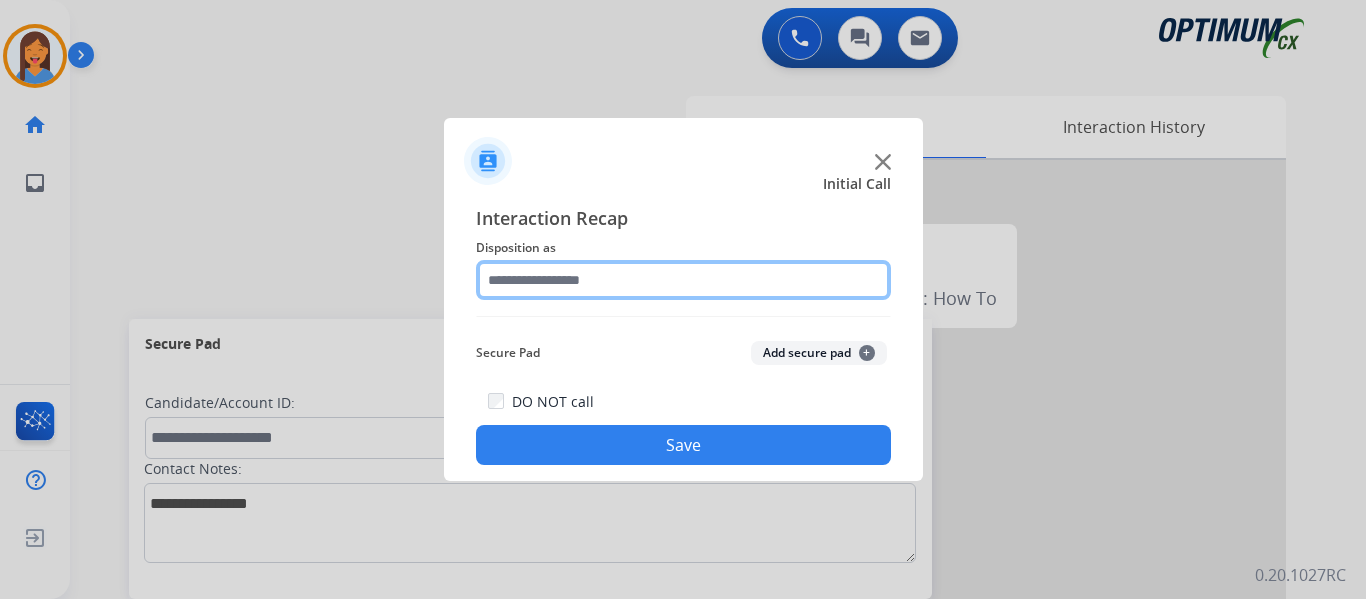 click 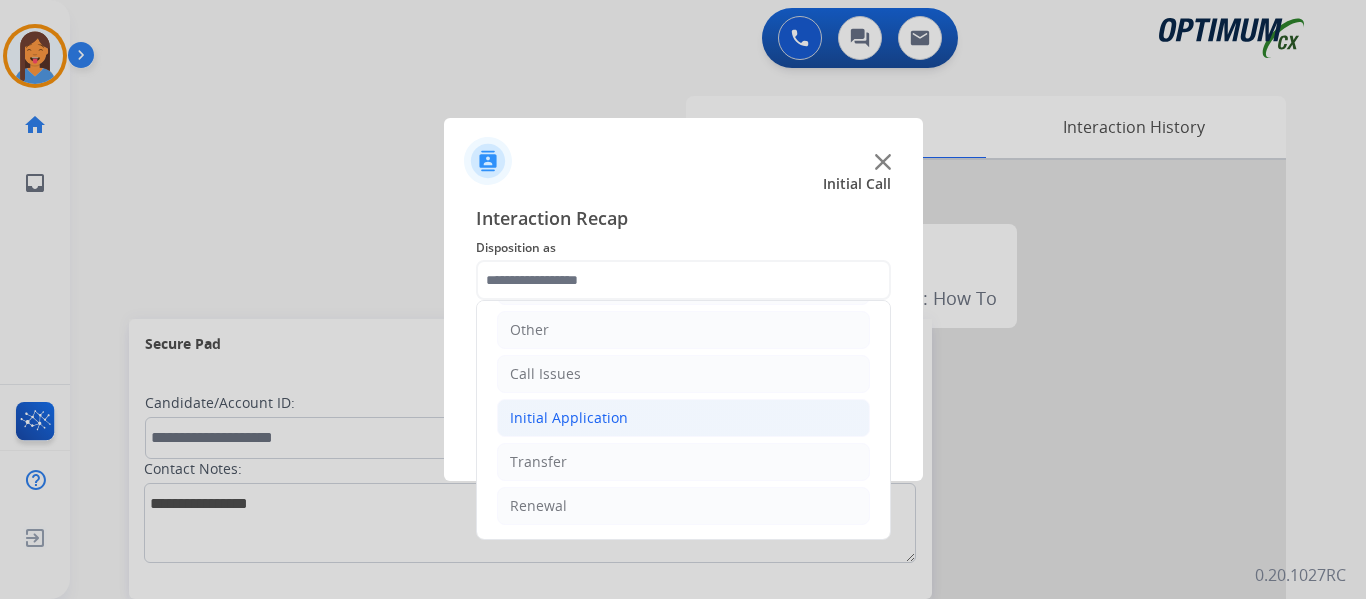click on "Initial Application" 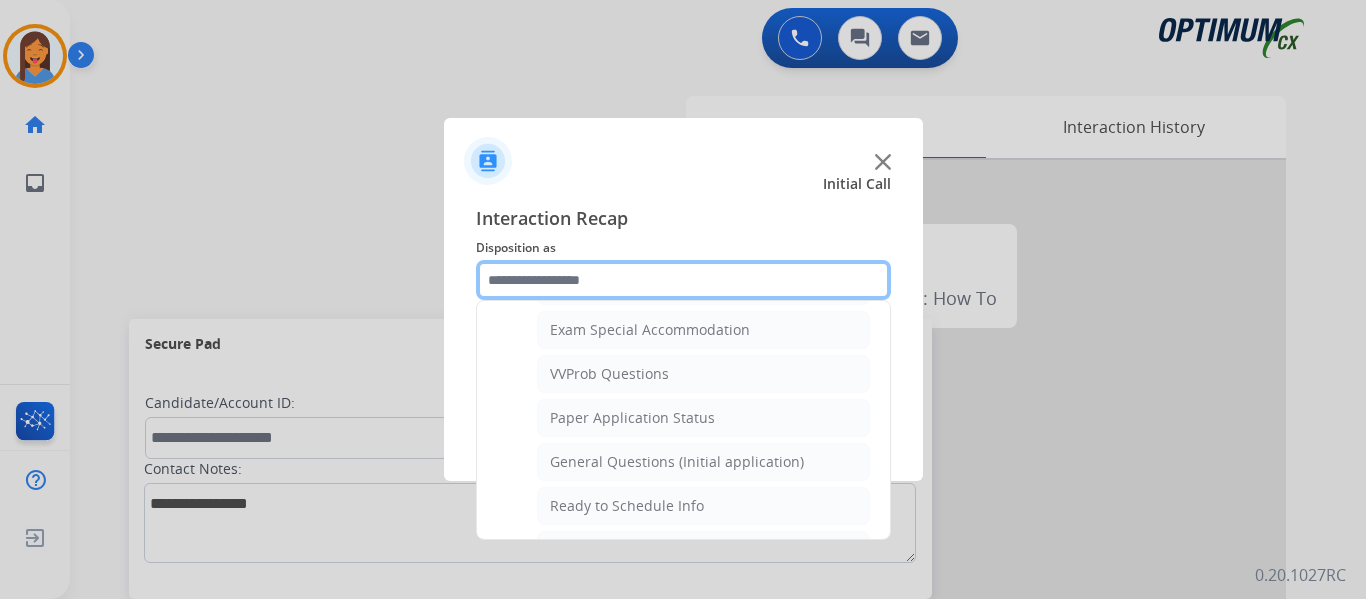 scroll, scrollTop: 1136, scrollLeft: 0, axis: vertical 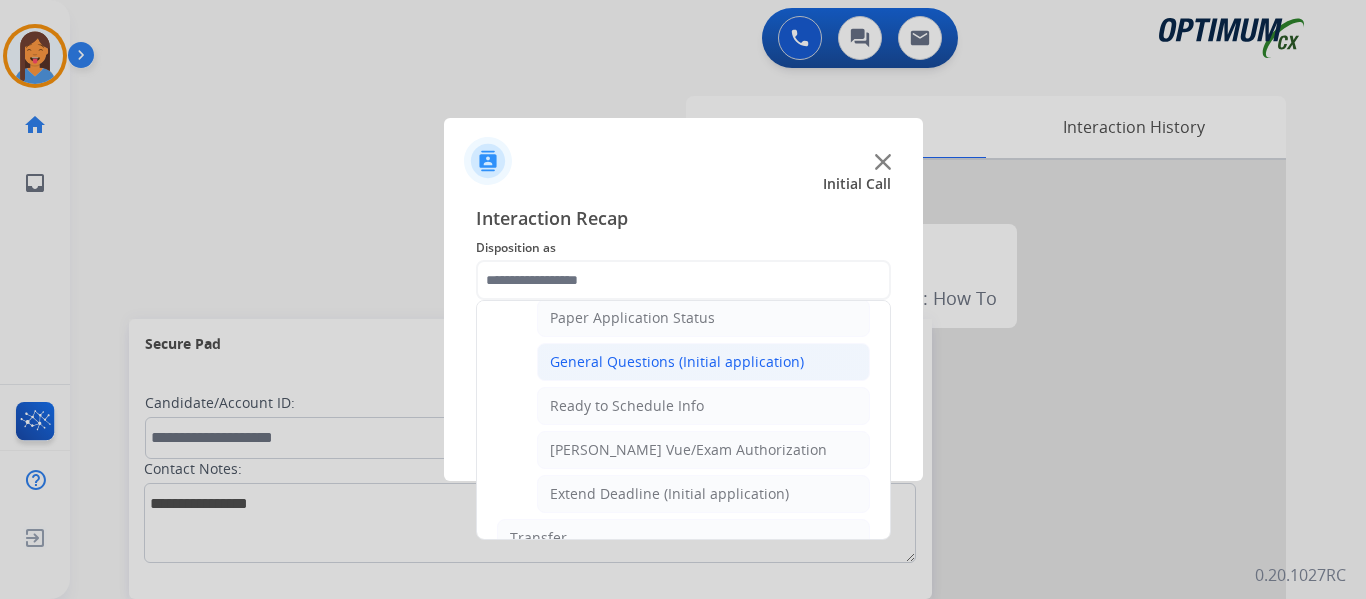 click on "General Questions (Initial application)" 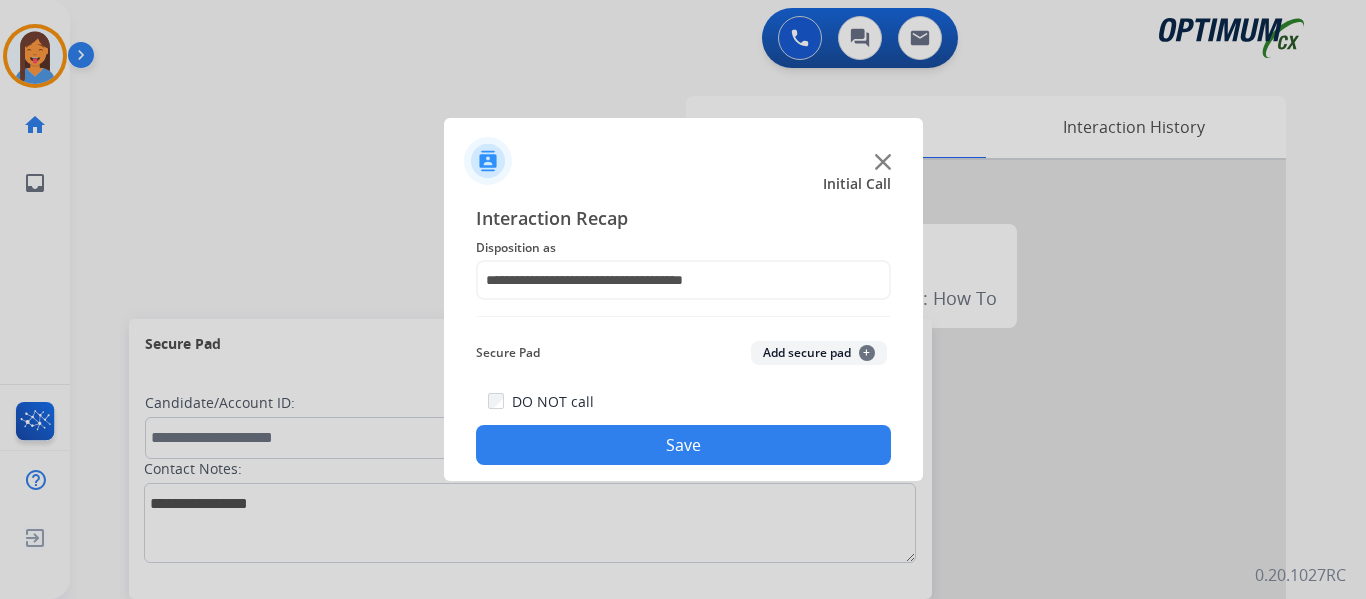 click on "Save" 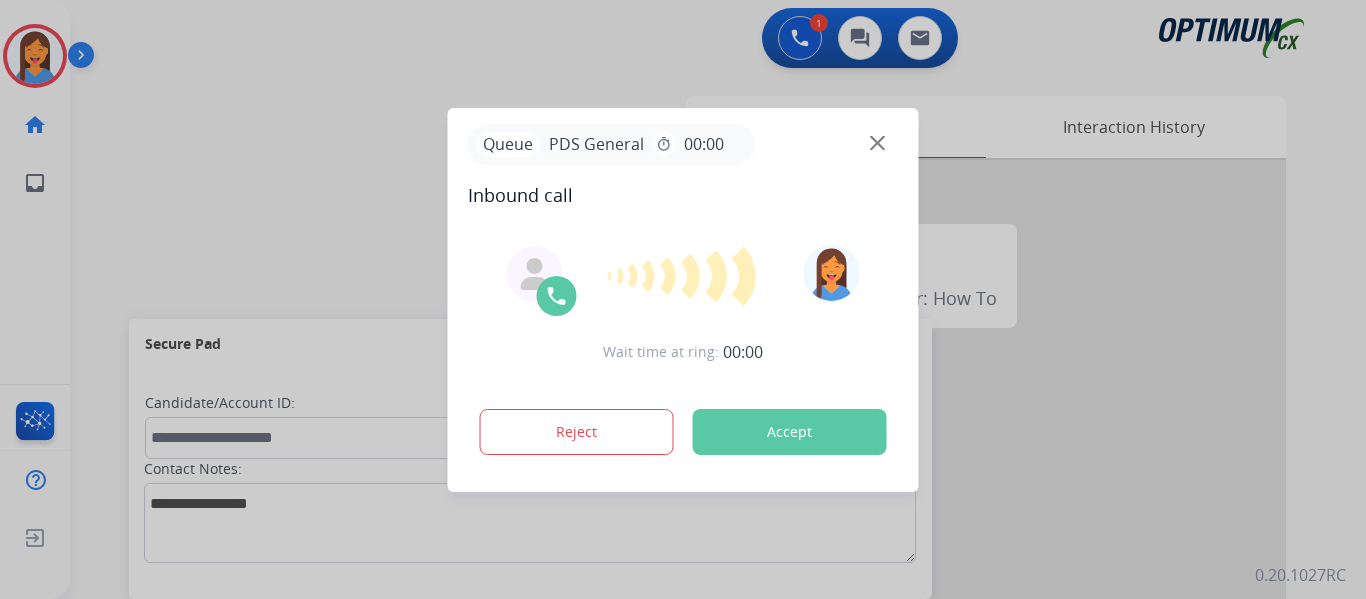 click on "Accept" at bounding box center (790, 432) 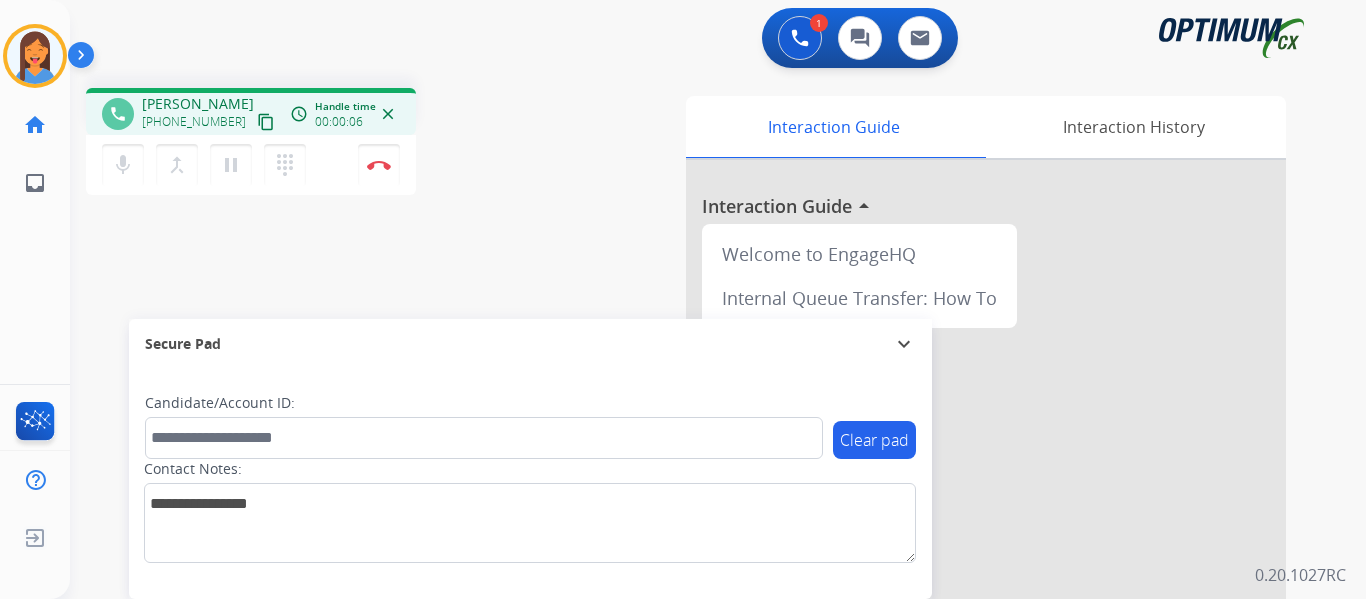 click on "content_copy" at bounding box center [266, 122] 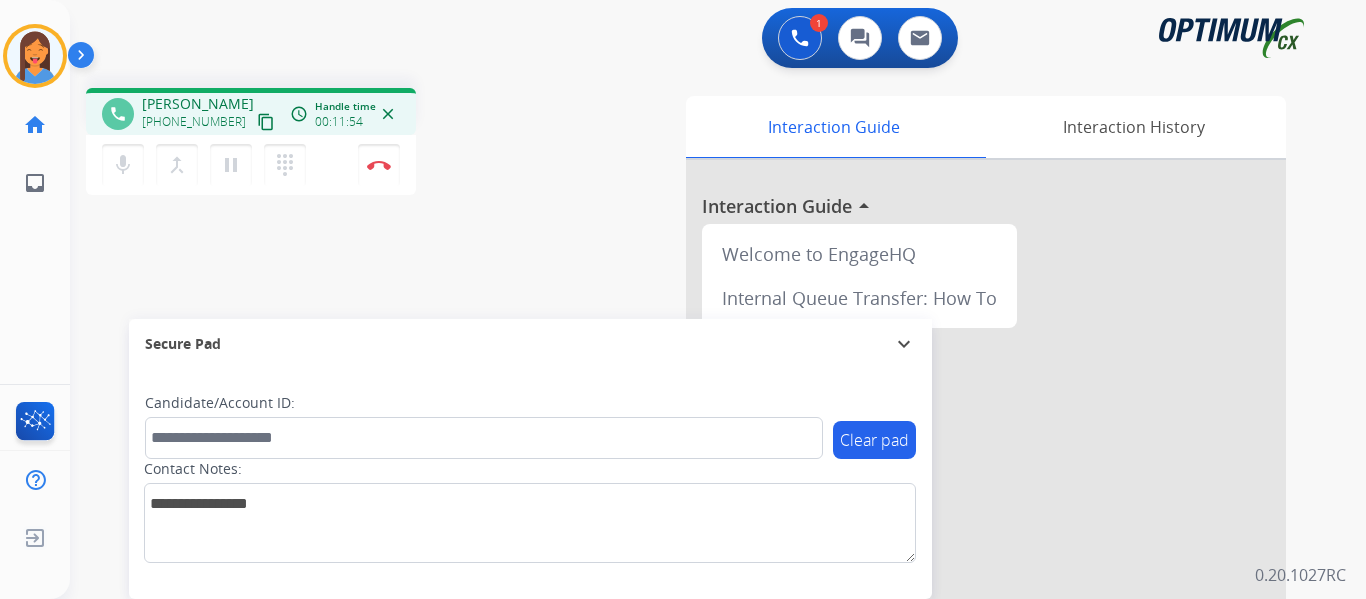 type 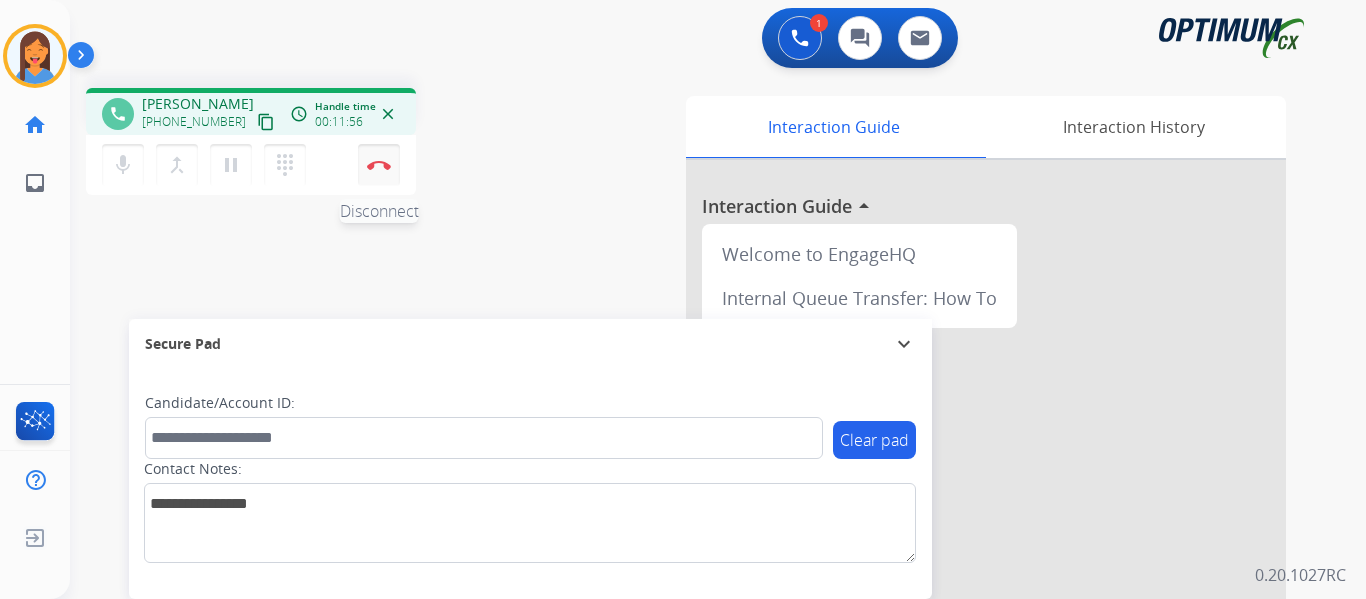 click at bounding box center (379, 165) 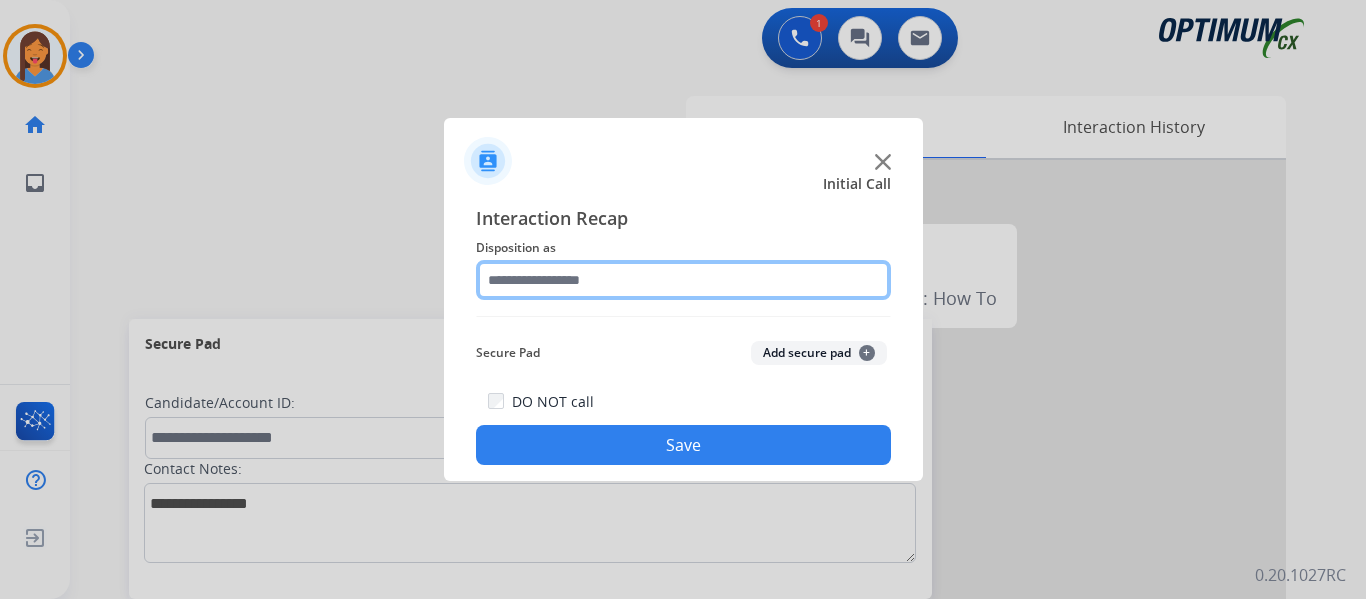click 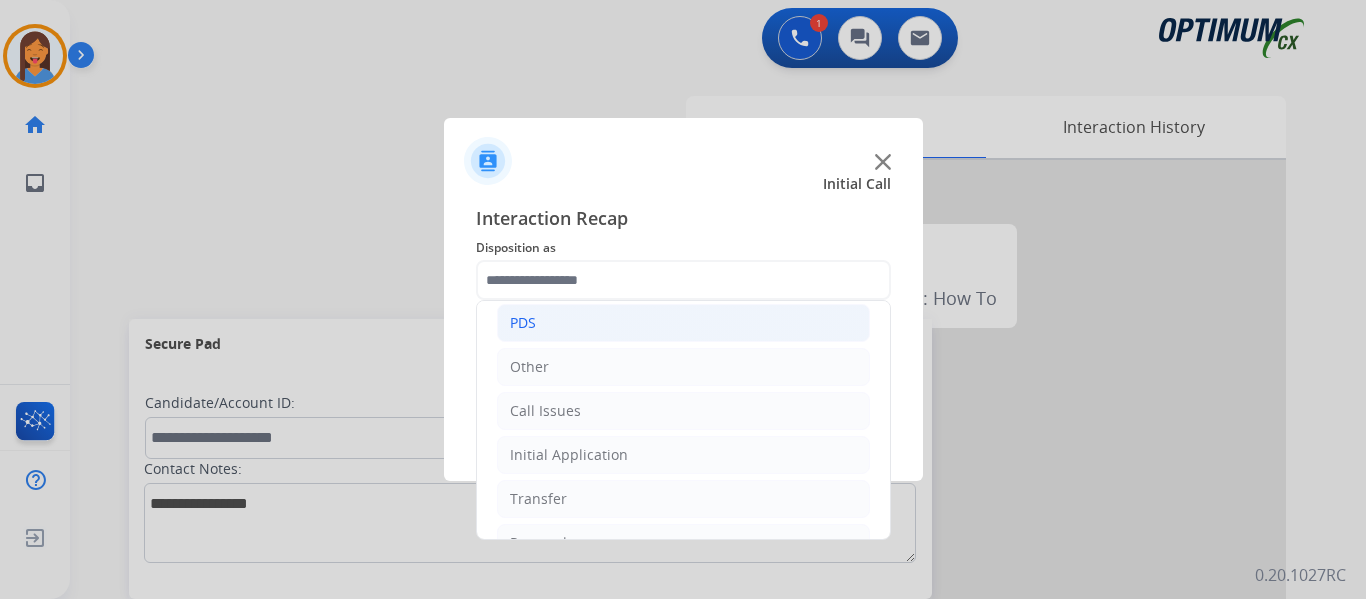click on "Call Issues" 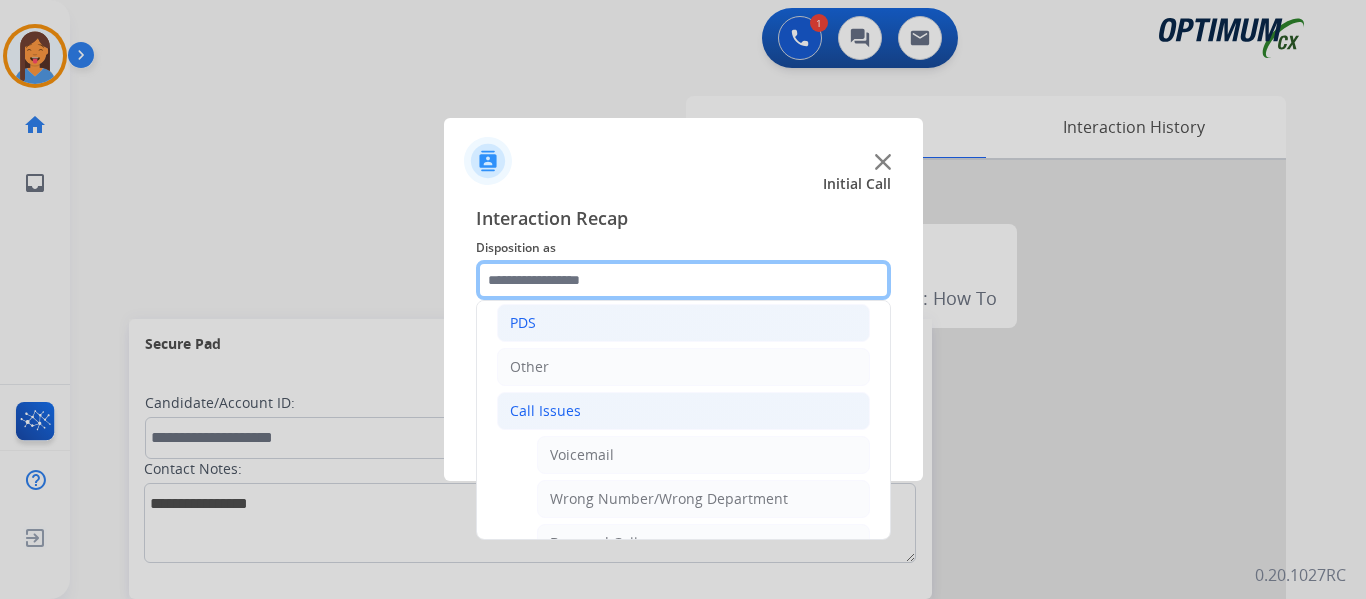 scroll, scrollTop: 100, scrollLeft: 0, axis: vertical 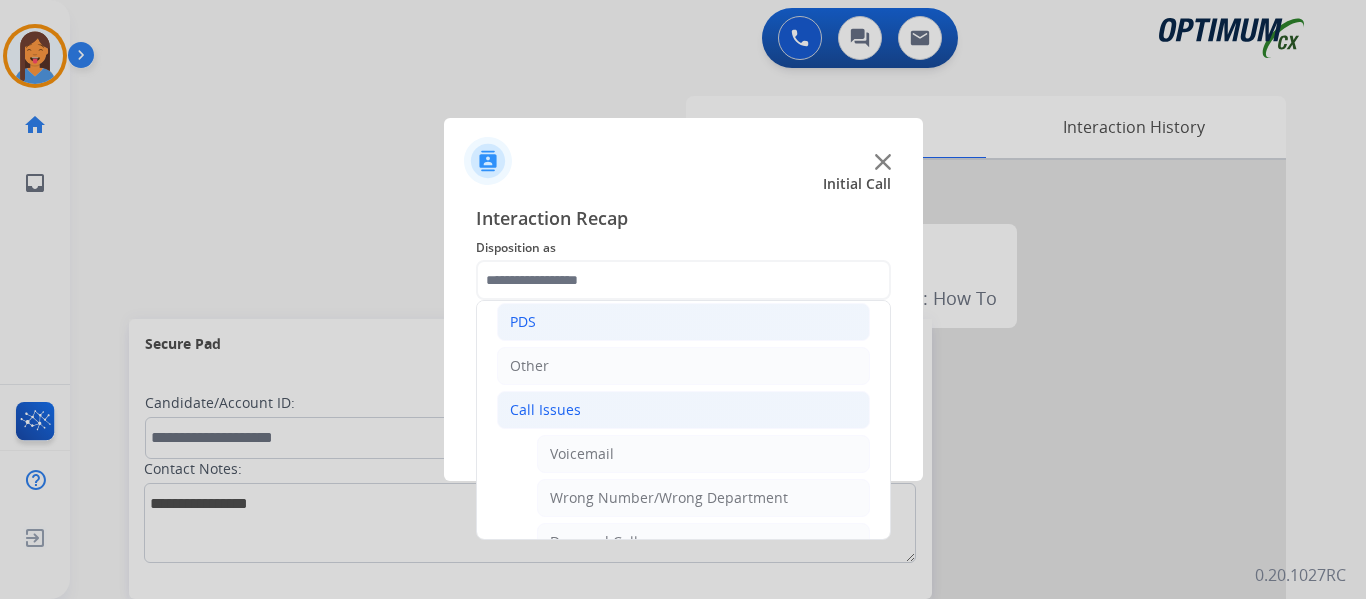 click on "PDS" 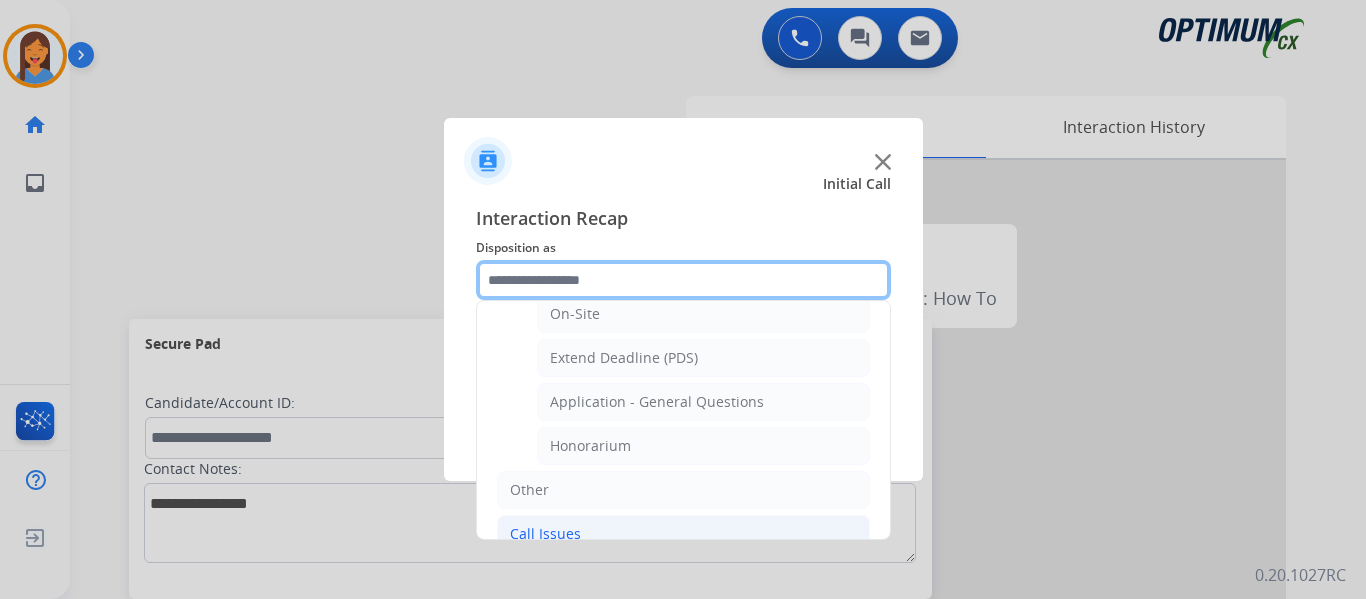 scroll, scrollTop: 600, scrollLeft: 0, axis: vertical 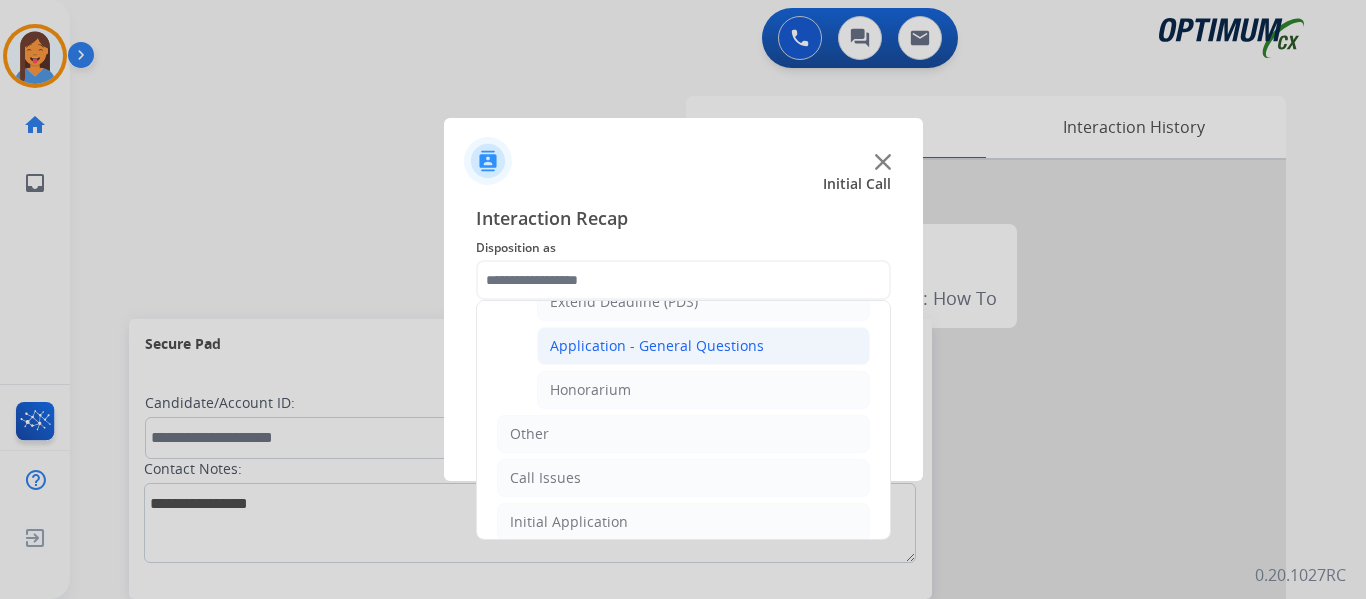 click on "Application - General Questions" 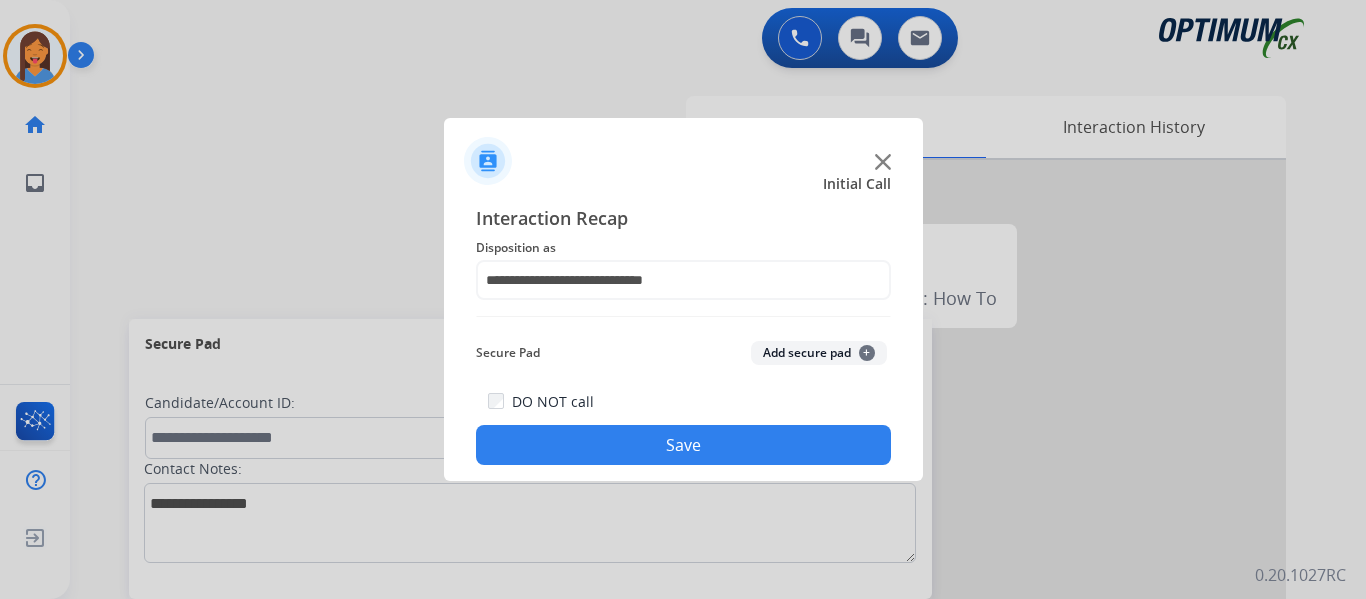 click on "Save" 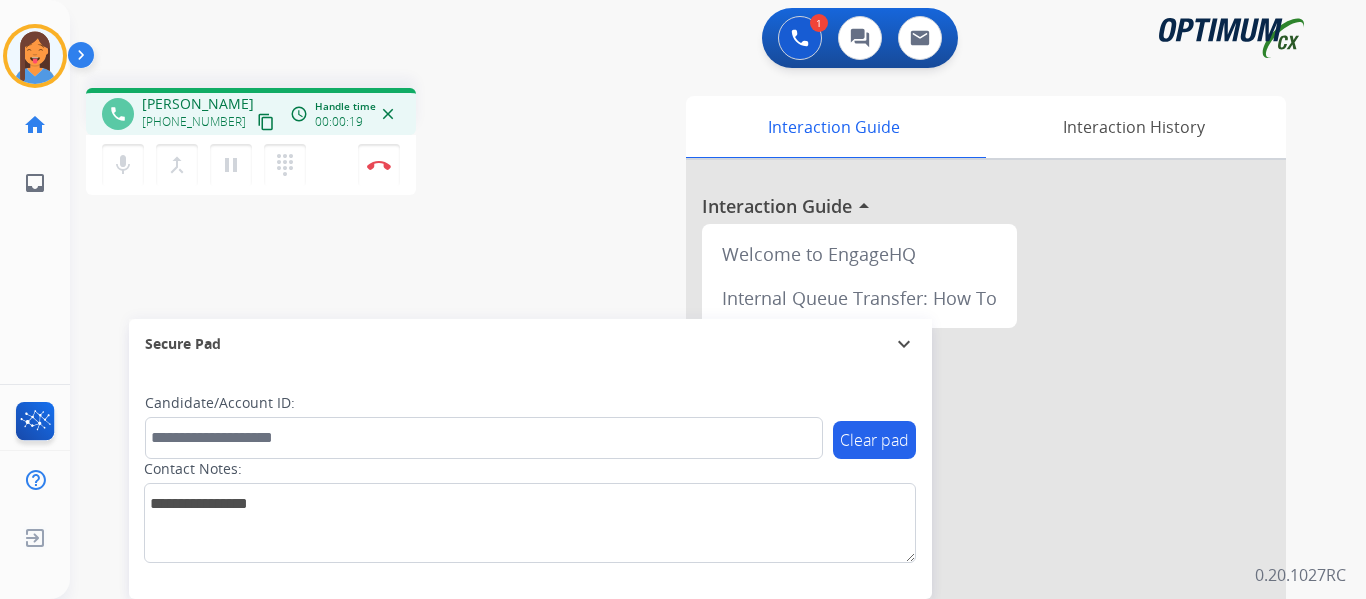 drag, startPoint x: 239, startPoint y: 127, endPoint x: 375, endPoint y: 132, distance: 136.09187 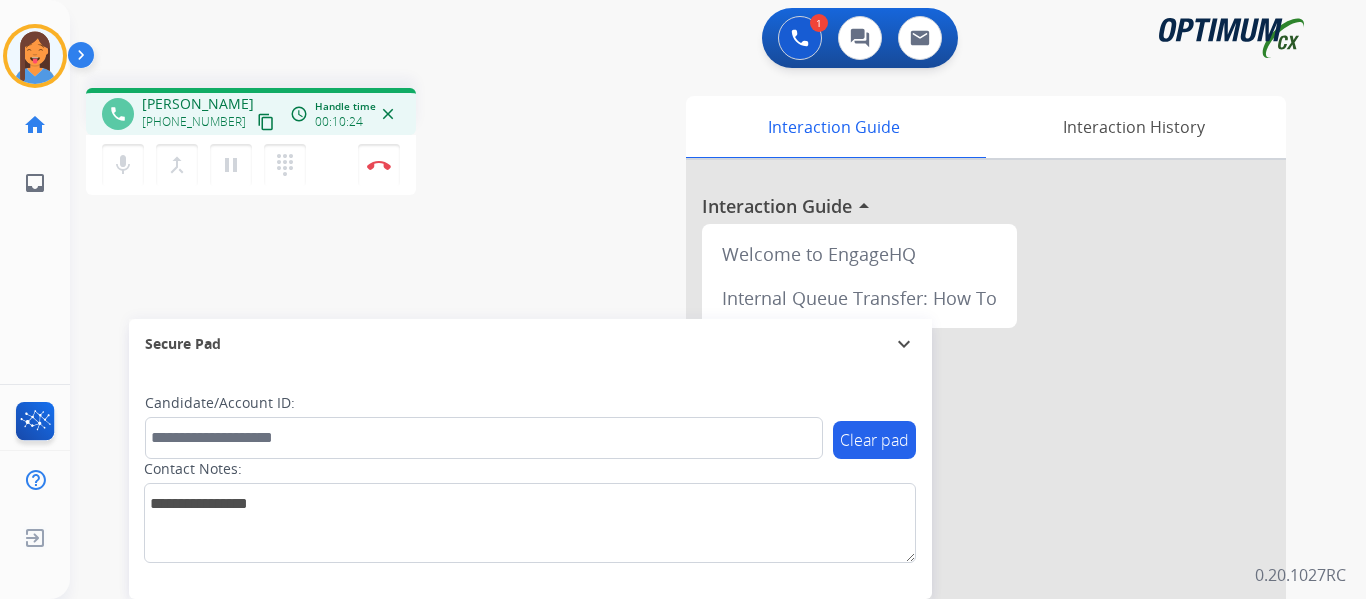 click on "phone L.A. Rivera +13373089956 content_copy access_time Call metrics Queue   00:07 Hold   00:00 Talk   10:18 Total   10:24 Handle time 00:10:24 close mic Mute merge_type Bridge pause Hold dialpad Dialpad Disconnect swap_horiz Break voice bridge close_fullscreen Connect 3-Way Call merge_type Separate 3-Way Call  Interaction Guide   Interaction History  Interaction Guide arrow_drop_up  Welcome to EngageHQ   Internal Queue Transfer: How To  Secure Pad expand_more Clear pad Candidate/Account ID: Contact Notes:" at bounding box center (694, 489) 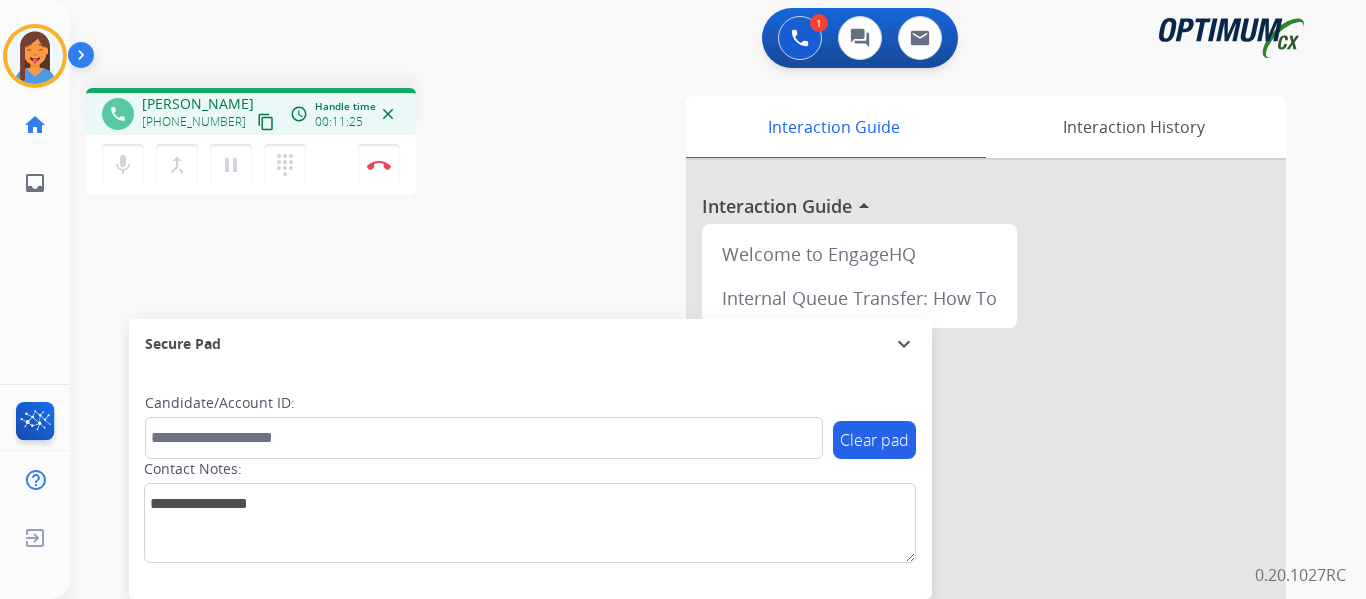 drag, startPoint x: 383, startPoint y: 165, endPoint x: 410, endPoint y: 183, distance: 32.449963 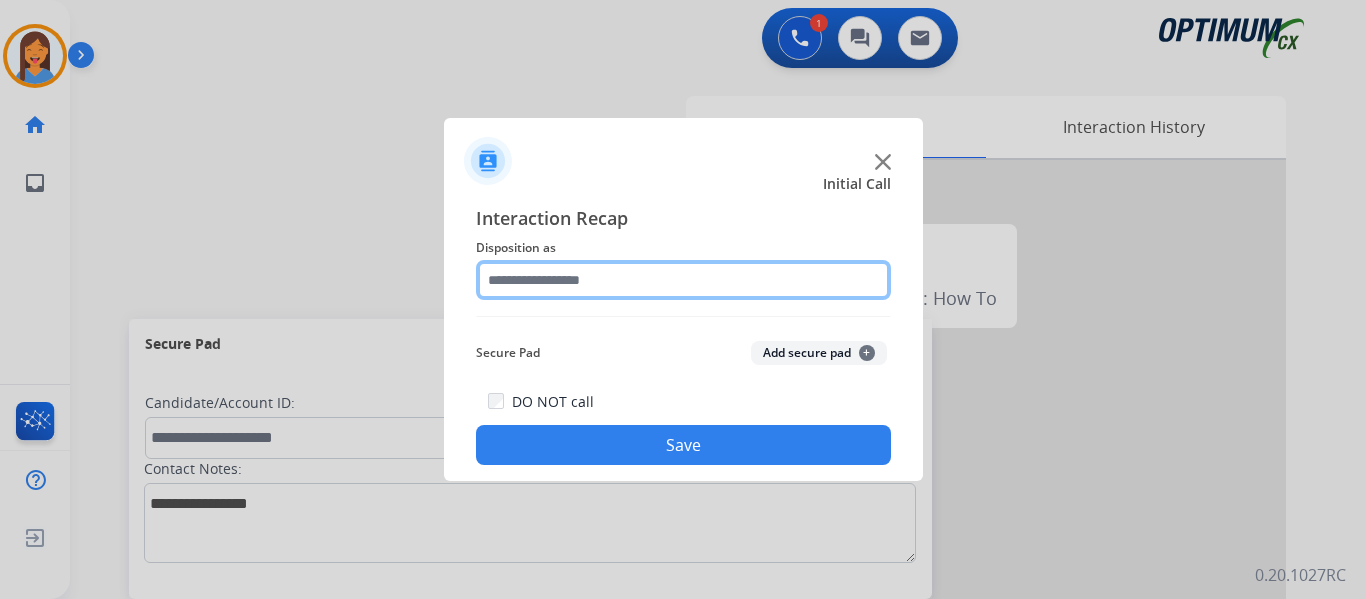 click 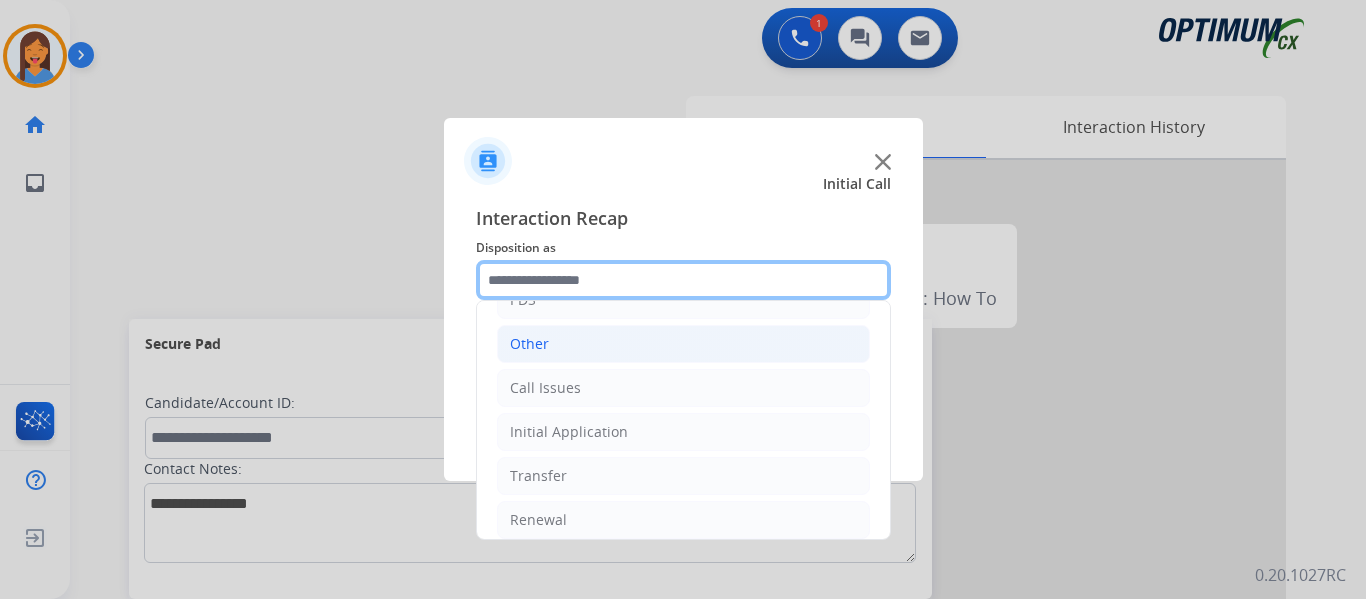 scroll, scrollTop: 136, scrollLeft: 0, axis: vertical 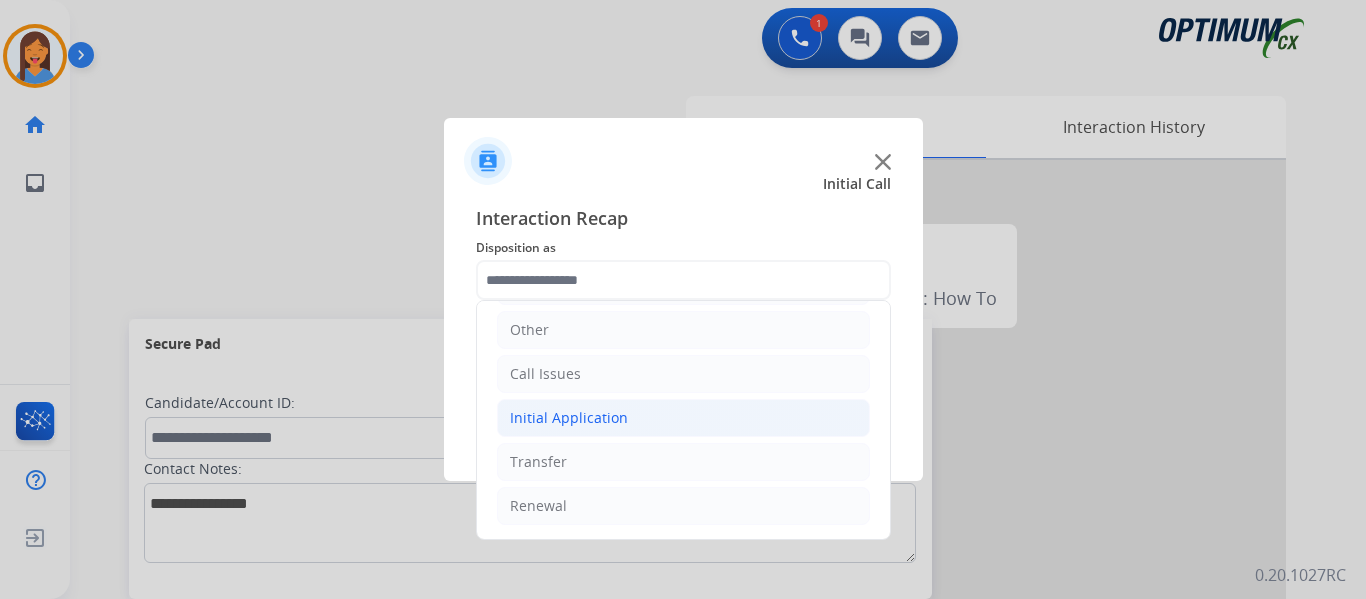 click on "Initial Application" 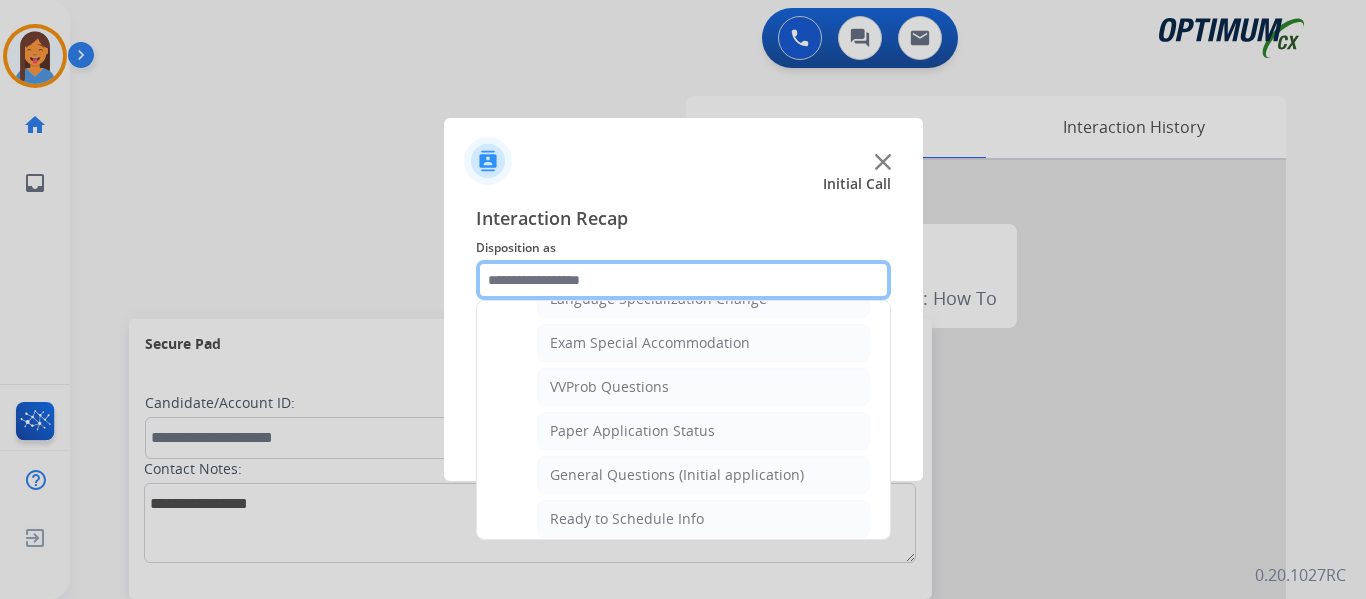scroll, scrollTop: 1036, scrollLeft: 0, axis: vertical 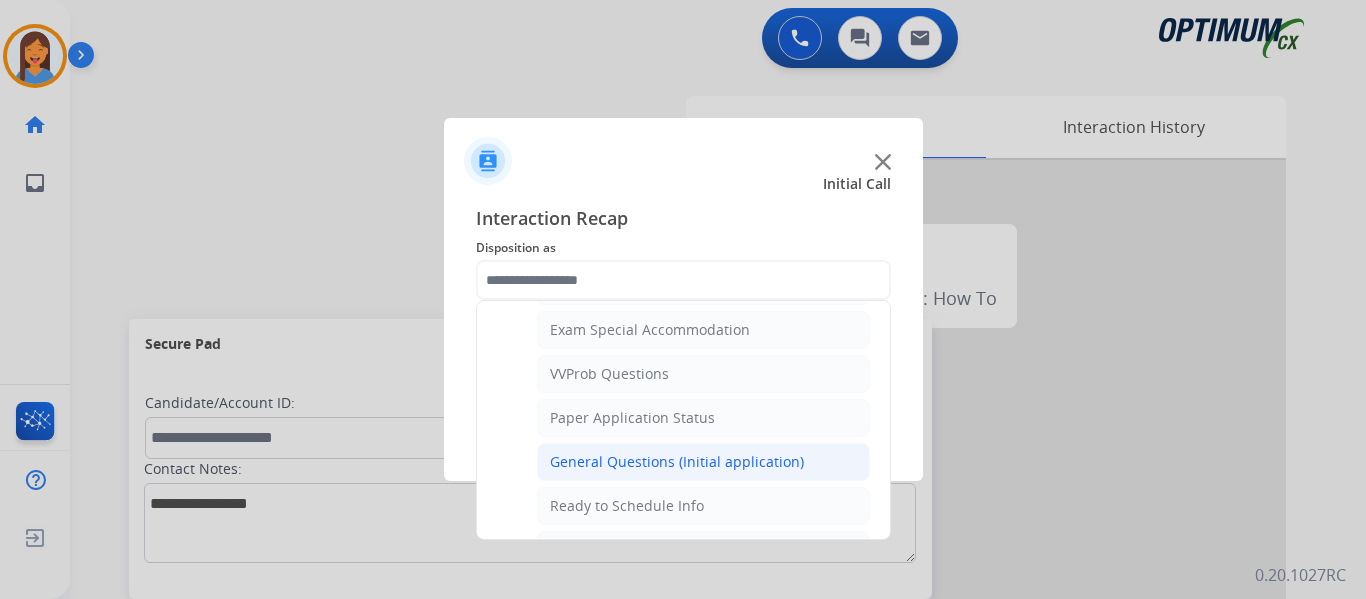 click on "General Questions (Initial application)" 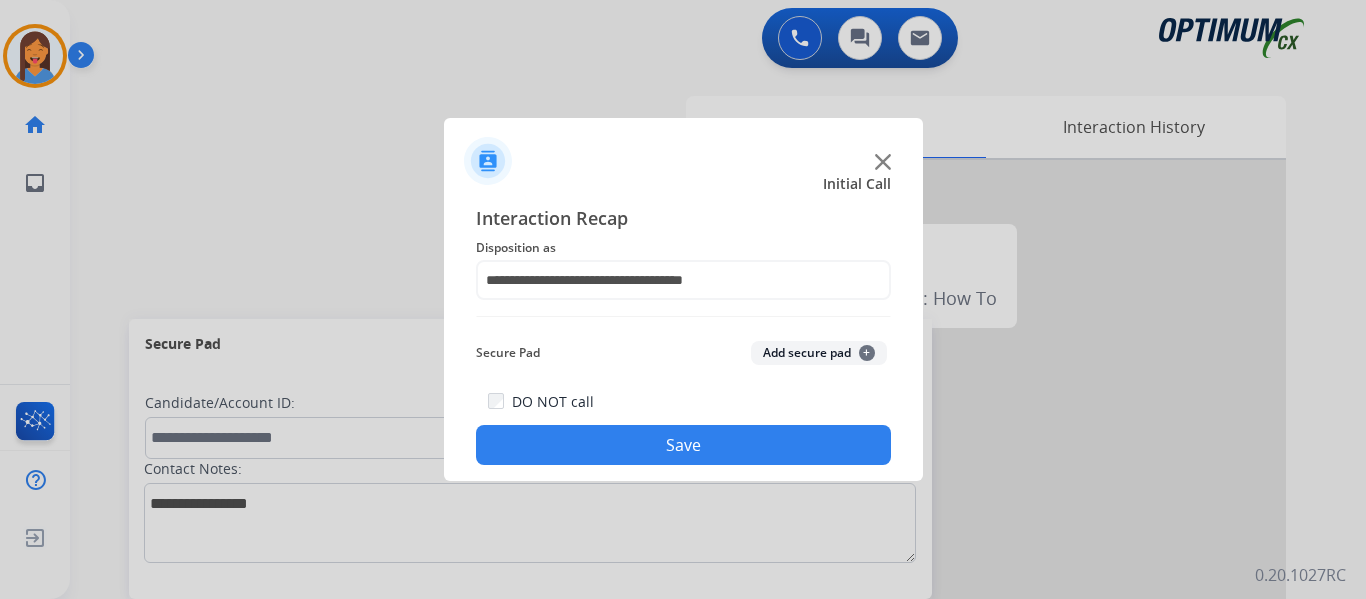 click on "Save" 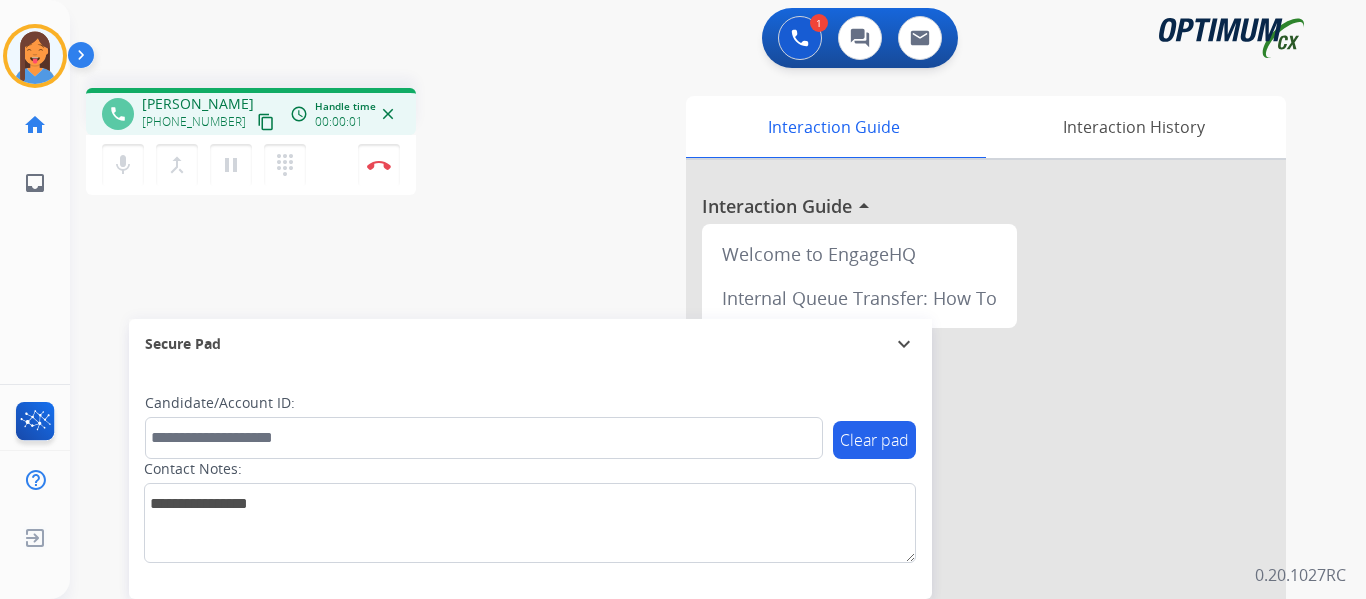click on "content_copy" at bounding box center (266, 122) 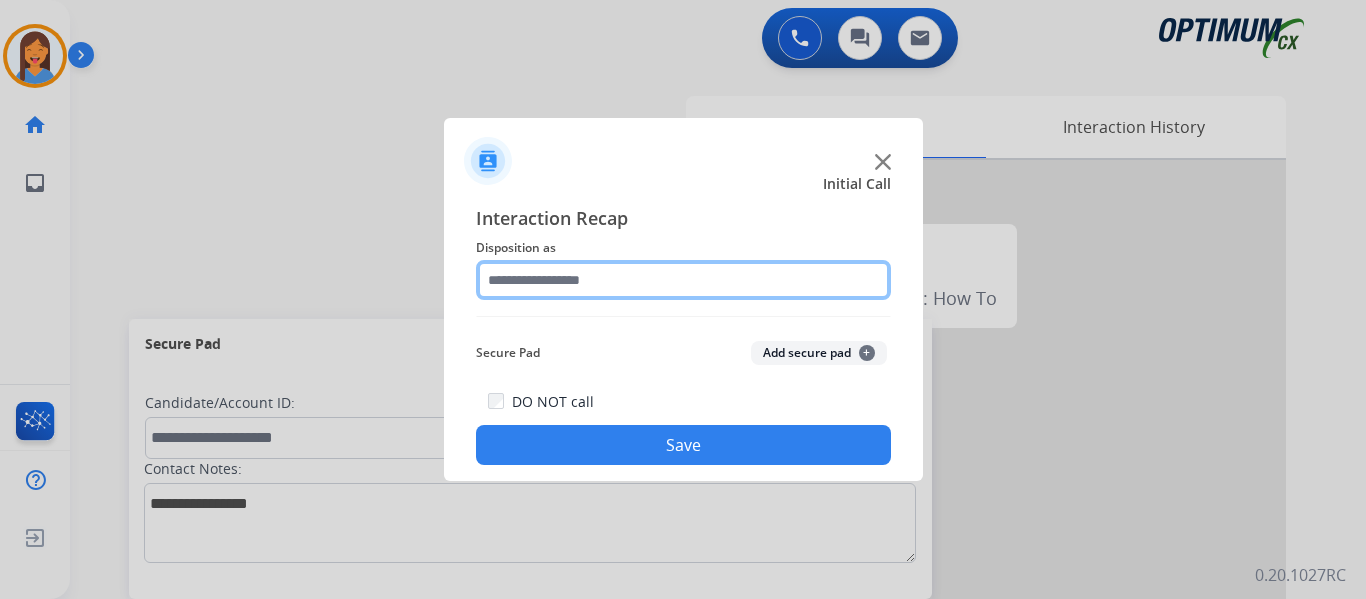 click 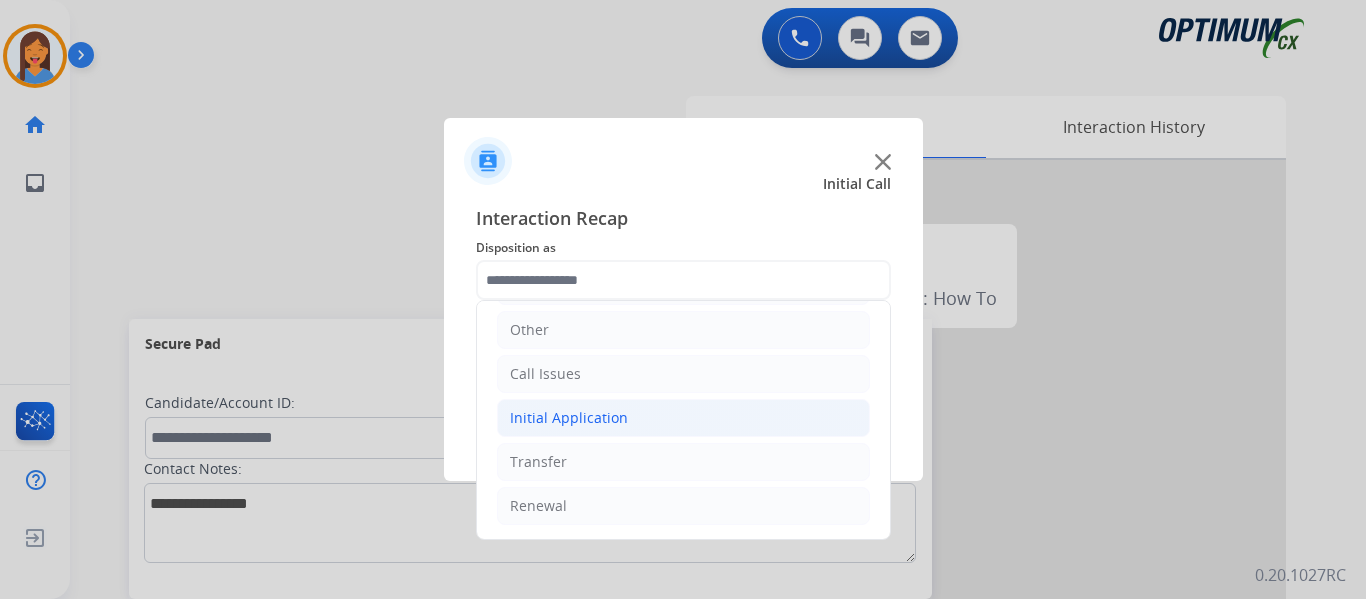 click on "Initial Application" 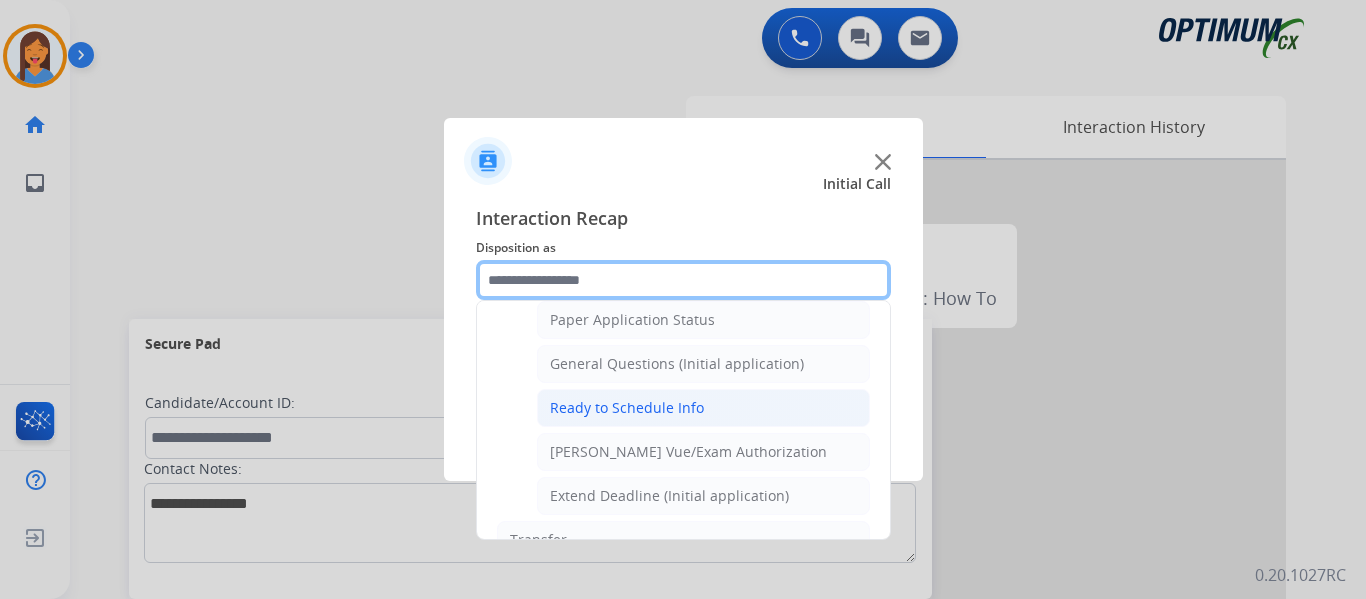 scroll, scrollTop: 1136, scrollLeft: 0, axis: vertical 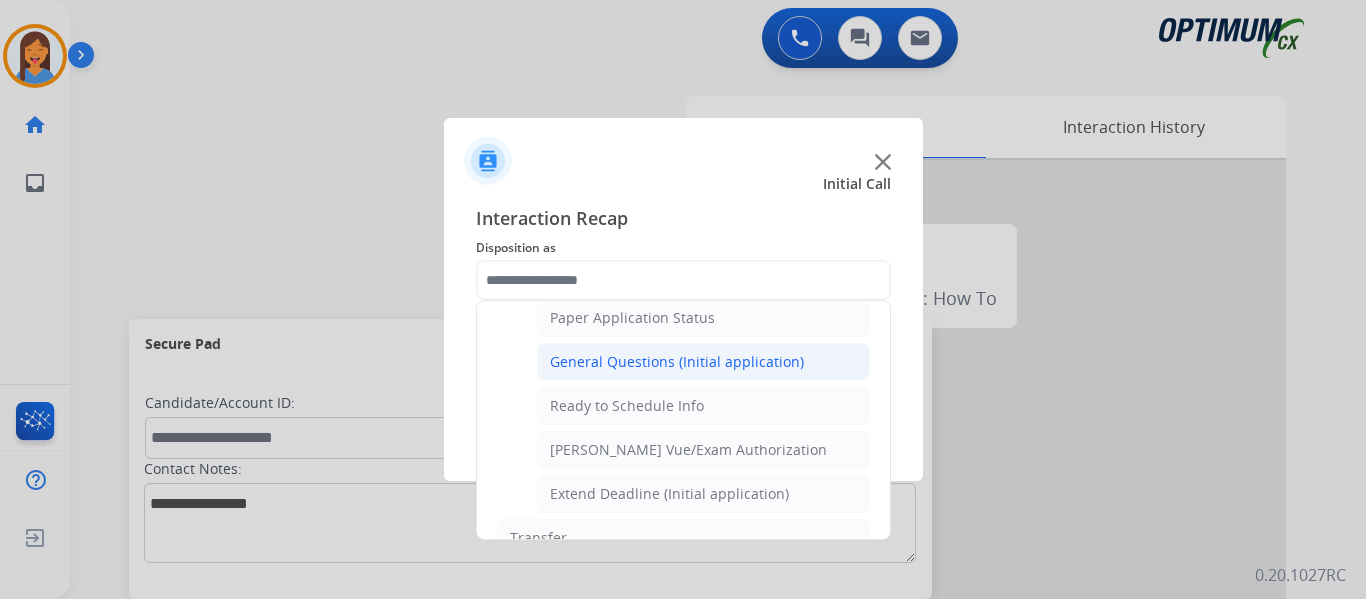 click on "General Questions (Initial application)" 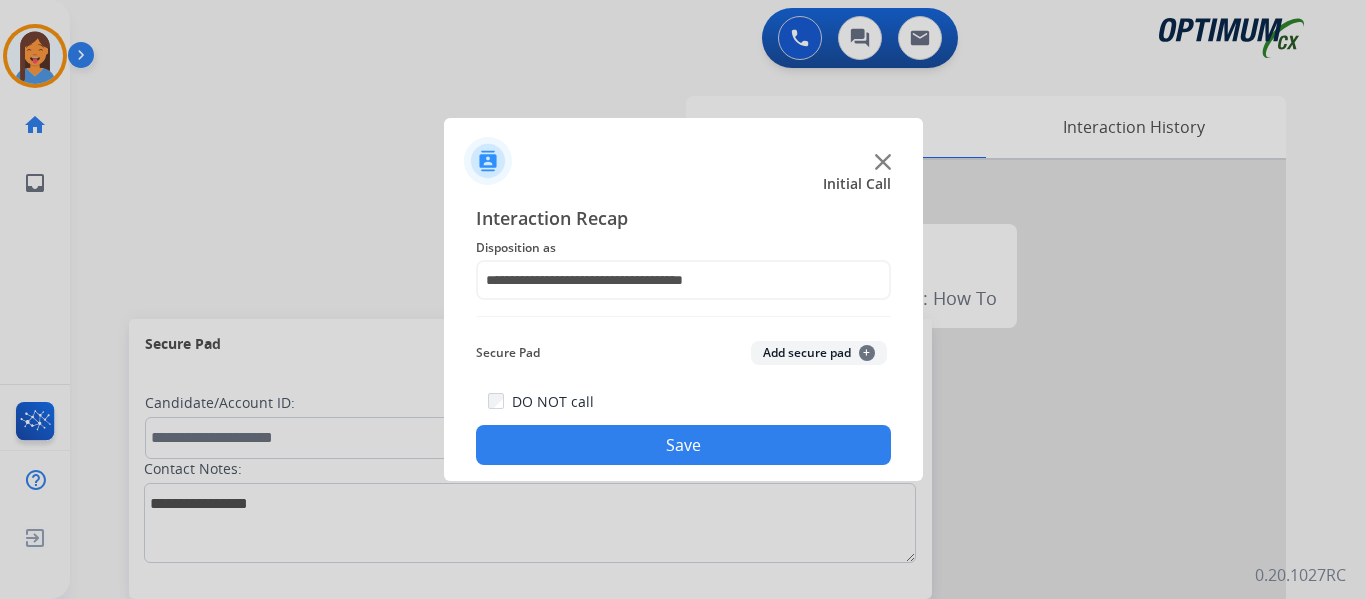 click on "Save" 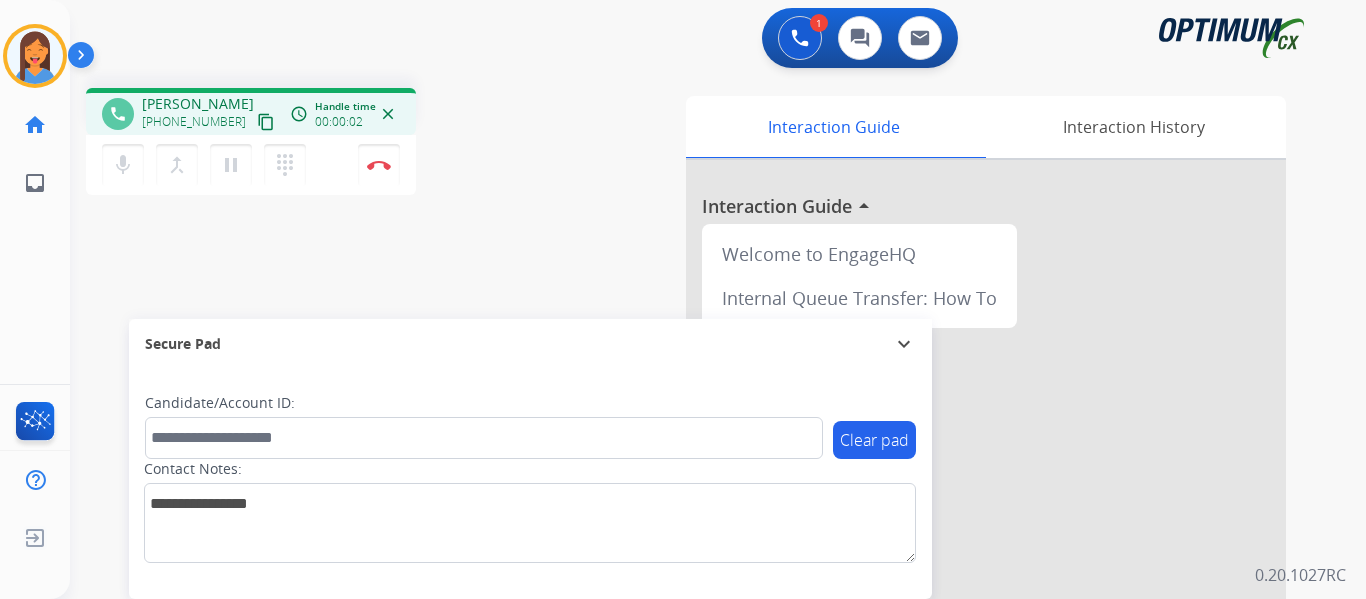 drag, startPoint x: 241, startPoint y: 119, endPoint x: 465, endPoint y: 197, distance: 237.19191 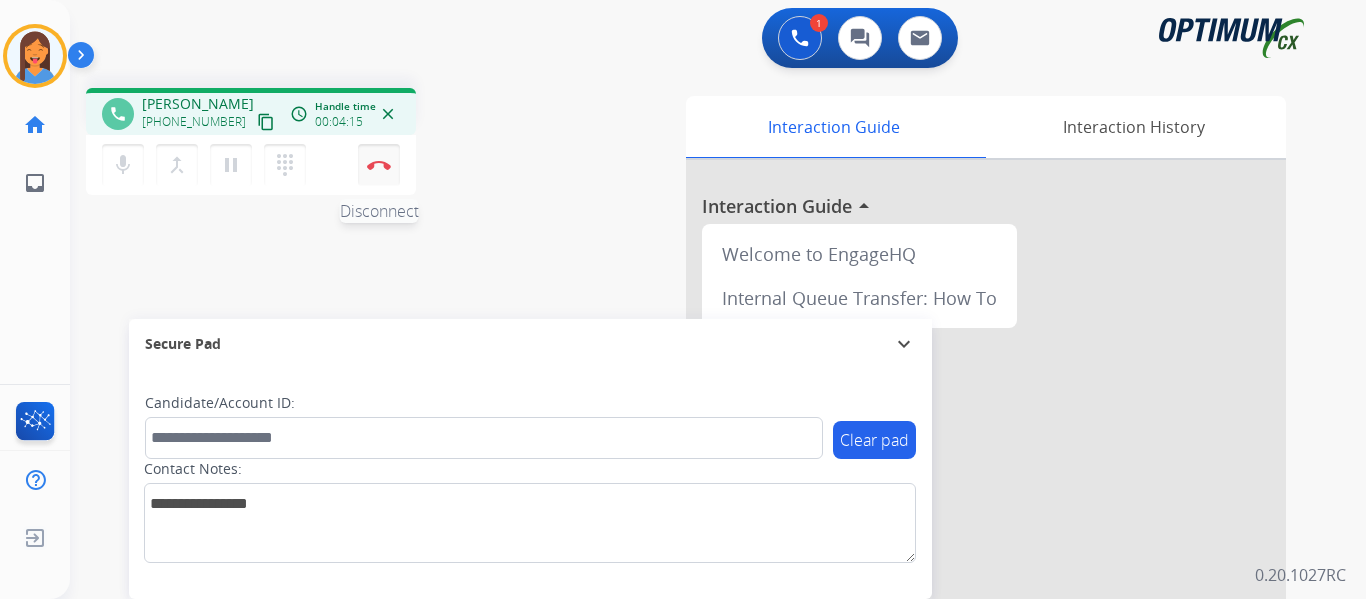 click at bounding box center (379, 165) 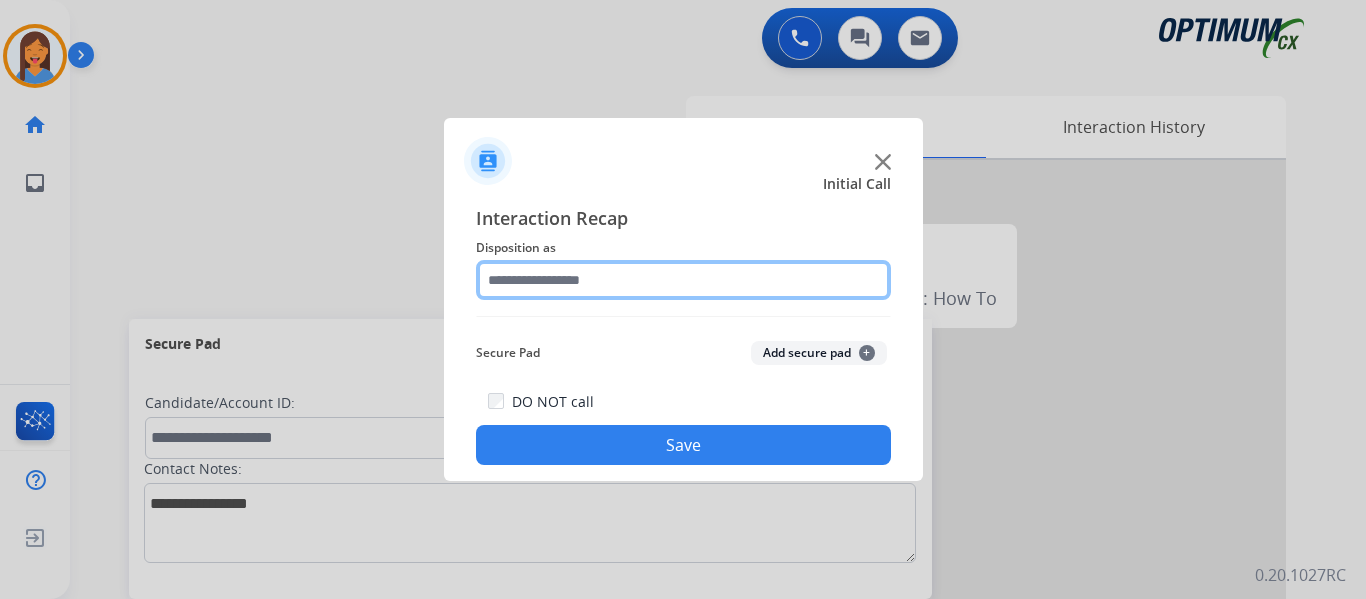 click 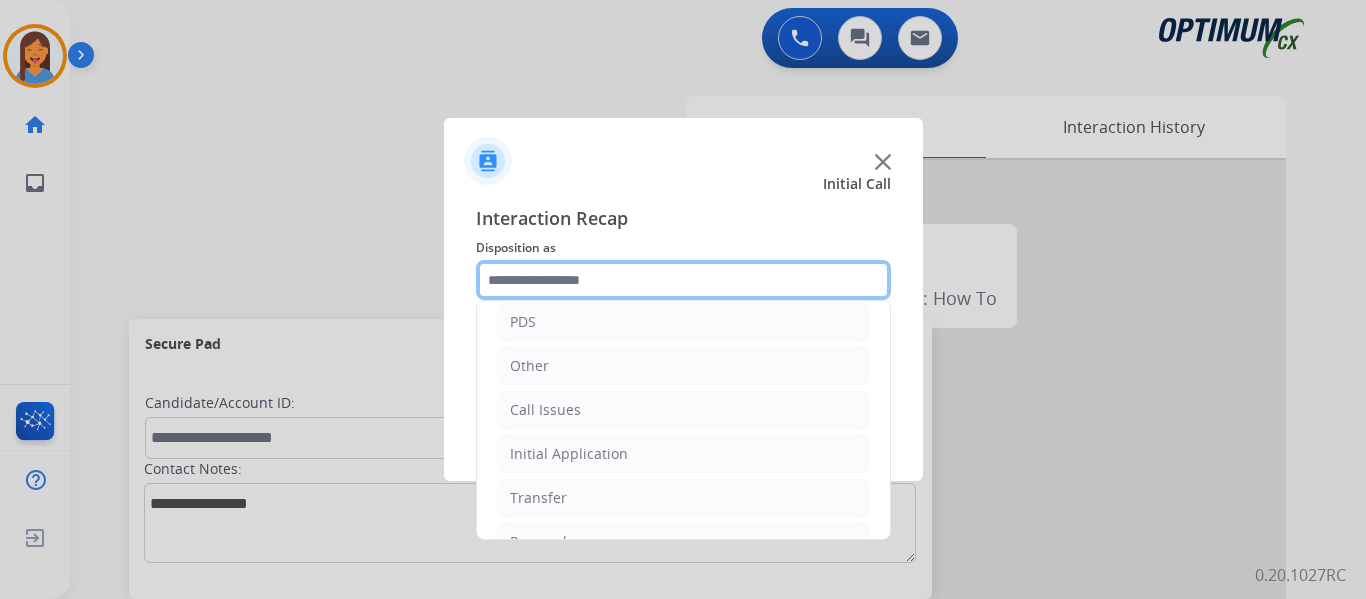 scroll, scrollTop: 136, scrollLeft: 0, axis: vertical 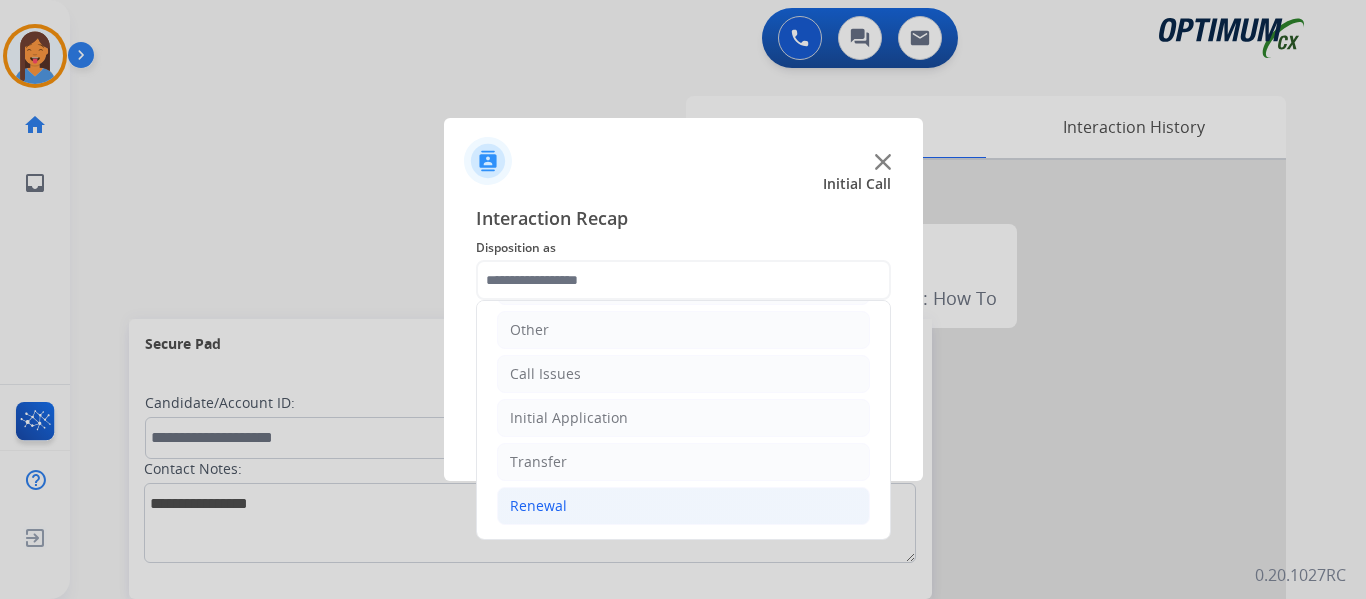 click on "Renewal" 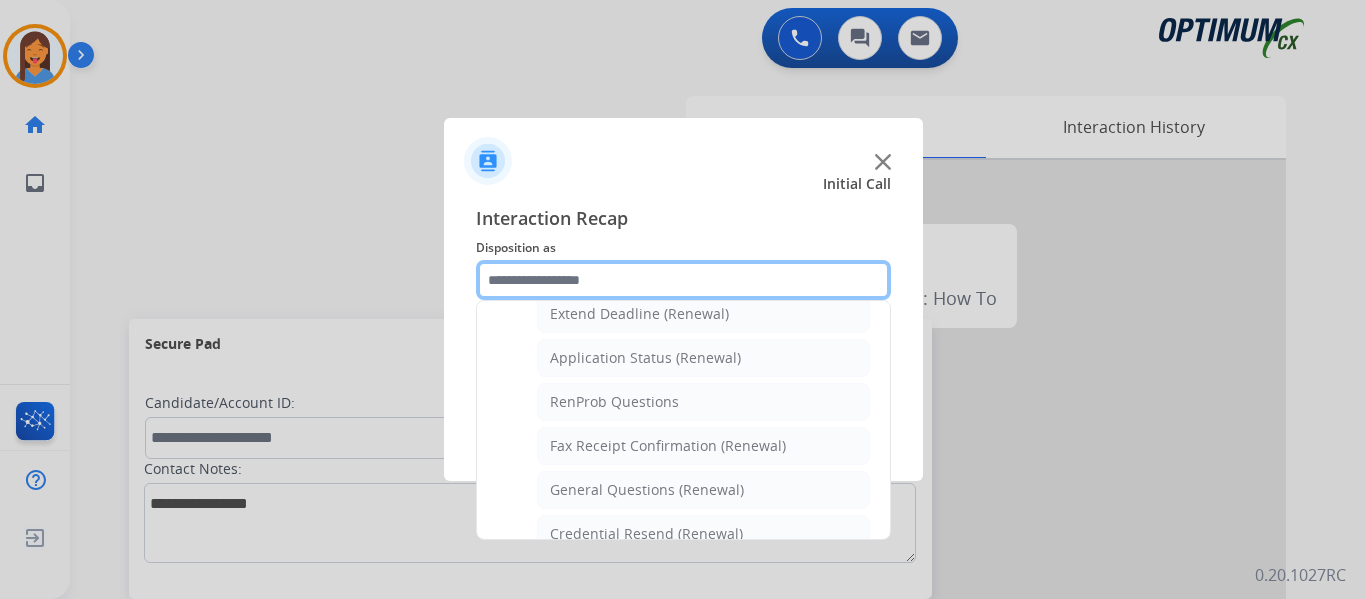 scroll, scrollTop: 536, scrollLeft: 0, axis: vertical 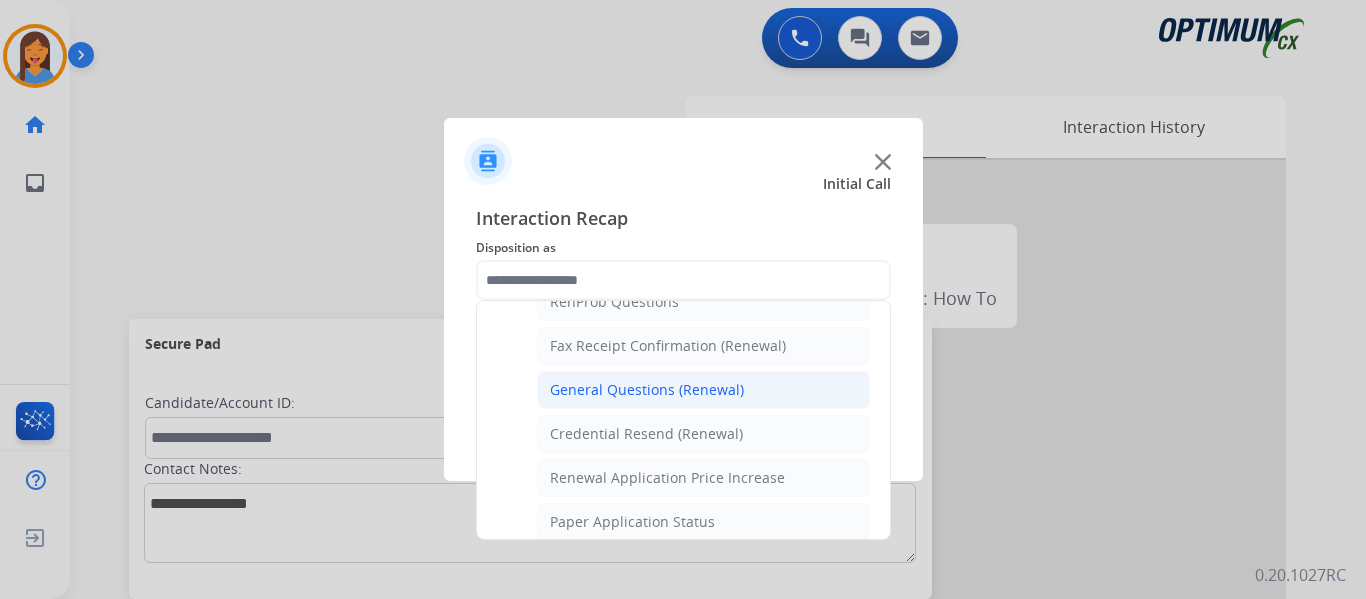click on "General Questions (Renewal)" 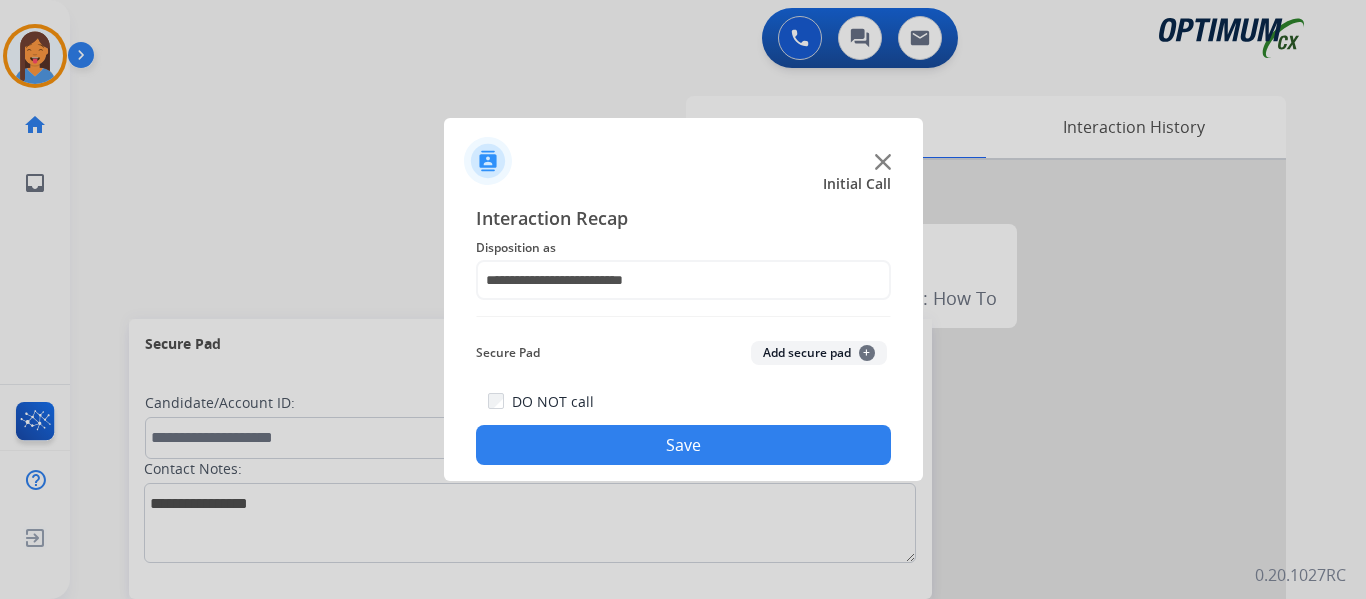 click on "Save" 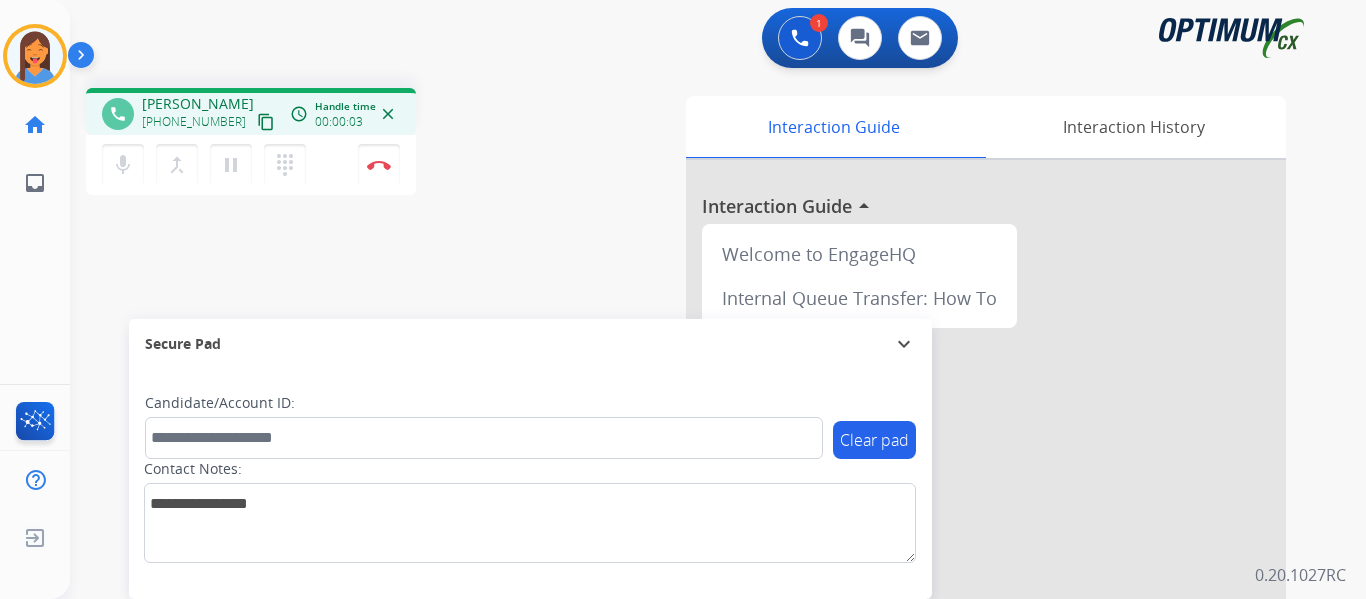 click on "content_copy" at bounding box center [266, 122] 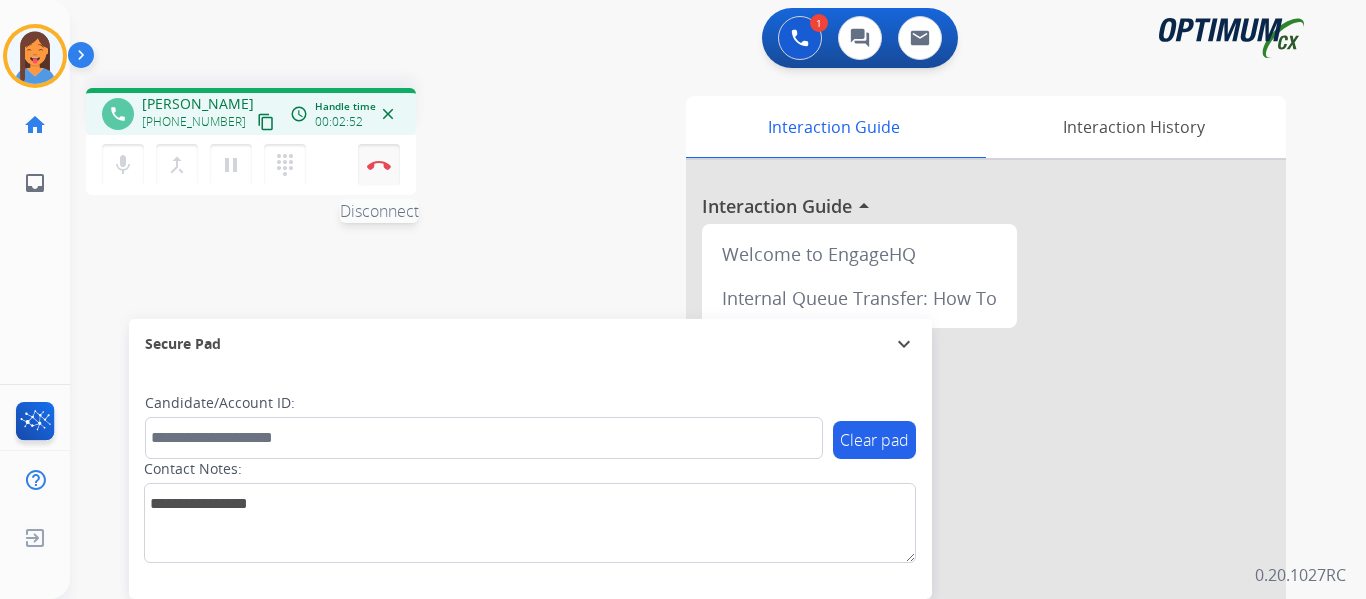 click on "Disconnect" at bounding box center [379, 165] 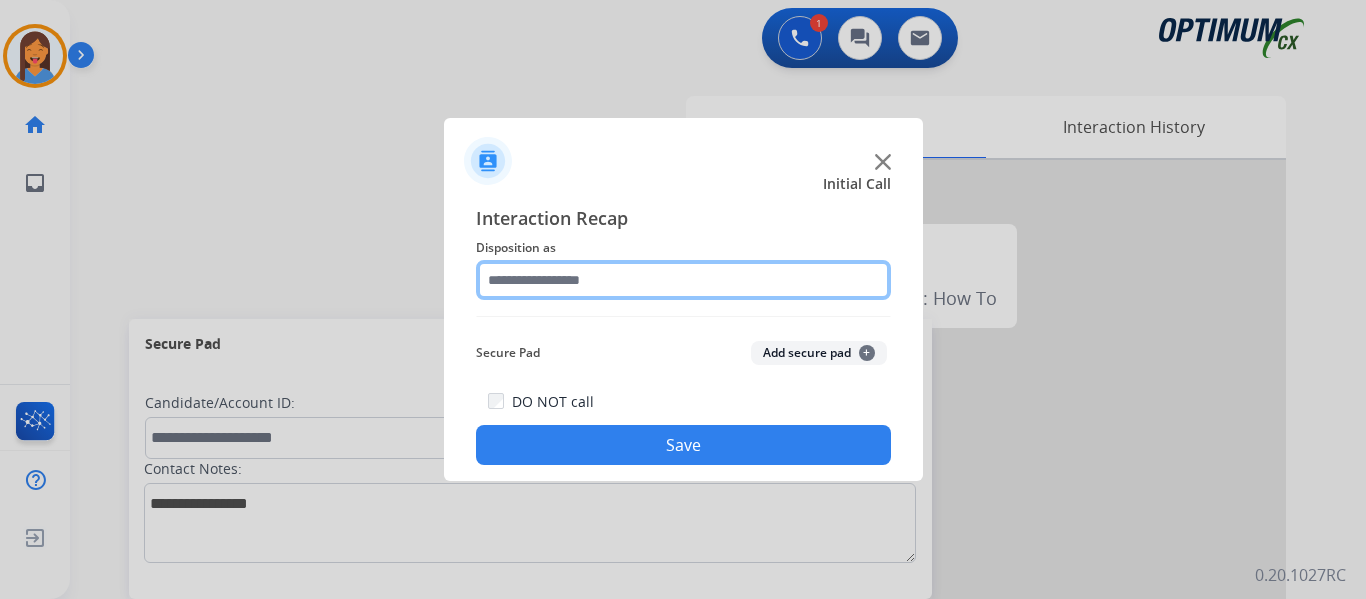 click 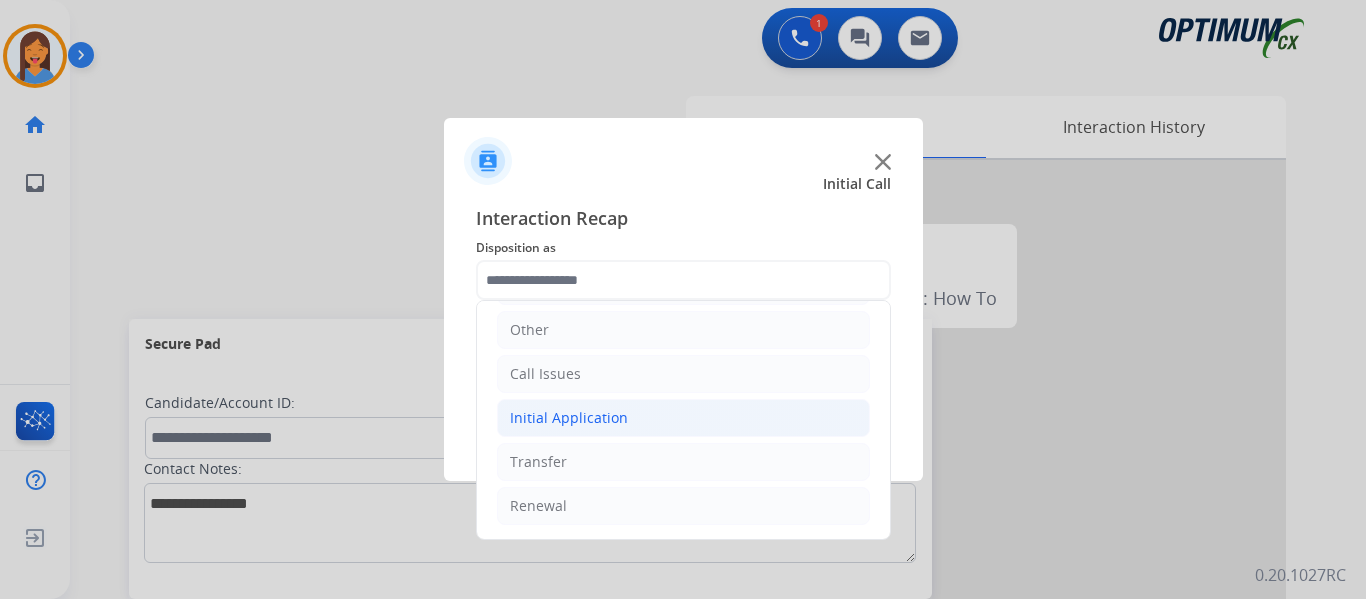click on "Initial Application" 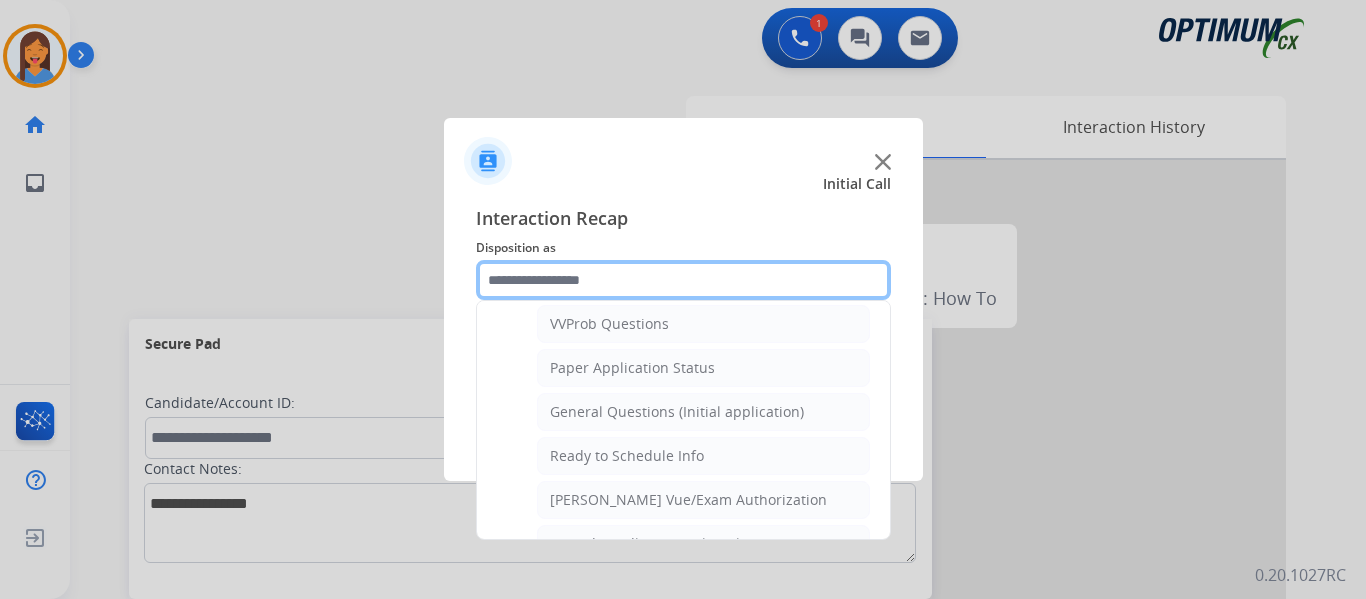scroll, scrollTop: 1136, scrollLeft: 0, axis: vertical 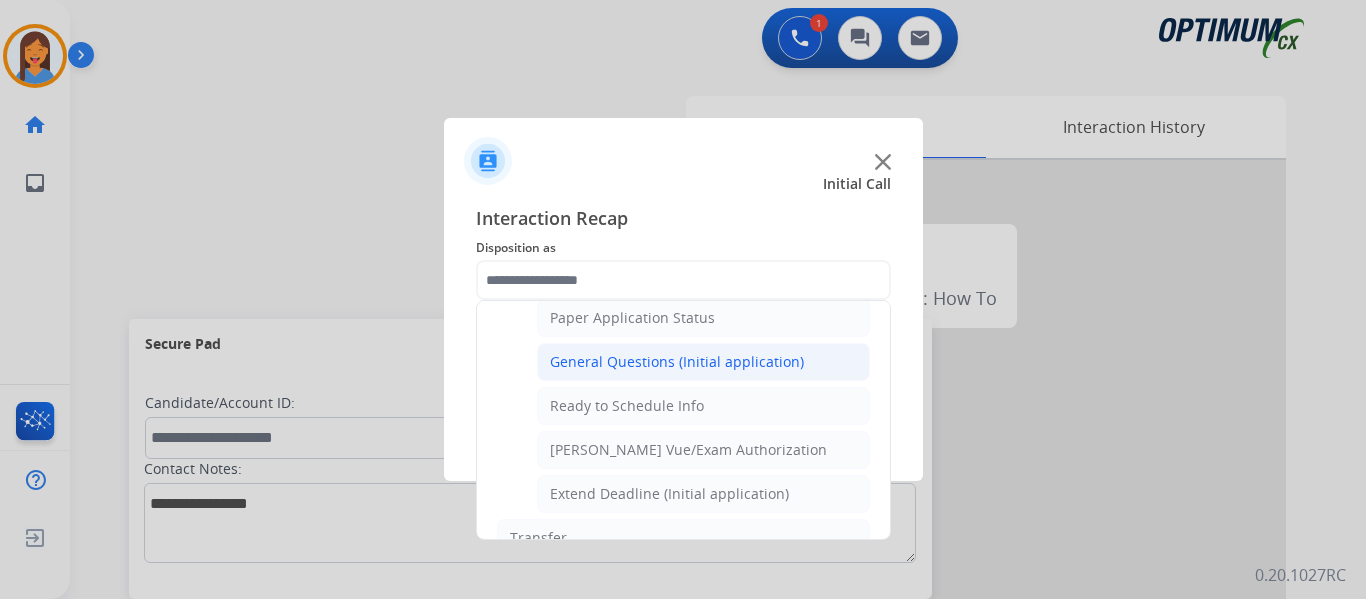 click on "General Questions (Initial application)" 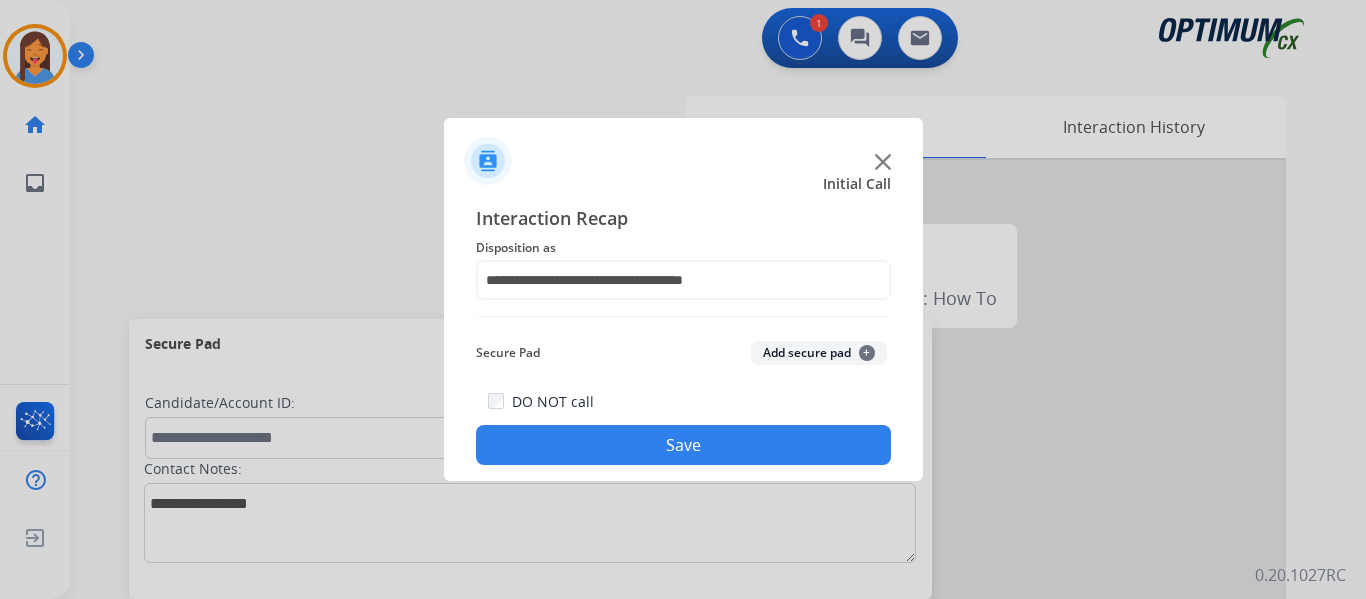 click on "Save" 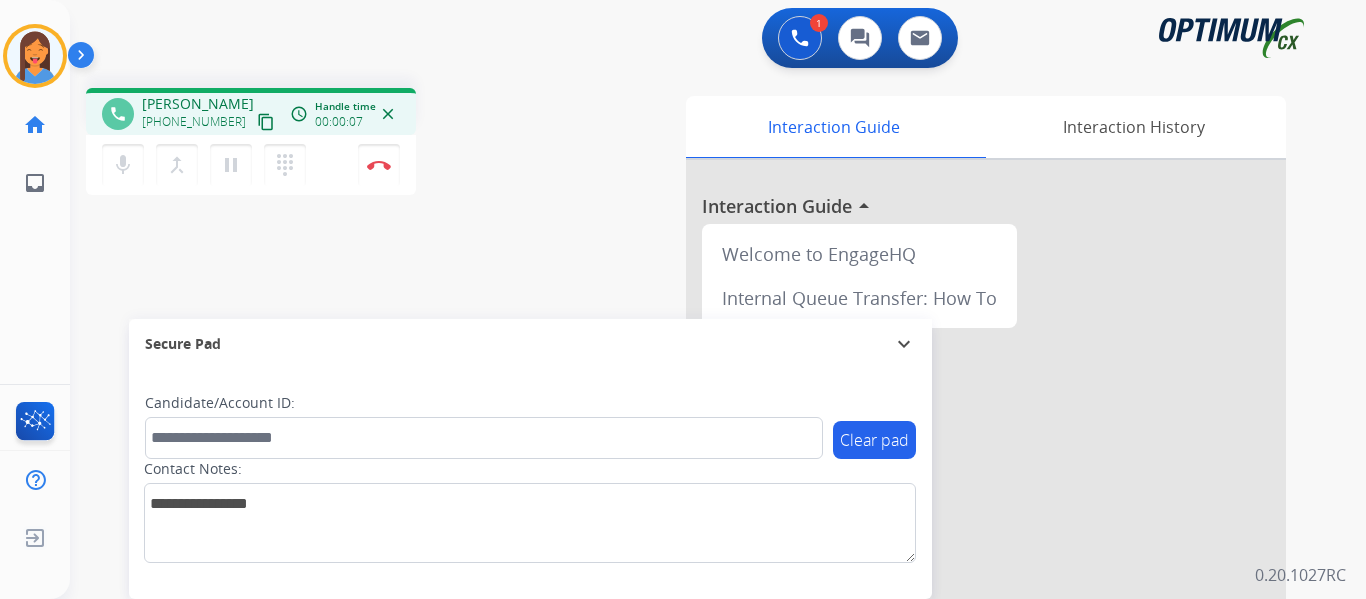 drag, startPoint x: 241, startPoint y: 123, endPoint x: 336, endPoint y: 167, distance: 104.69479 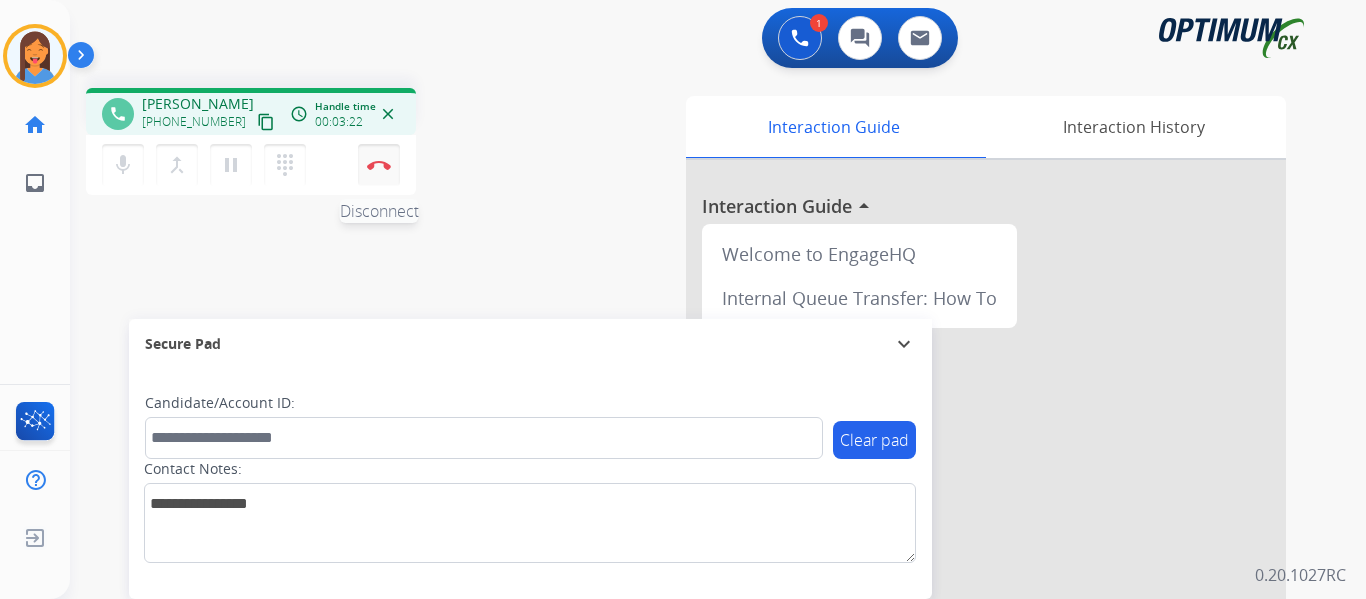 click on "Disconnect" at bounding box center (379, 165) 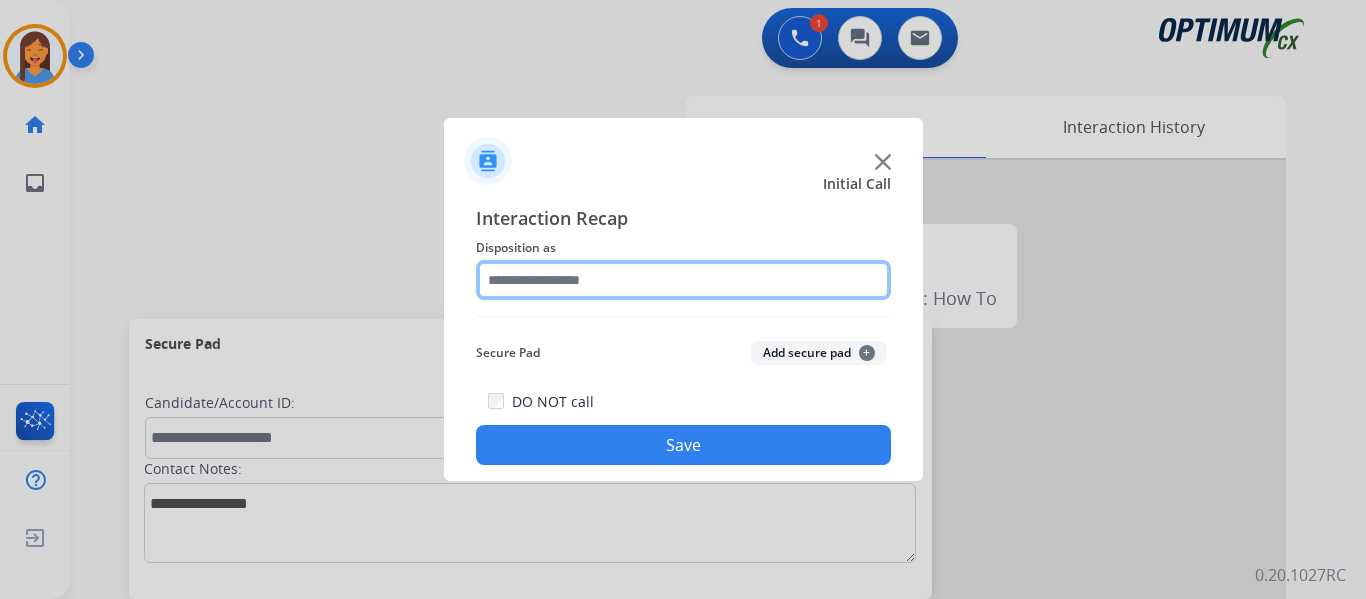 click 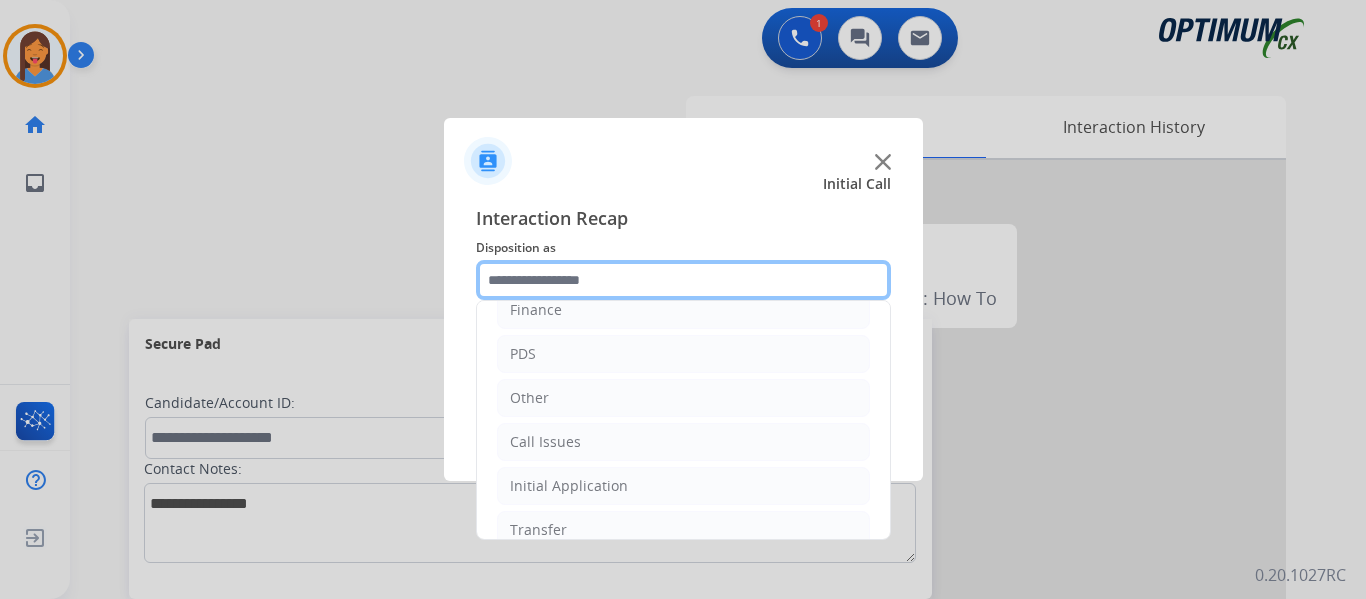 scroll, scrollTop: 136, scrollLeft: 0, axis: vertical 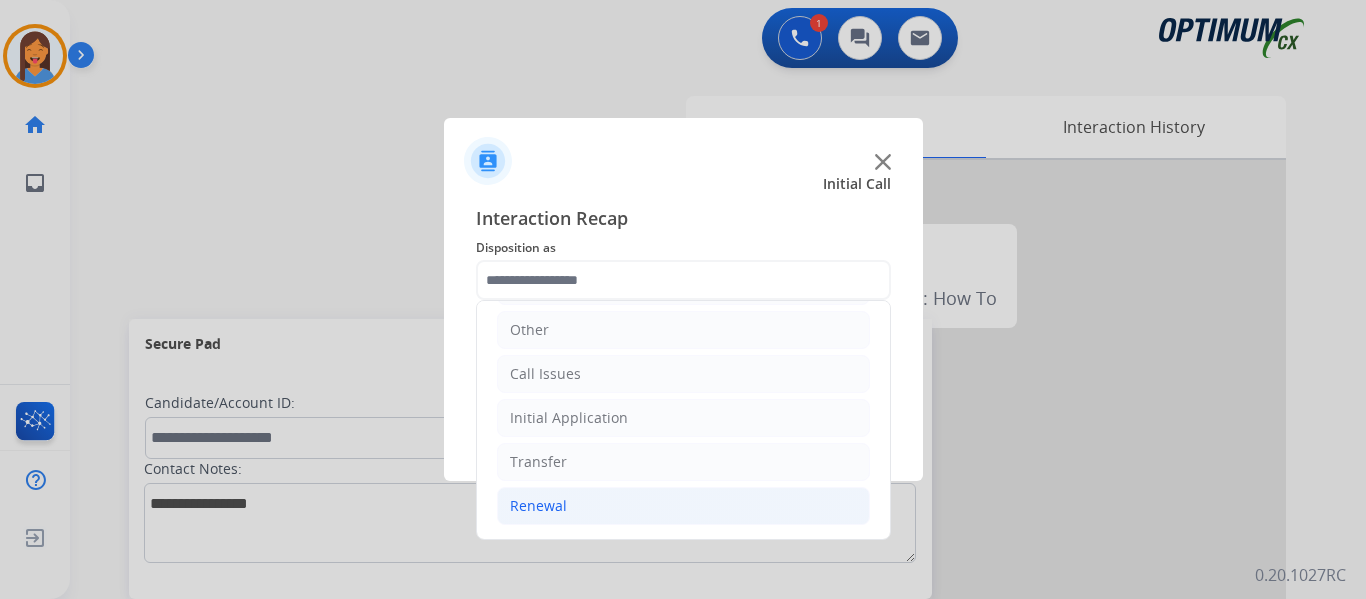 click on "Renewal" 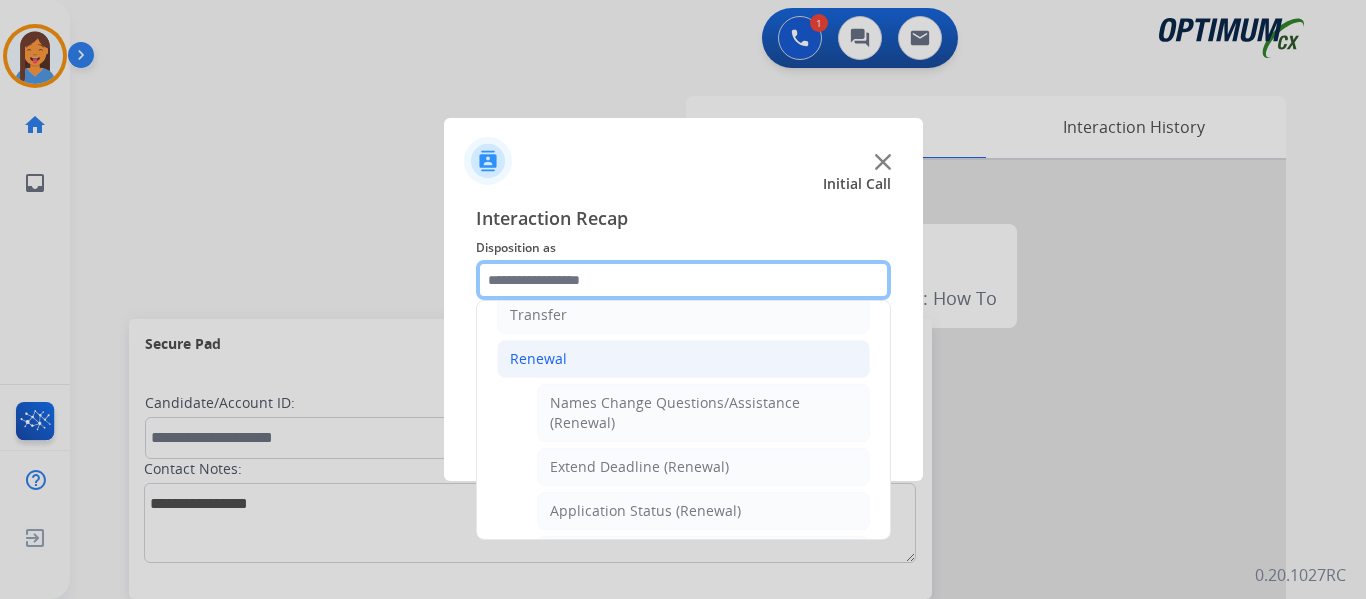 scroll, scrollTop: 436, scrollLeft: 0, axis: vertical 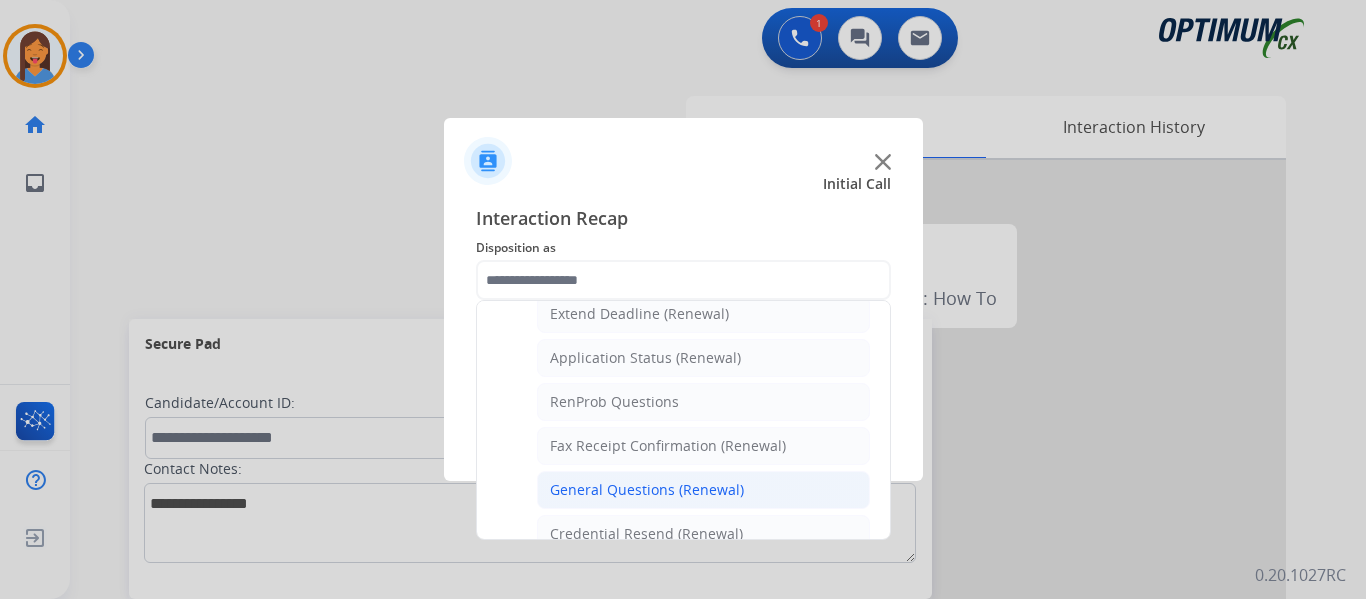 click on "General Questions (Renewal)" 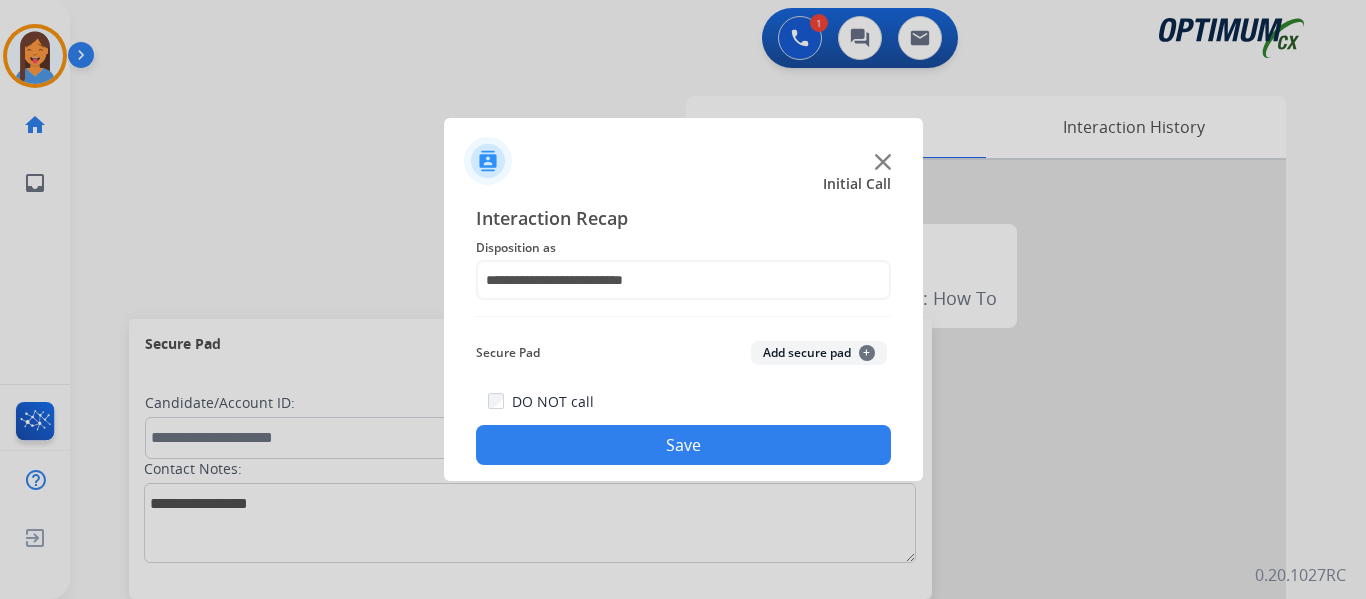 click on "Save" 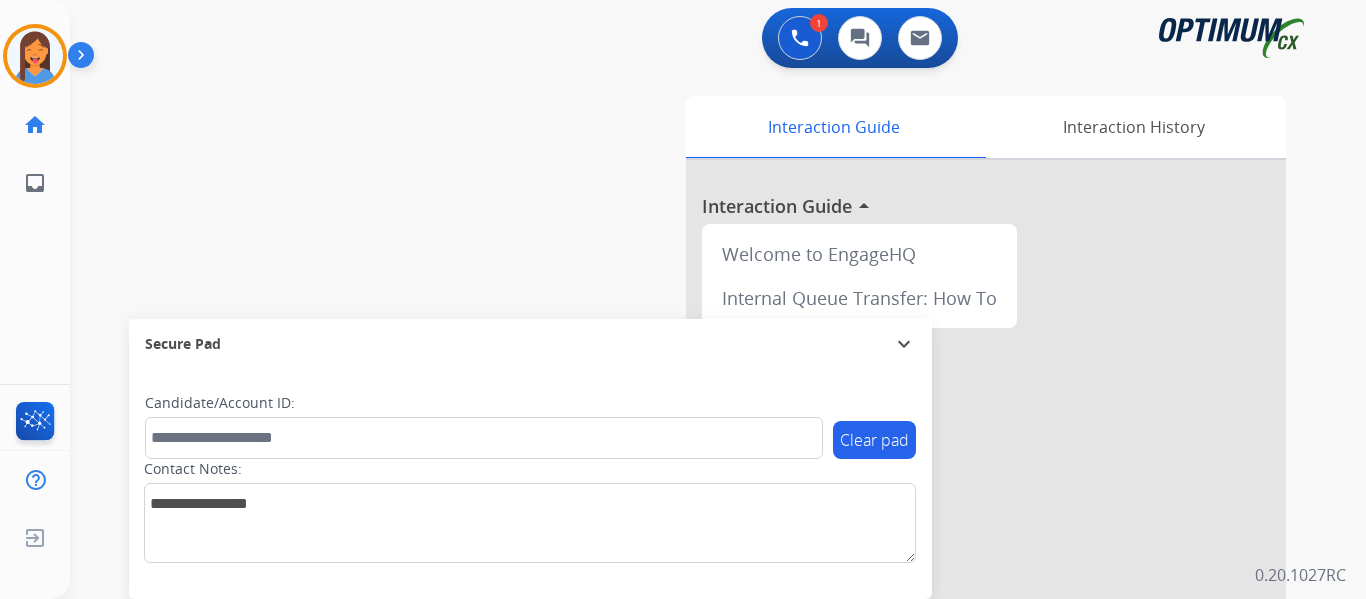 drag, startPoint x: 49, startPoint y: 53, endPoint x: 89, endPoint y: 55, distance: 40.04997 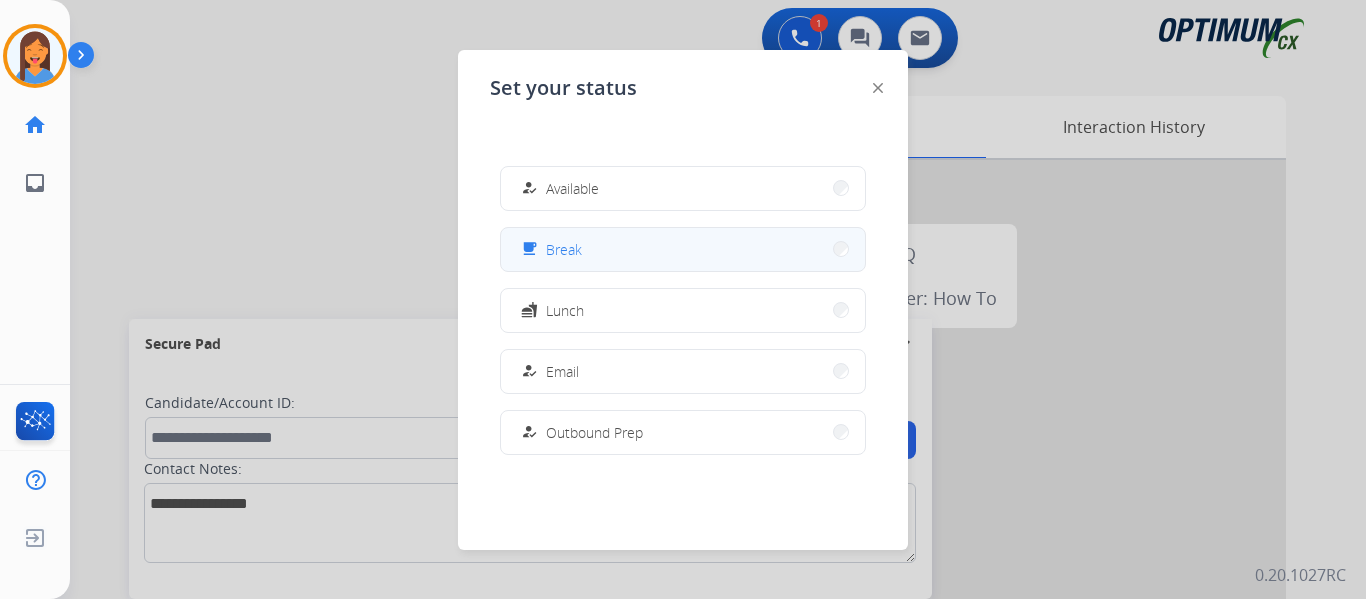 click on "Break" at bounding box center [564, 249] 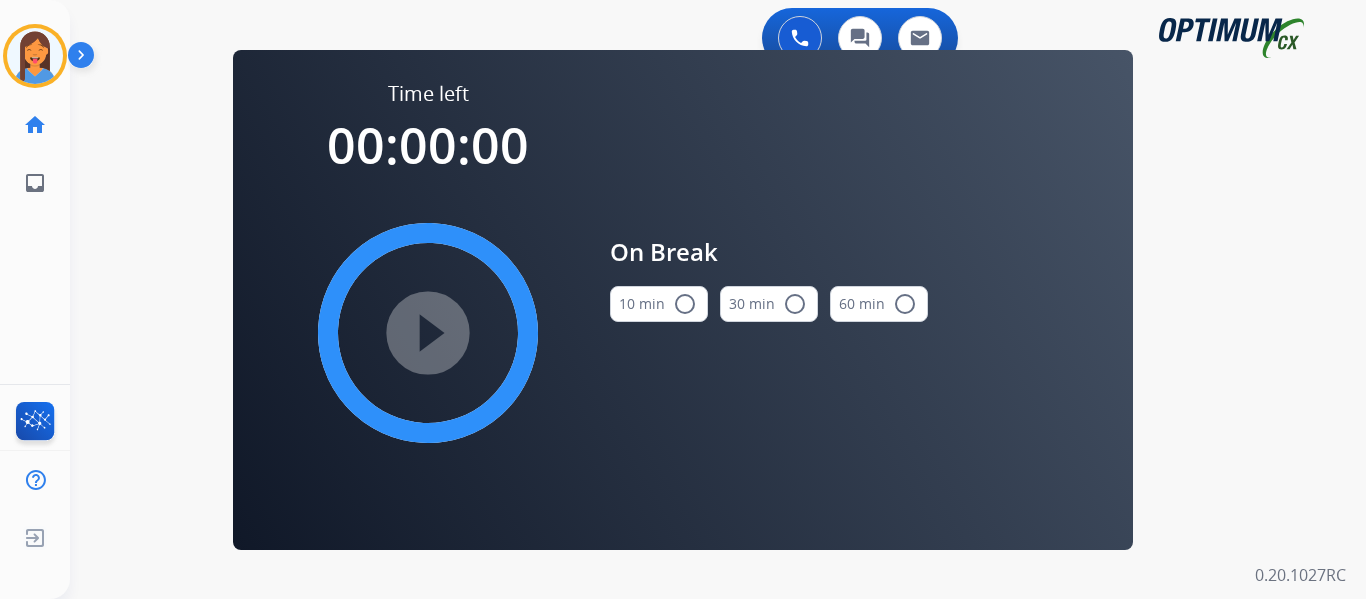 click on "10 min  radio_button_unchecked" at bounding box center (659, 304) 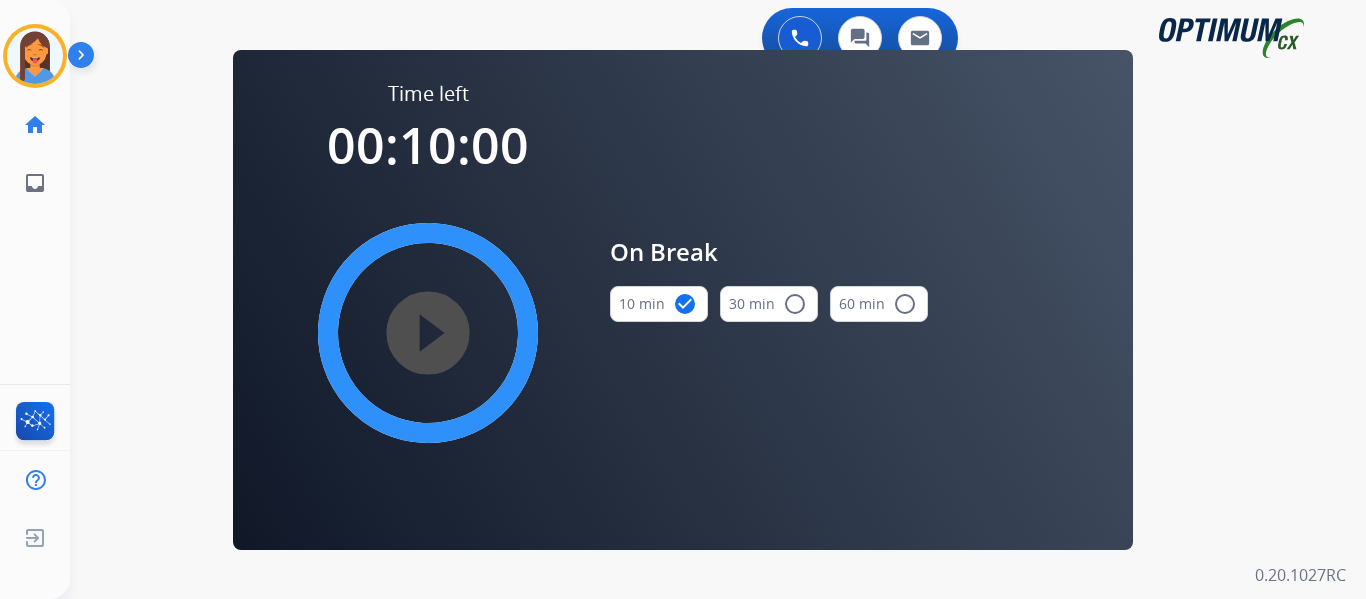 click on "play_circle_filled" at bounding box center [428, 333] 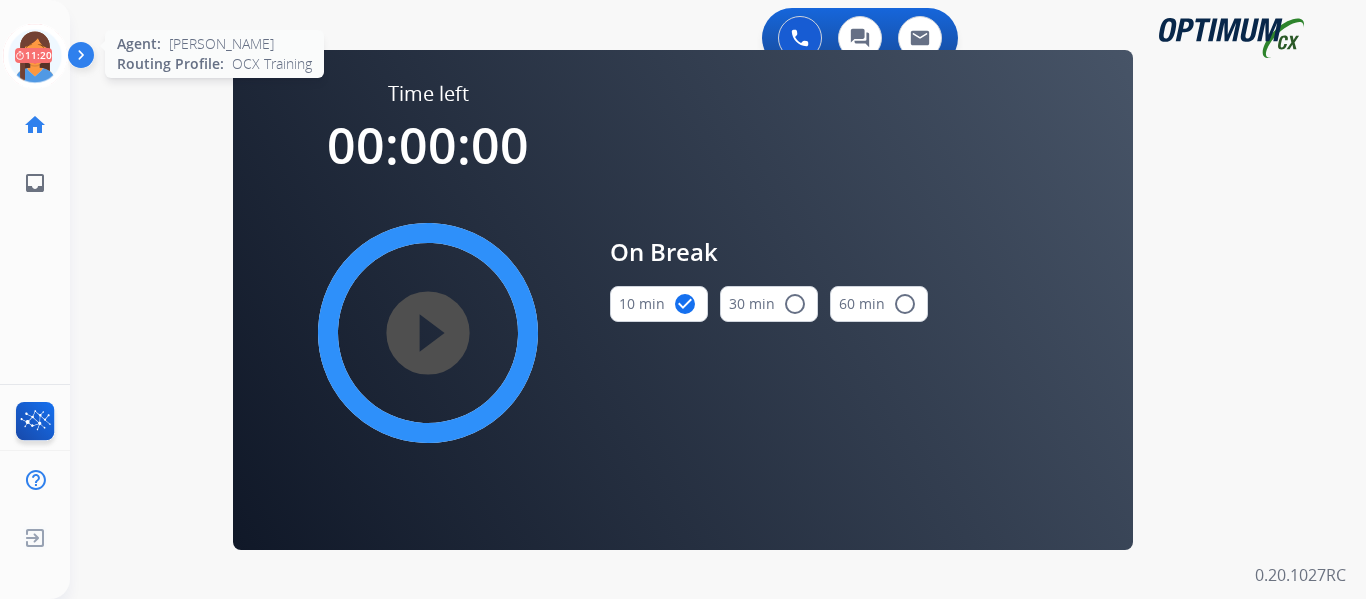 click 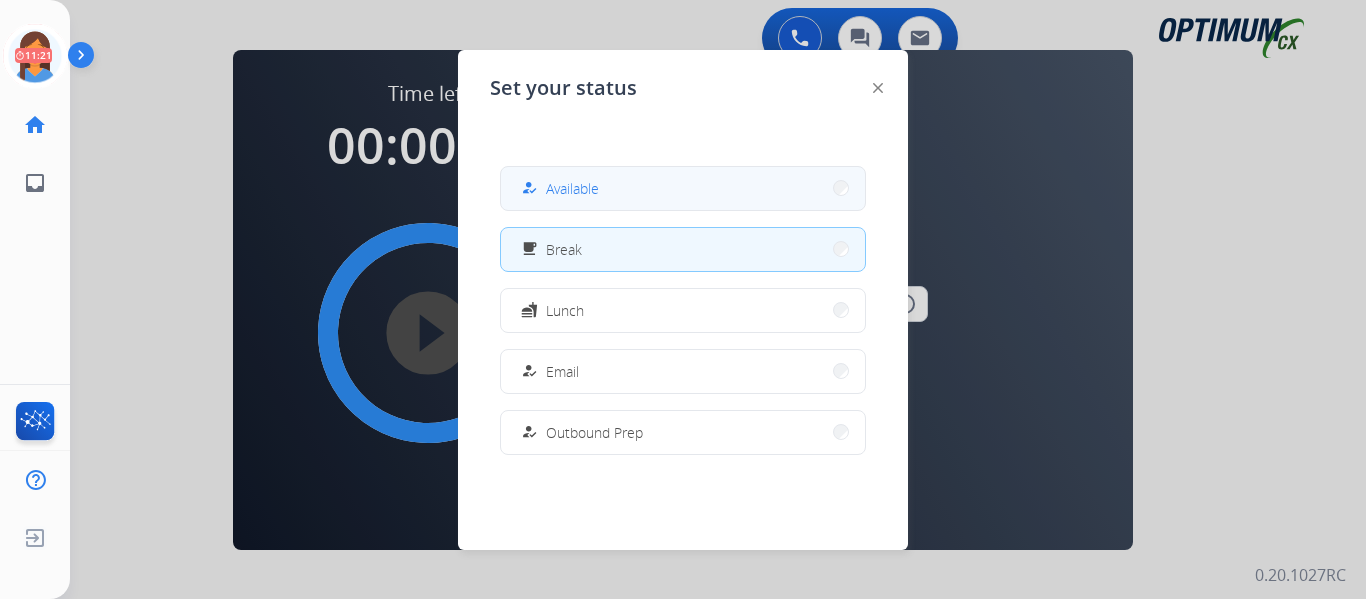 click on "how_to_reg Available" at bounding box center [683, 188] 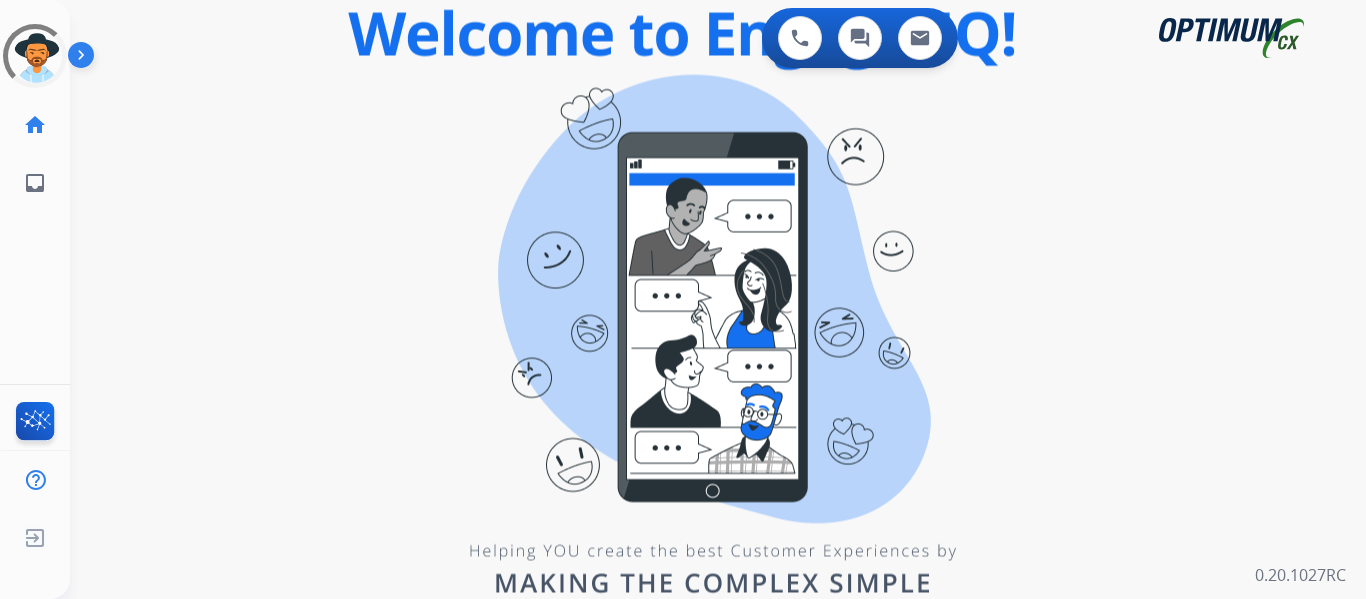 scroll, scrollTop: 0, scrollLeft: 0, axis: both 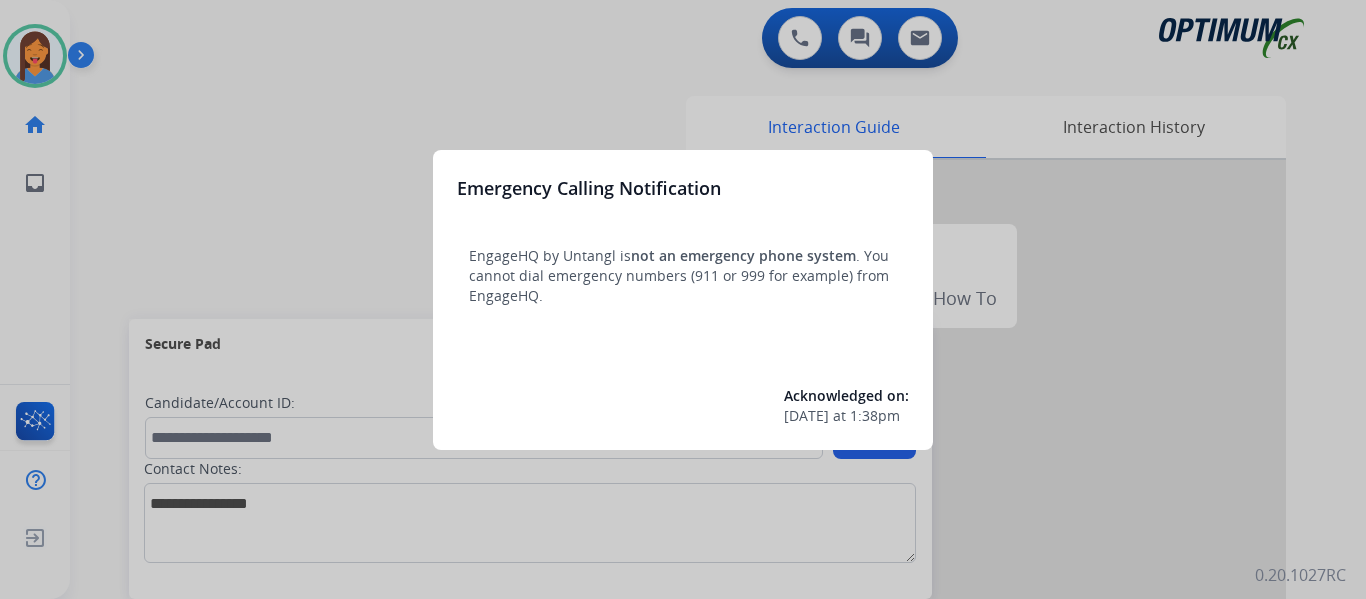 click at bounding box center (683, 299) 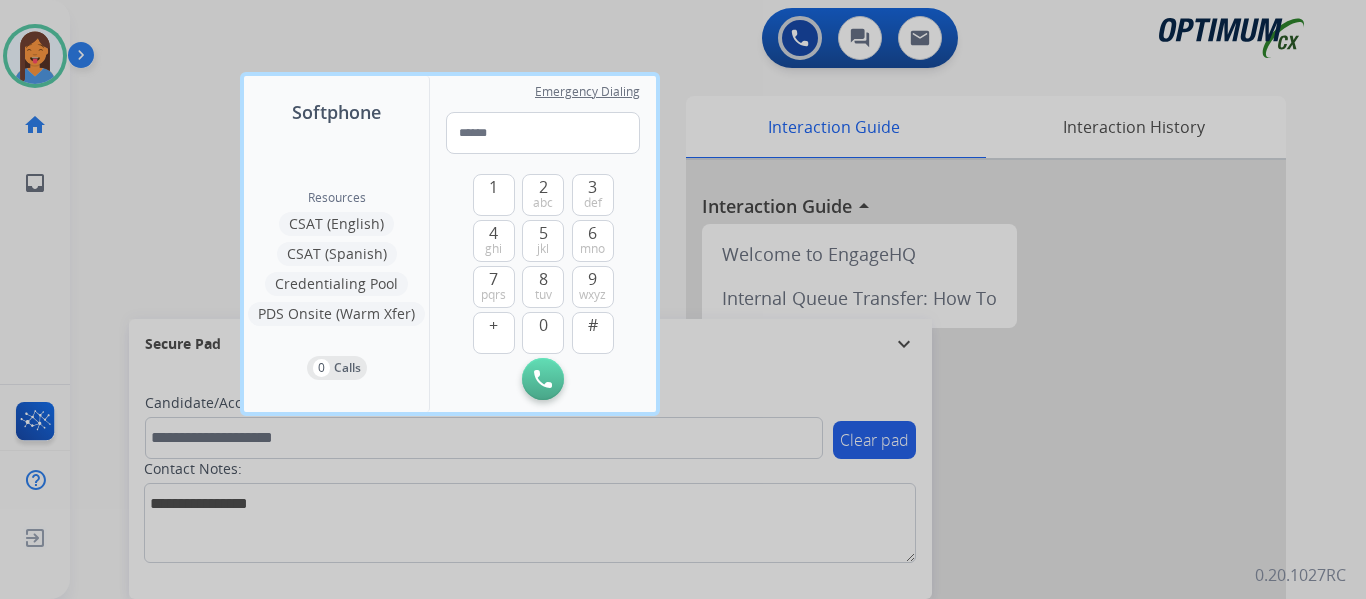 click at bounding box center [683, 299] 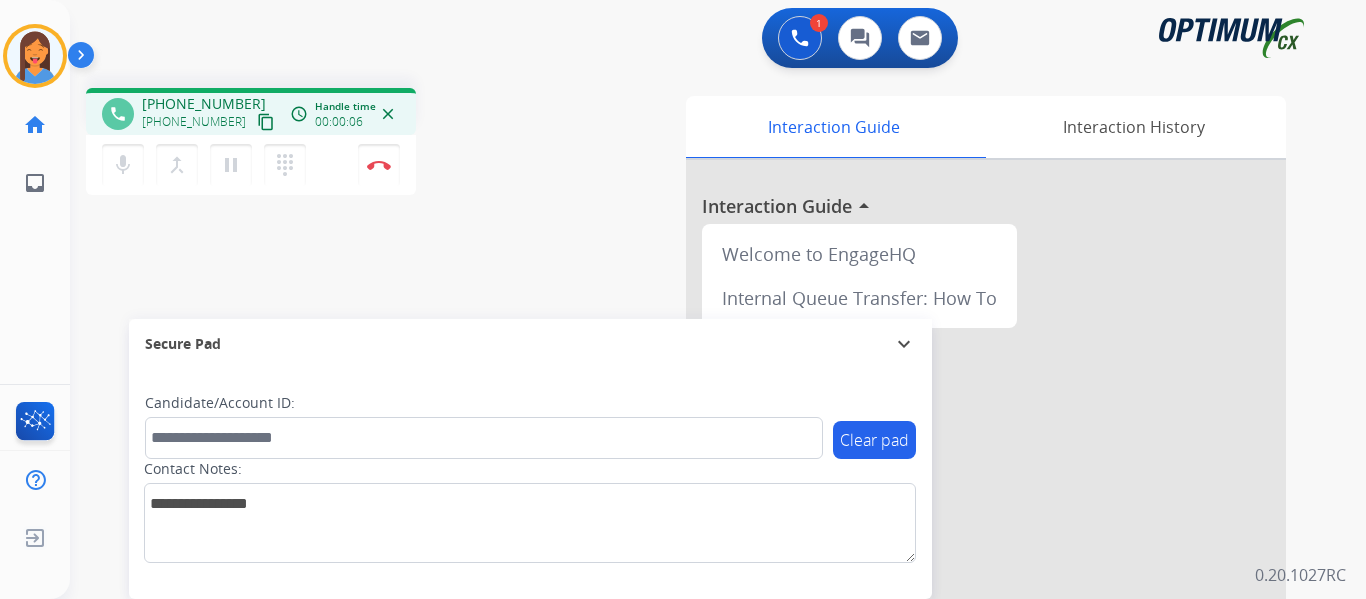click on "content_copy" at bounding box center [266, 122] 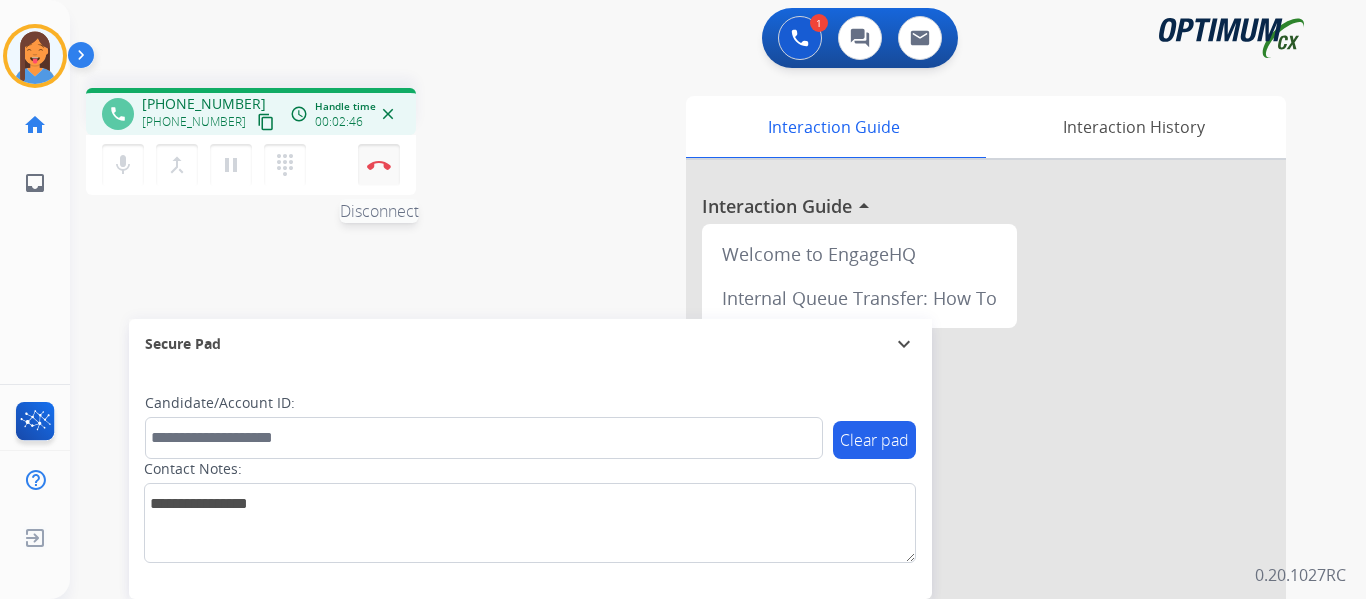 click at bounding box center (379, 165) 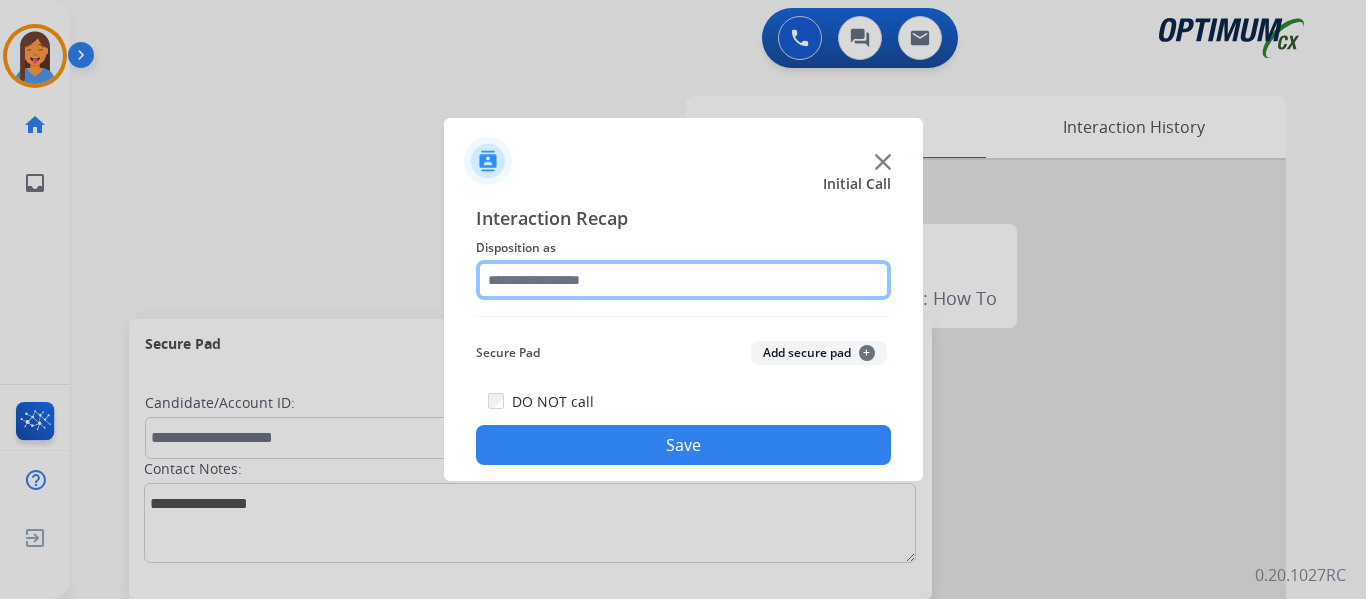 click 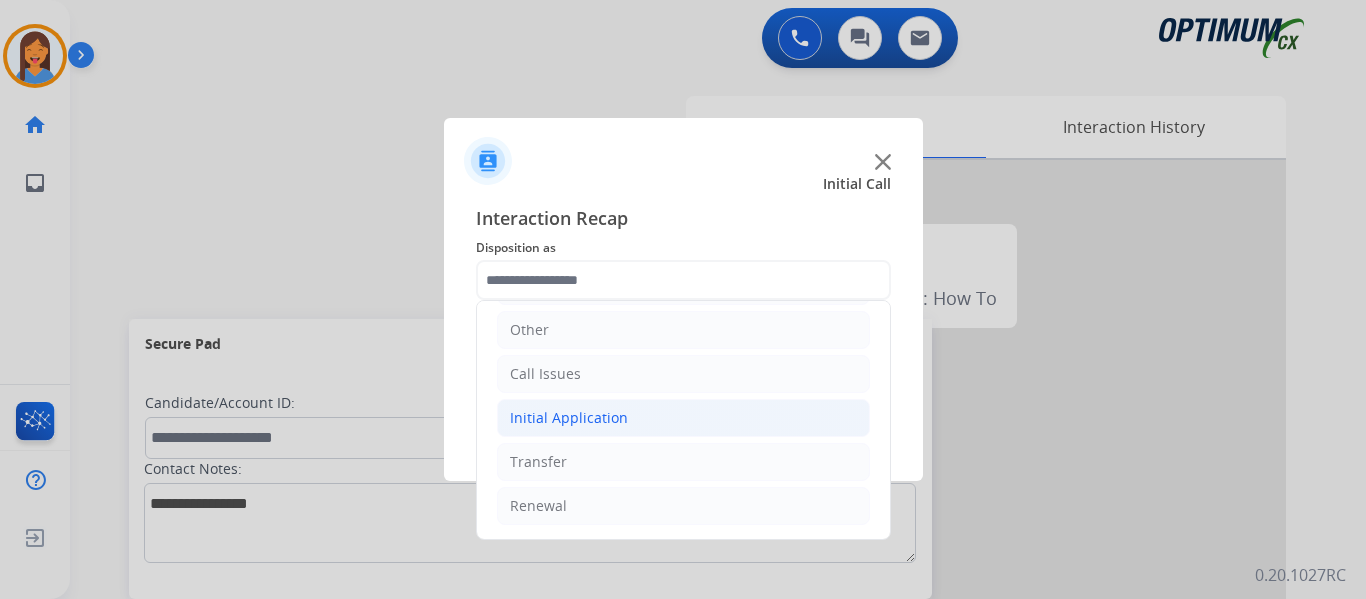 click on "Initial Application" 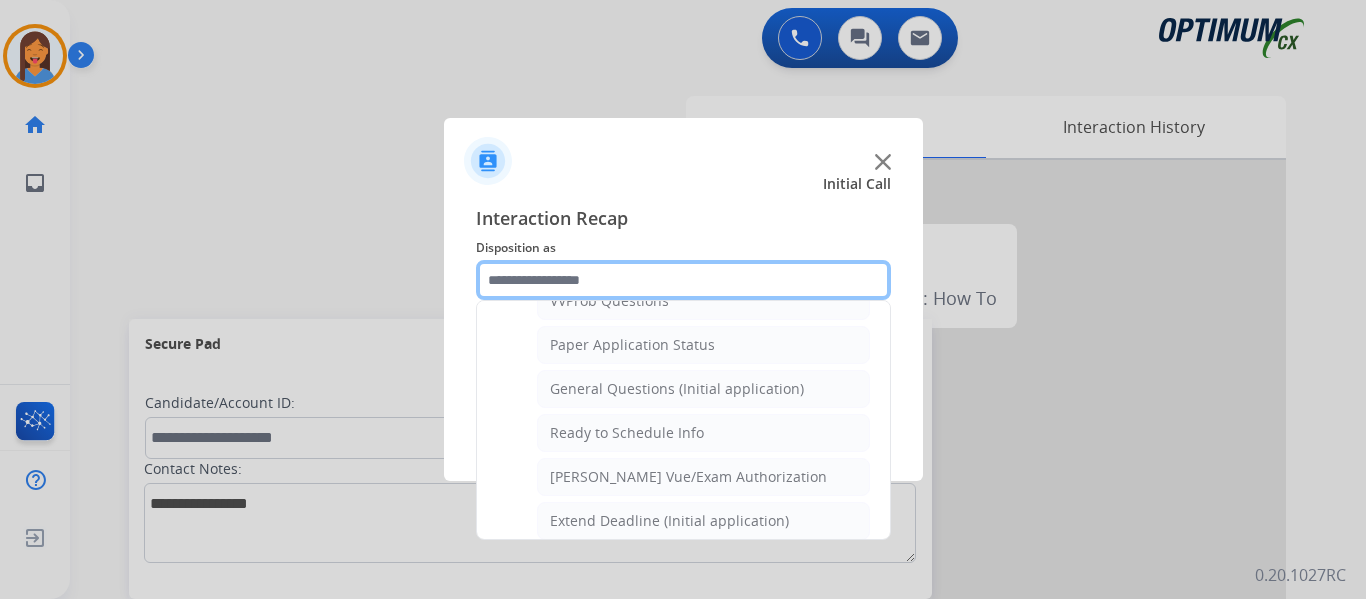 scroll, scrollTop: 1136, scrollLeft: 0, axis: vertical 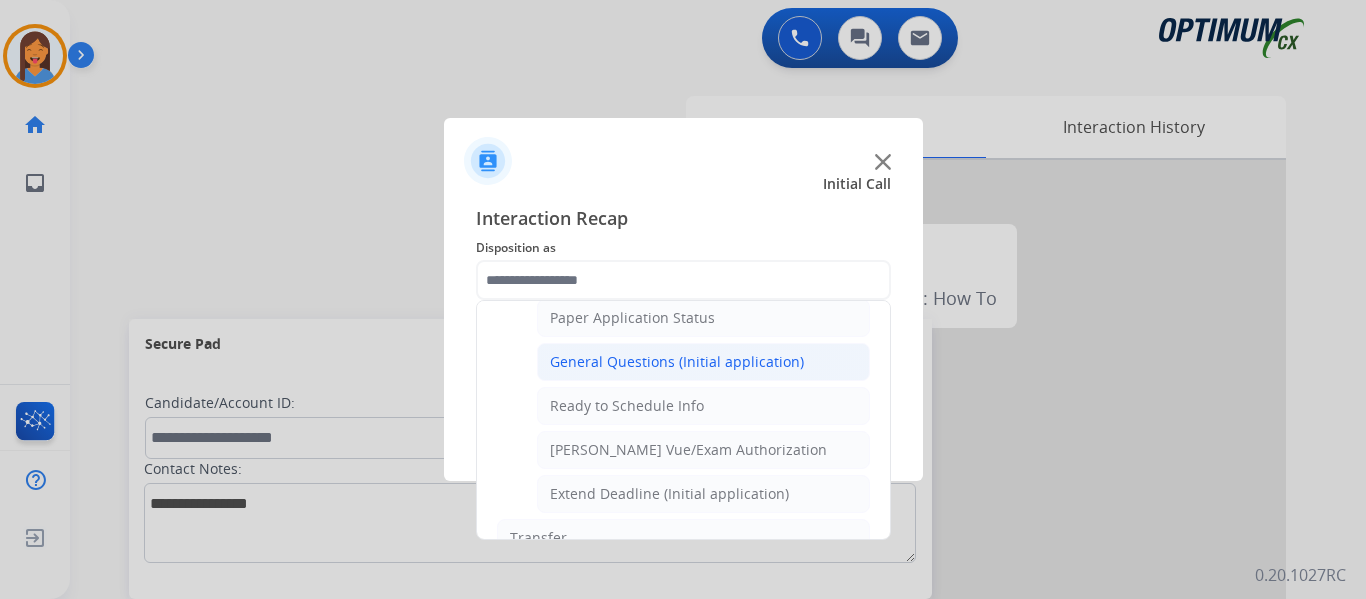 click on "General Questions (Initial application)" 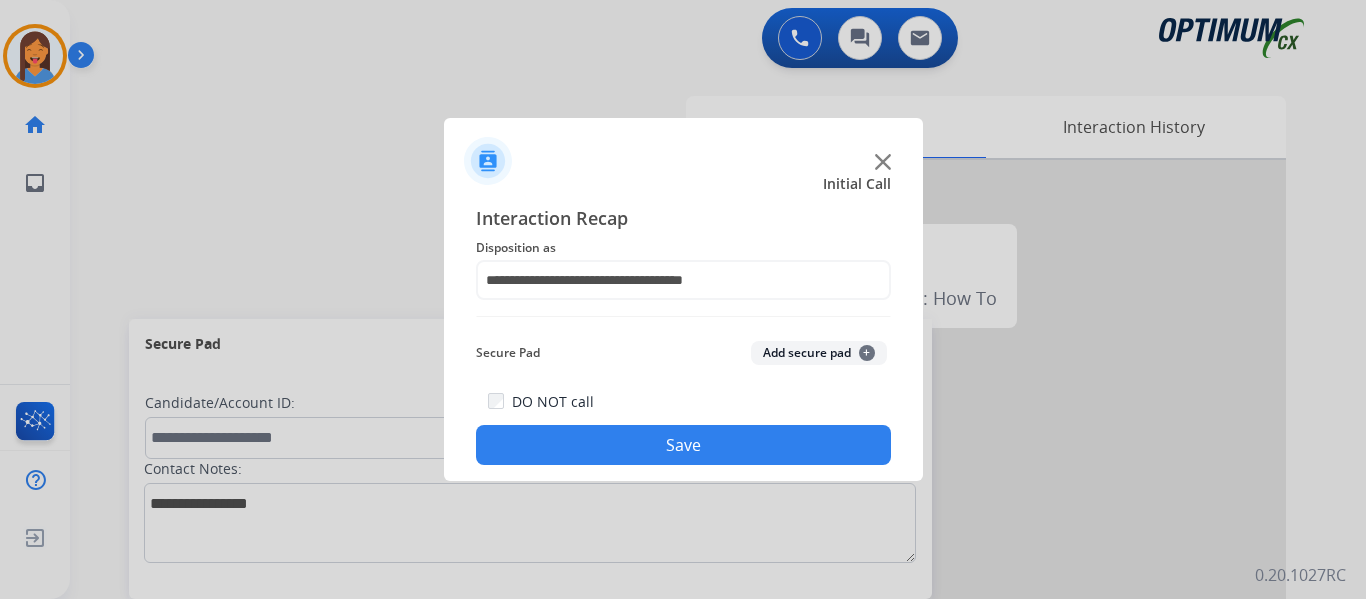click on "Save" 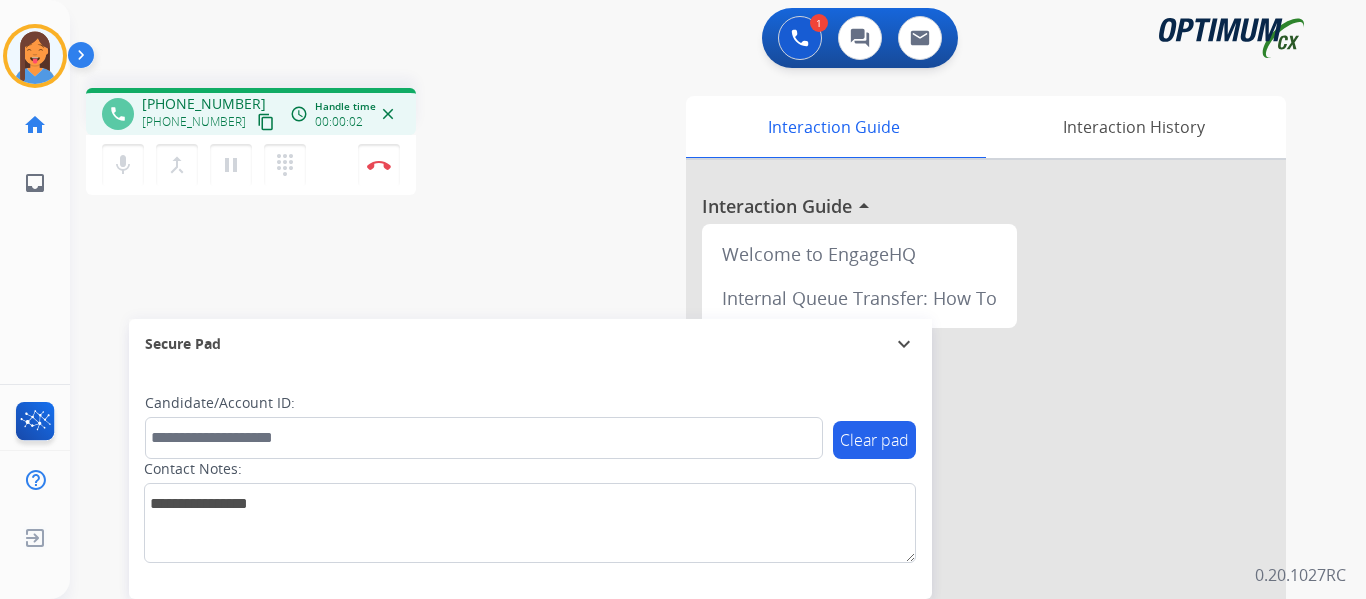 click on "content_copy" at bounding box center [266, 122] 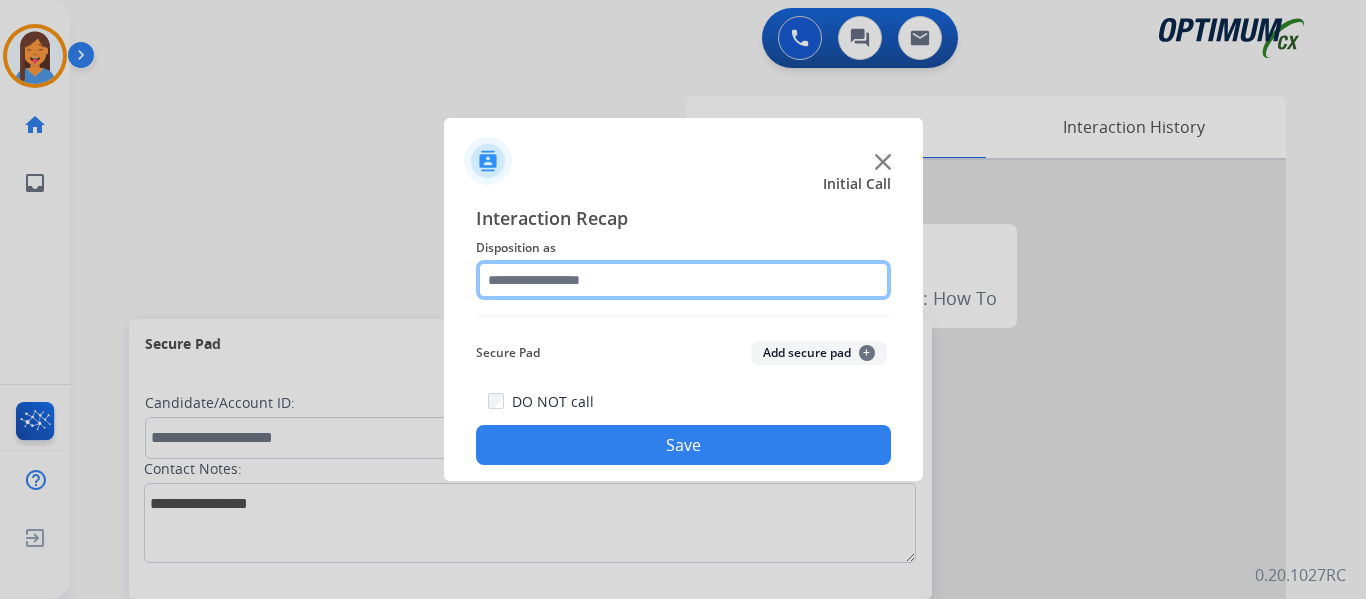 click 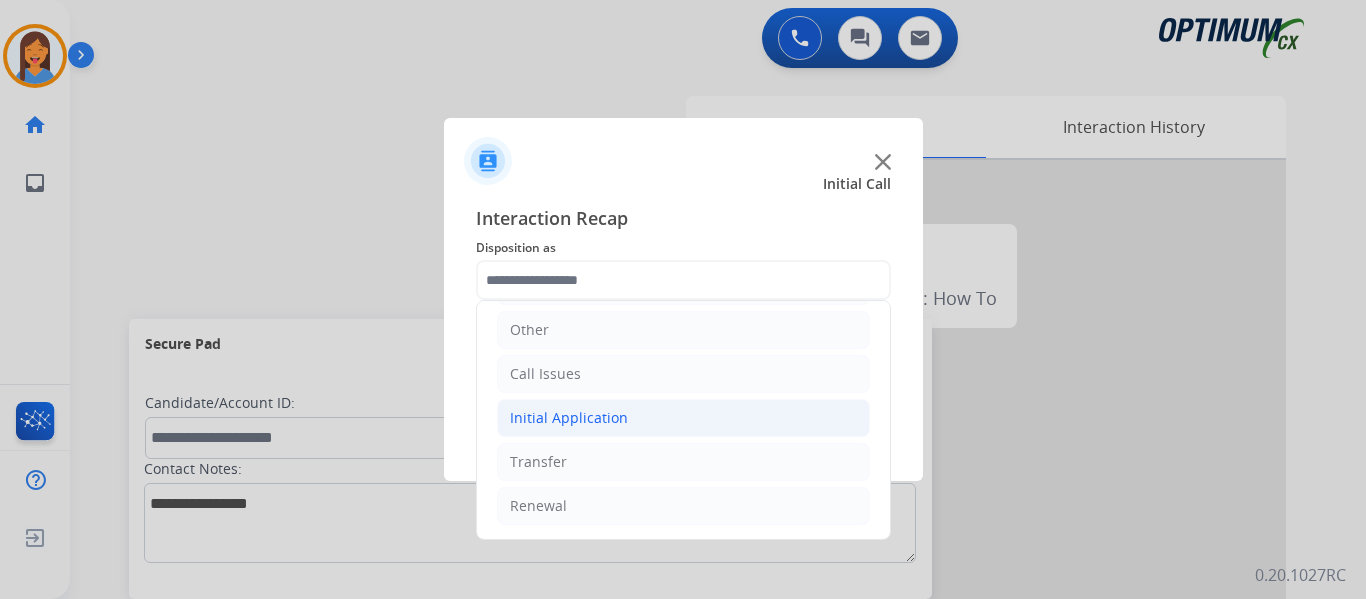 click on "Initial Application" 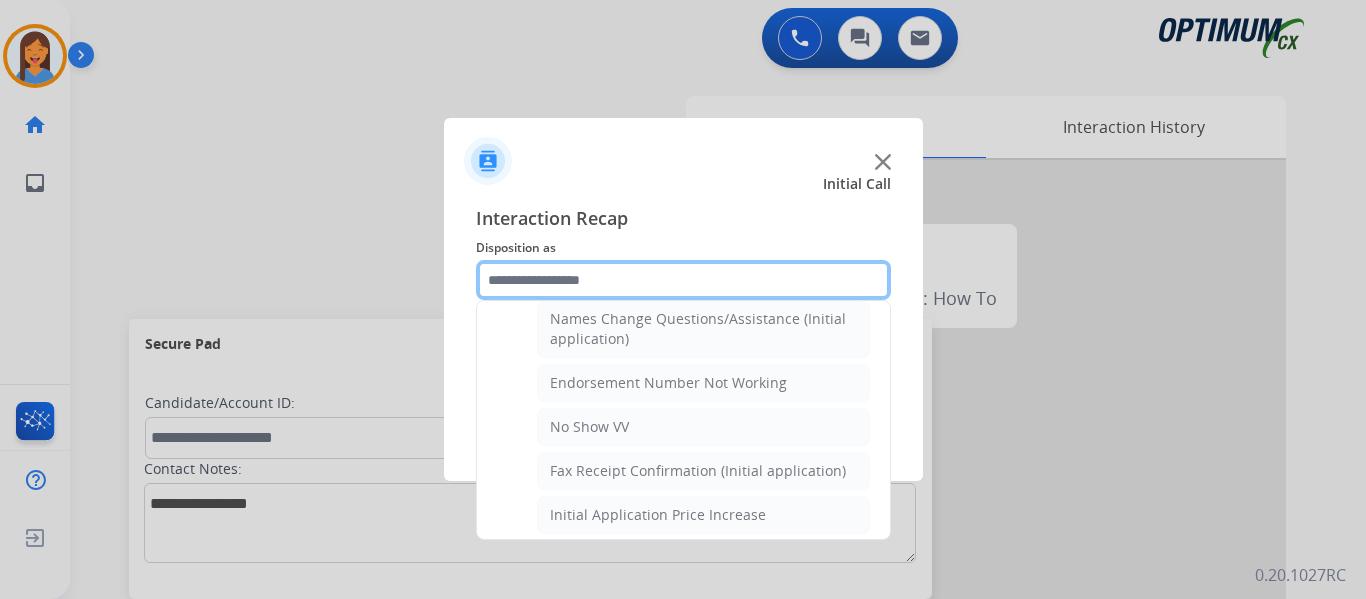 scroll, scrollTop: 536, scrollLeft: 0, axis: vertical 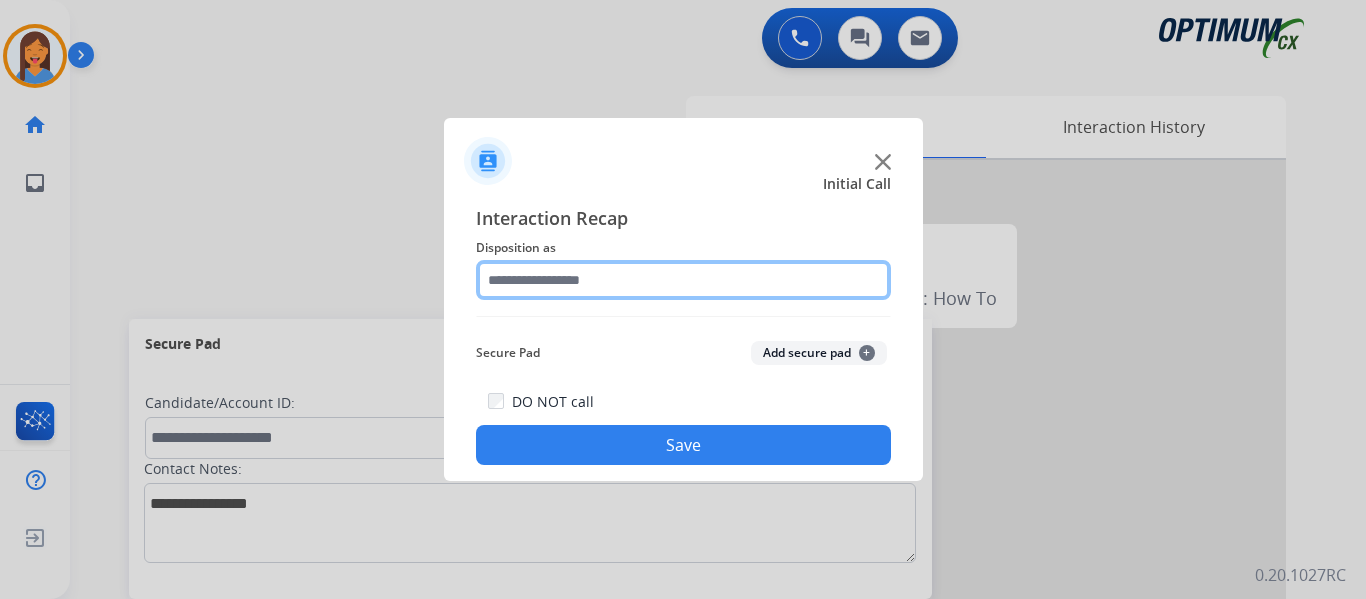 click 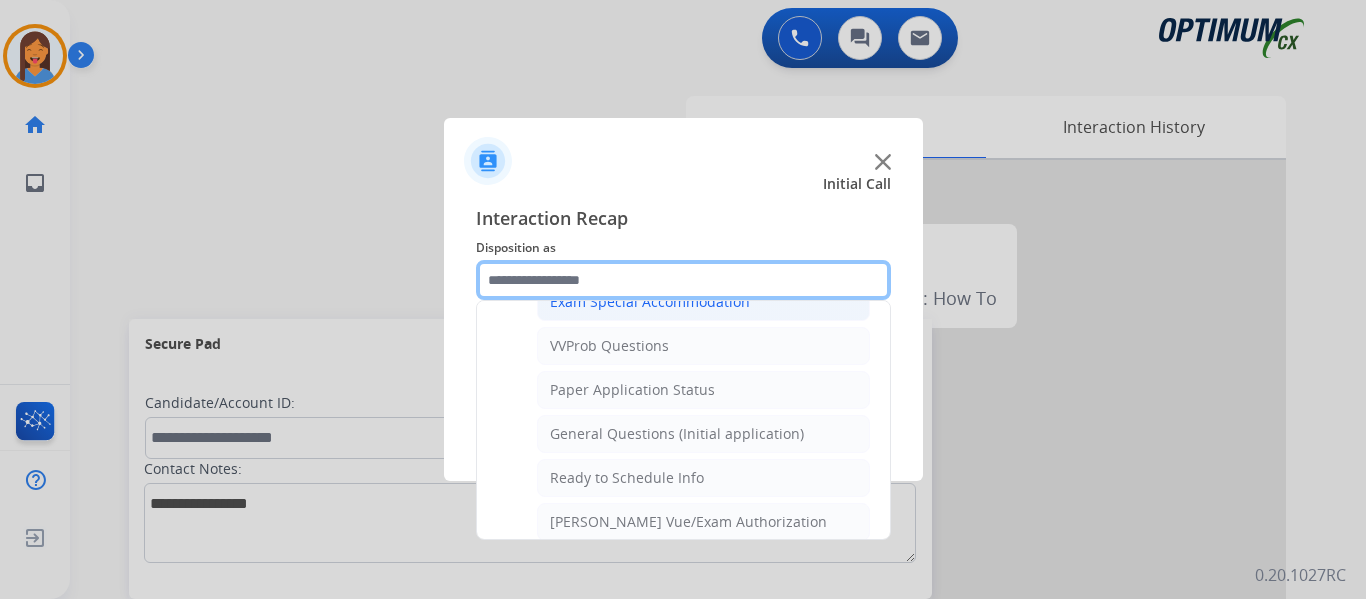 scroll, scrollTop: 1100, scrollLeft: 0, axis: vertical 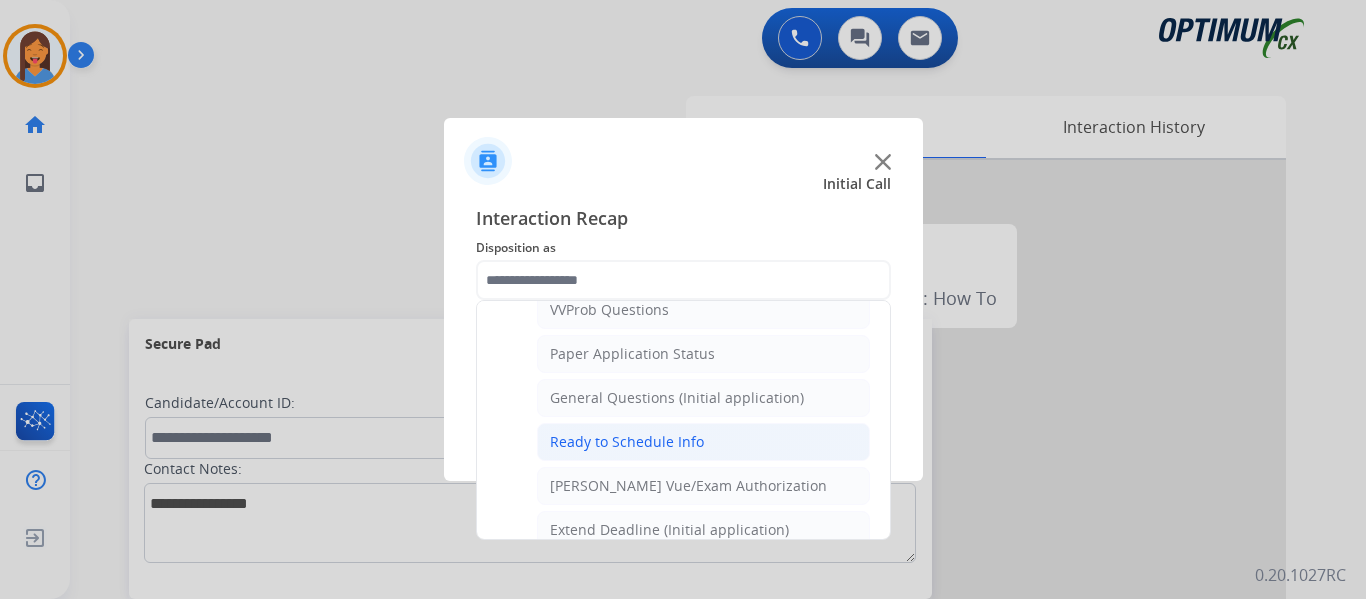 click on "Ready to Schedule Info" 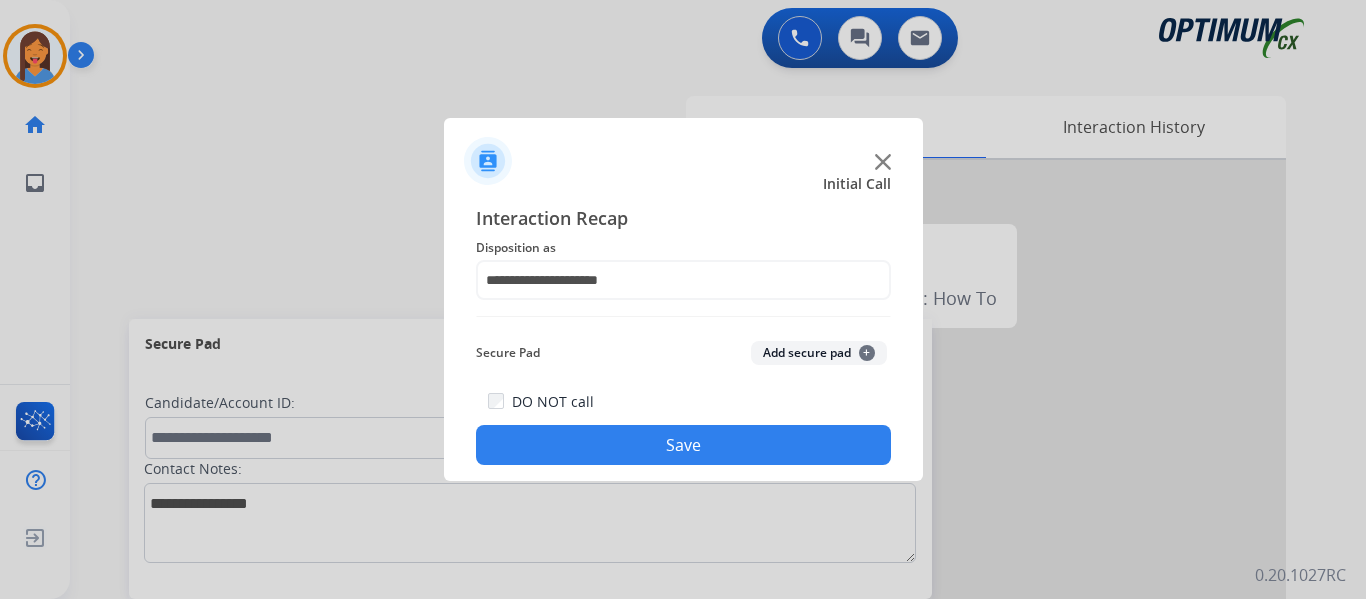 click on "Save" 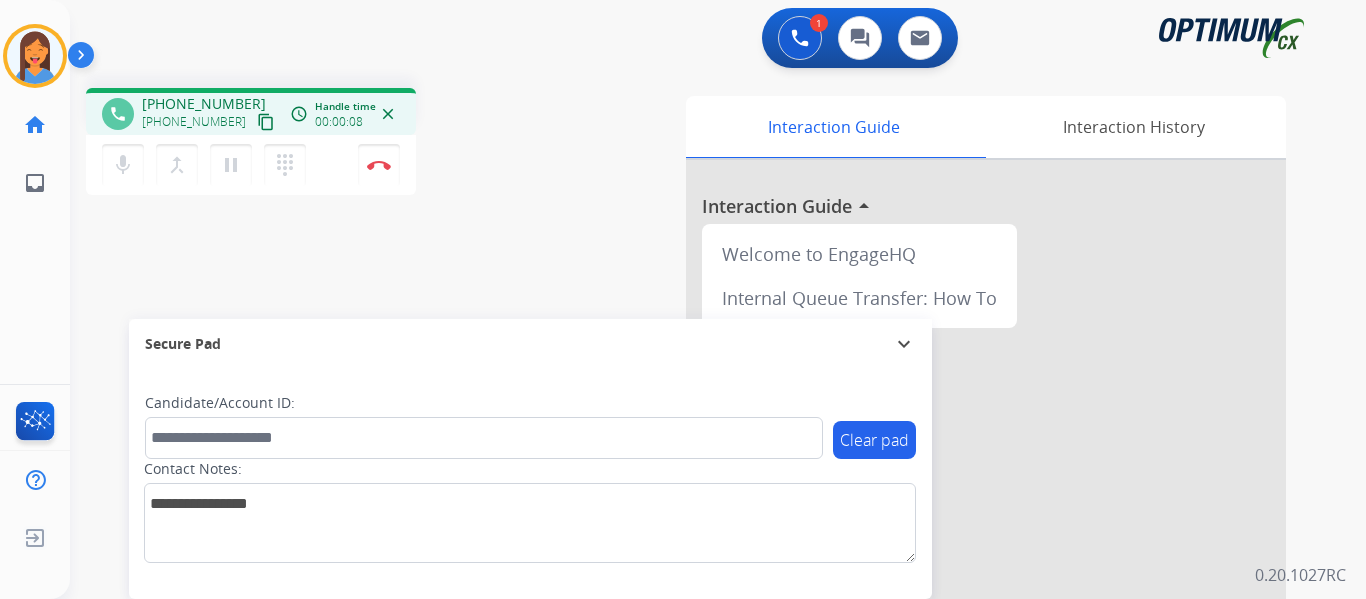 click on "content_copy" at bounding box center (266, 122) 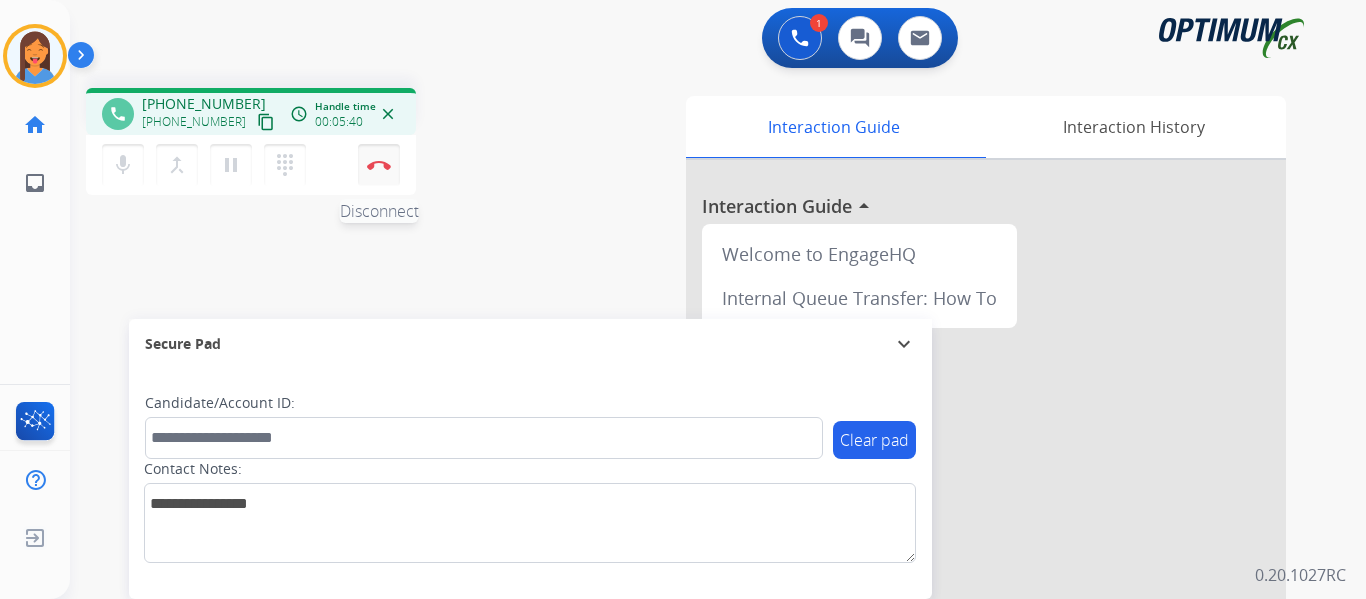 click at bounding box center (379, 165) 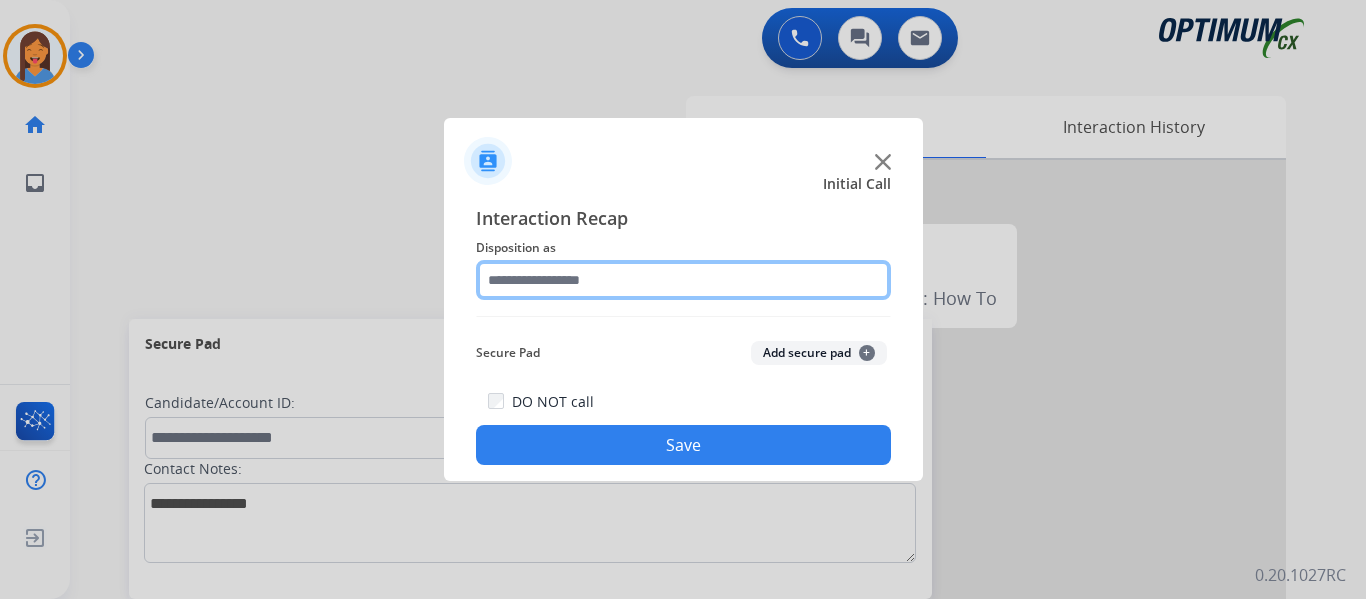 click 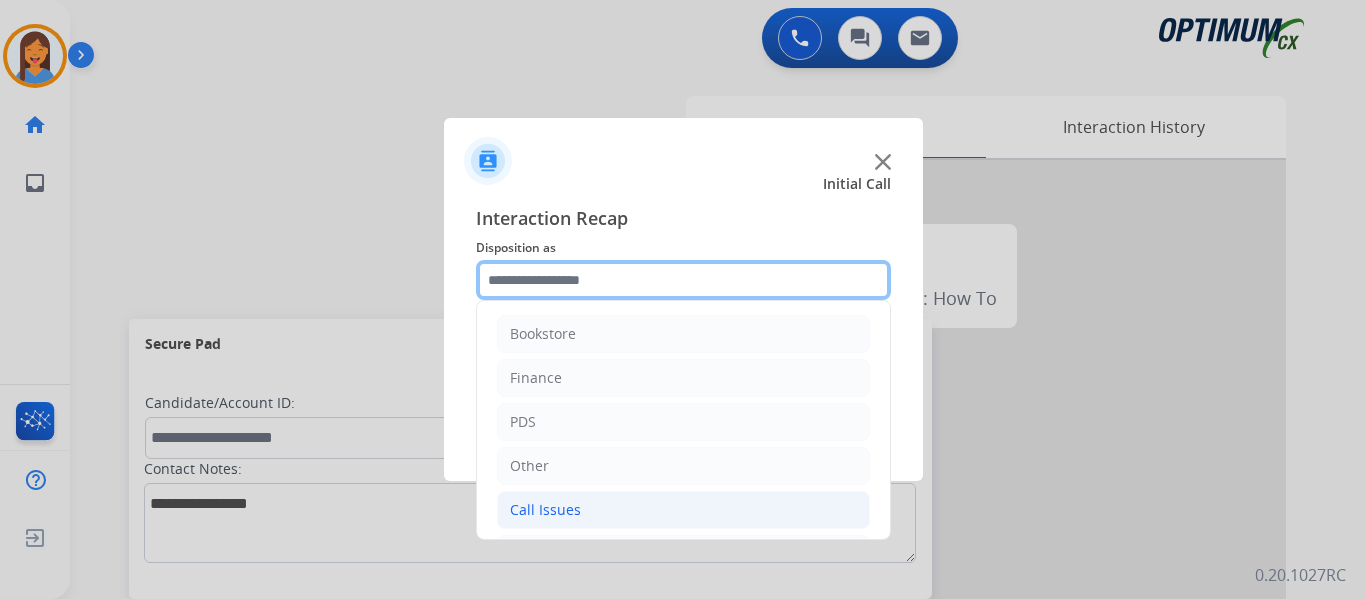 scroll, scrollTop: 136, scrollLeft: 0, axis: vertical 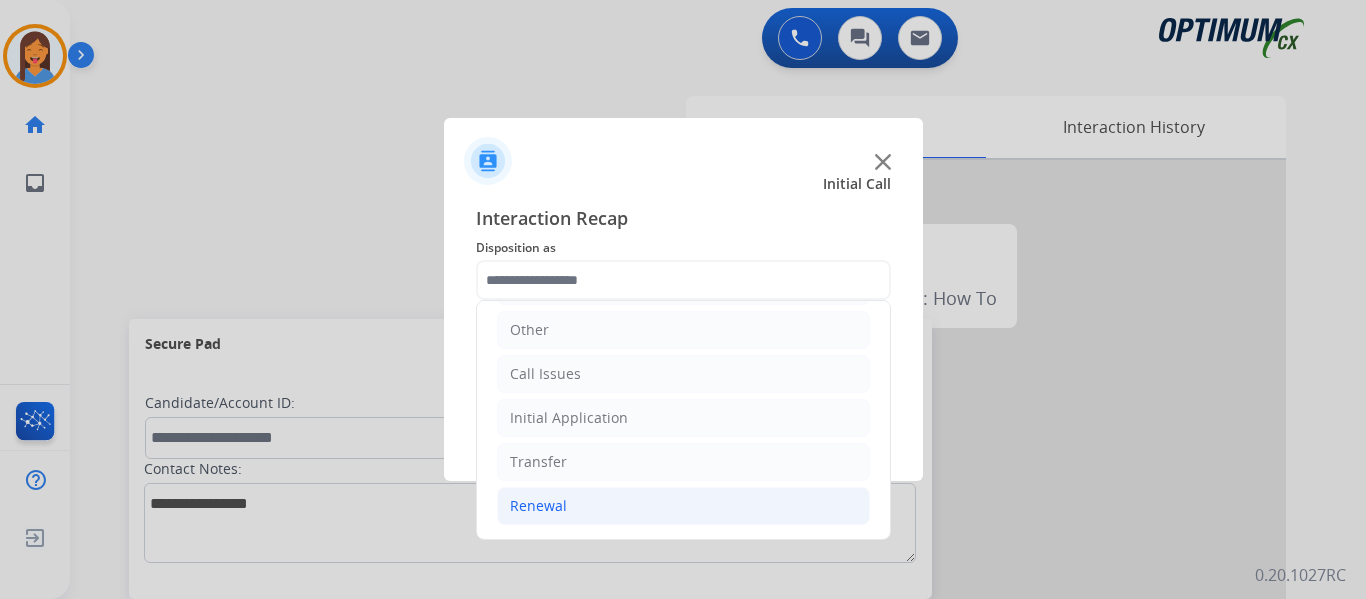 click on "Renewal" 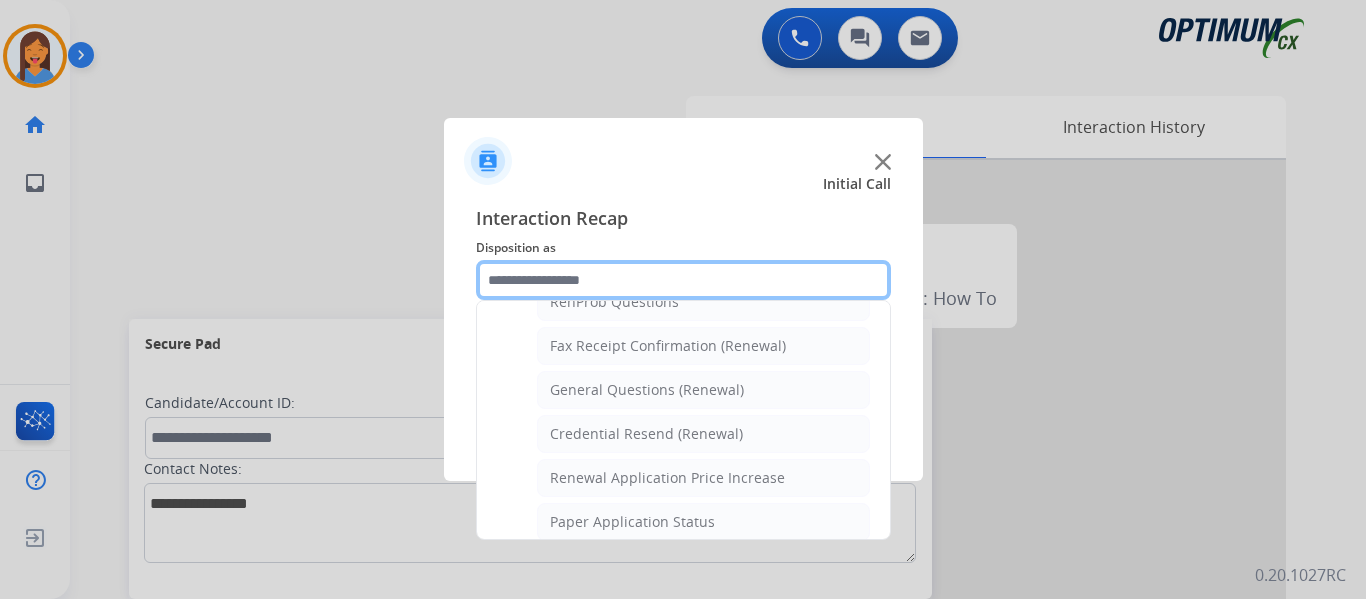 scroll, scrollTop: 636, scrollLeft: 0, axis: vertical 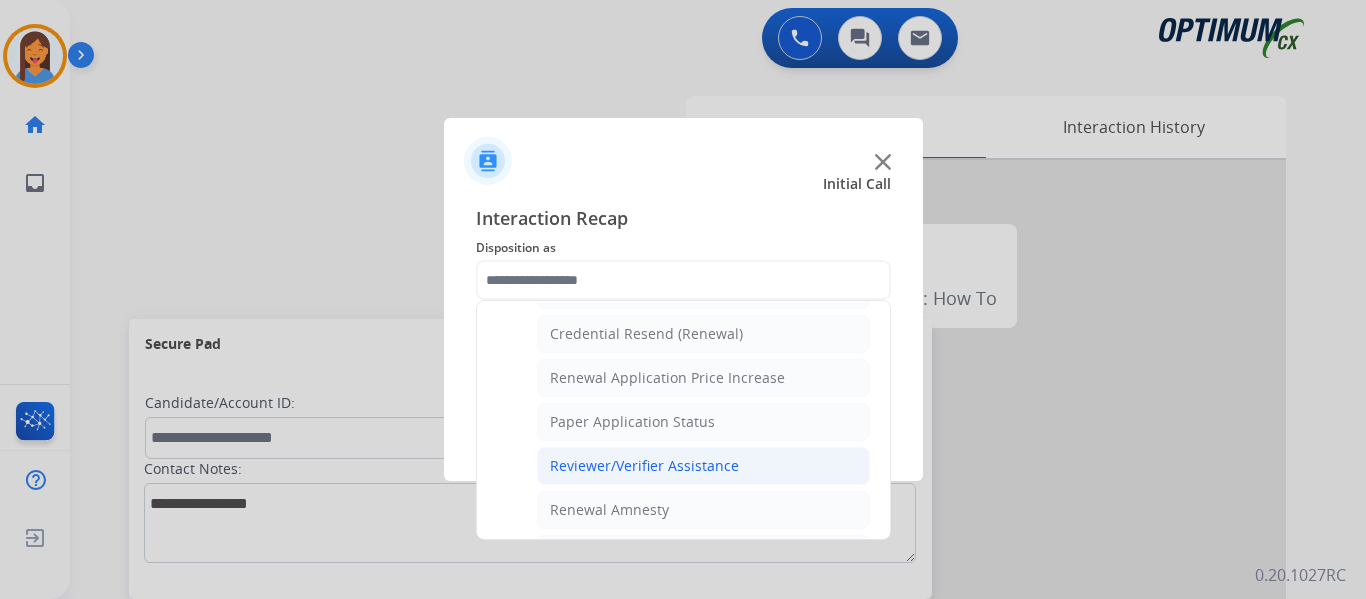 click on "Reviewer/Verifier Assistance" 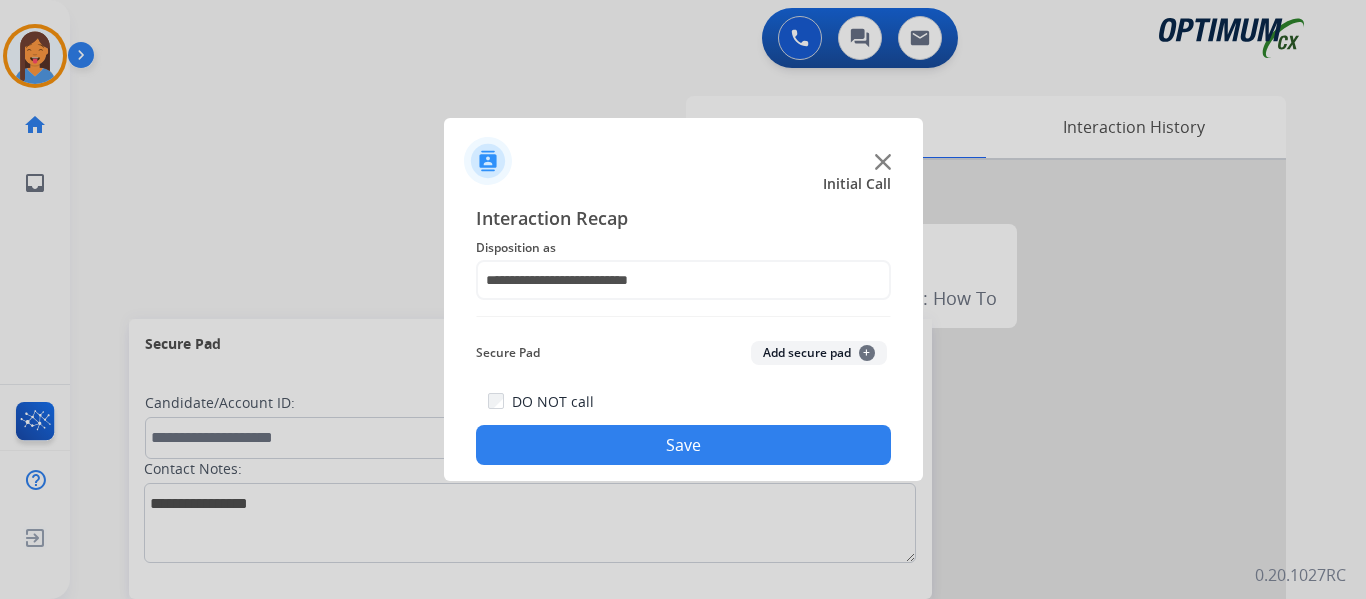 click on "Save" 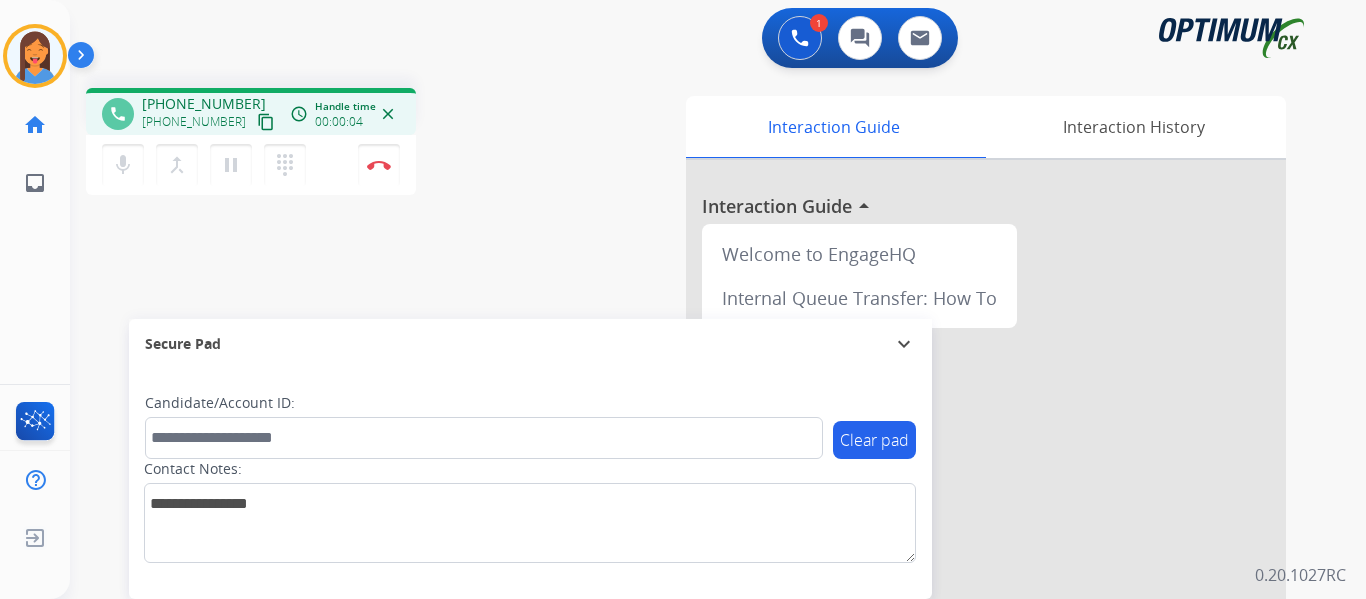 click on "content_copy" at bounding box center (266, 122) 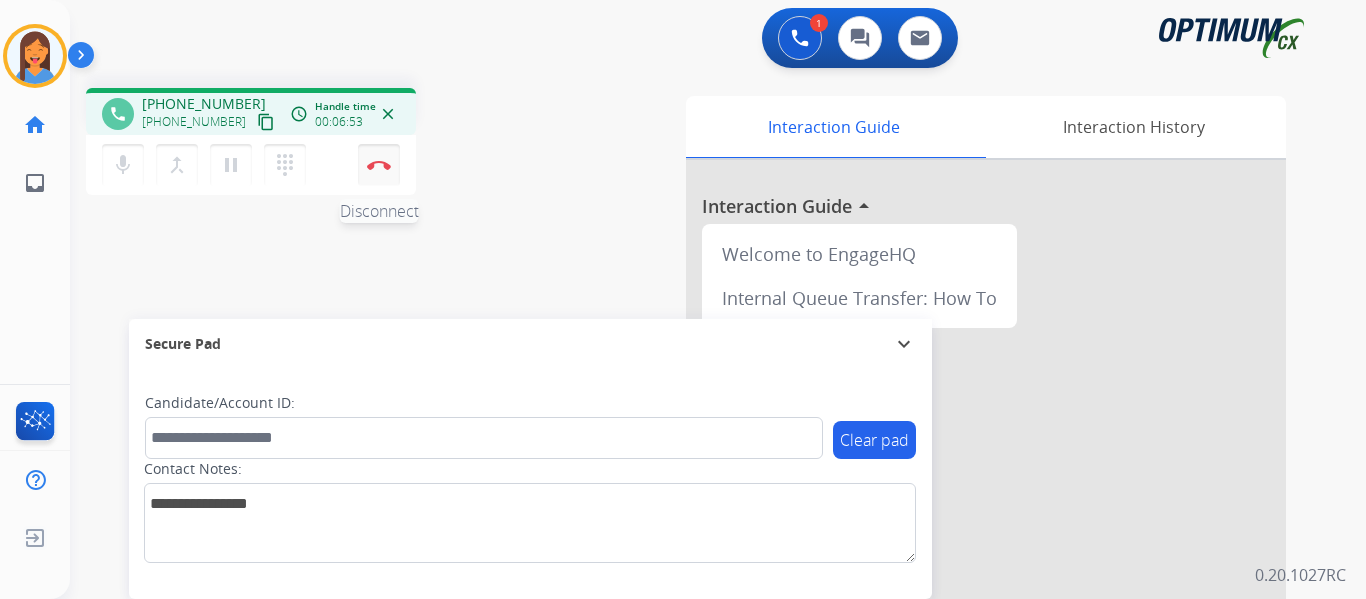click at bounding box center (379, 165) 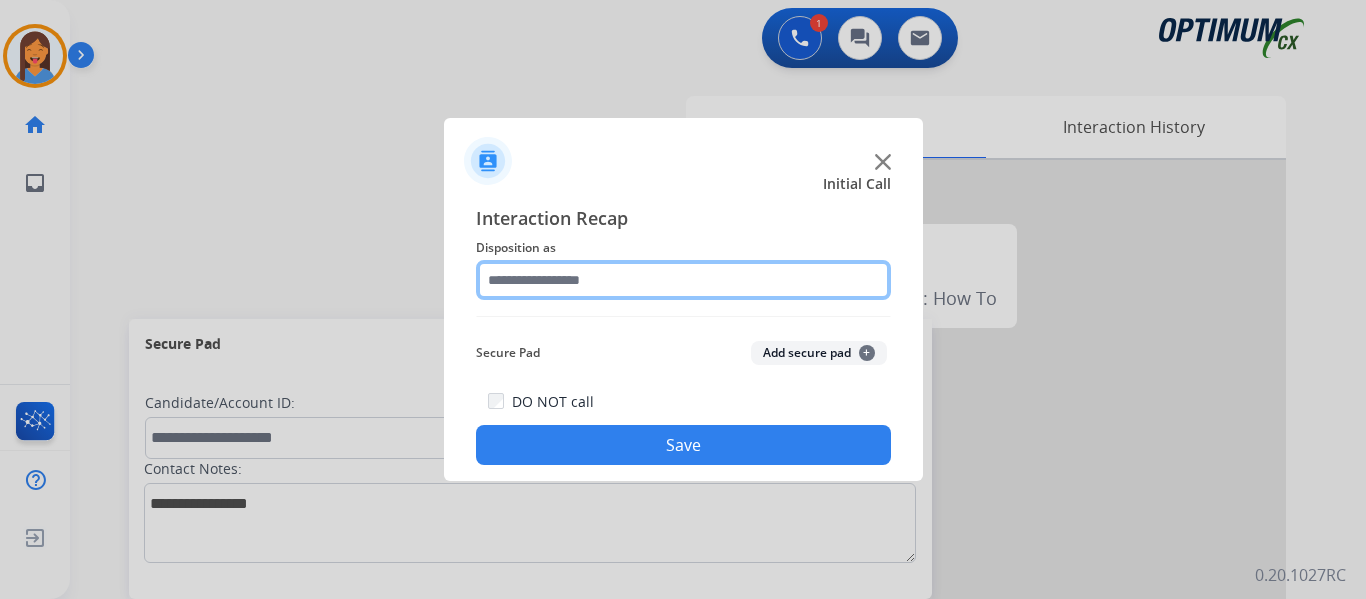 click 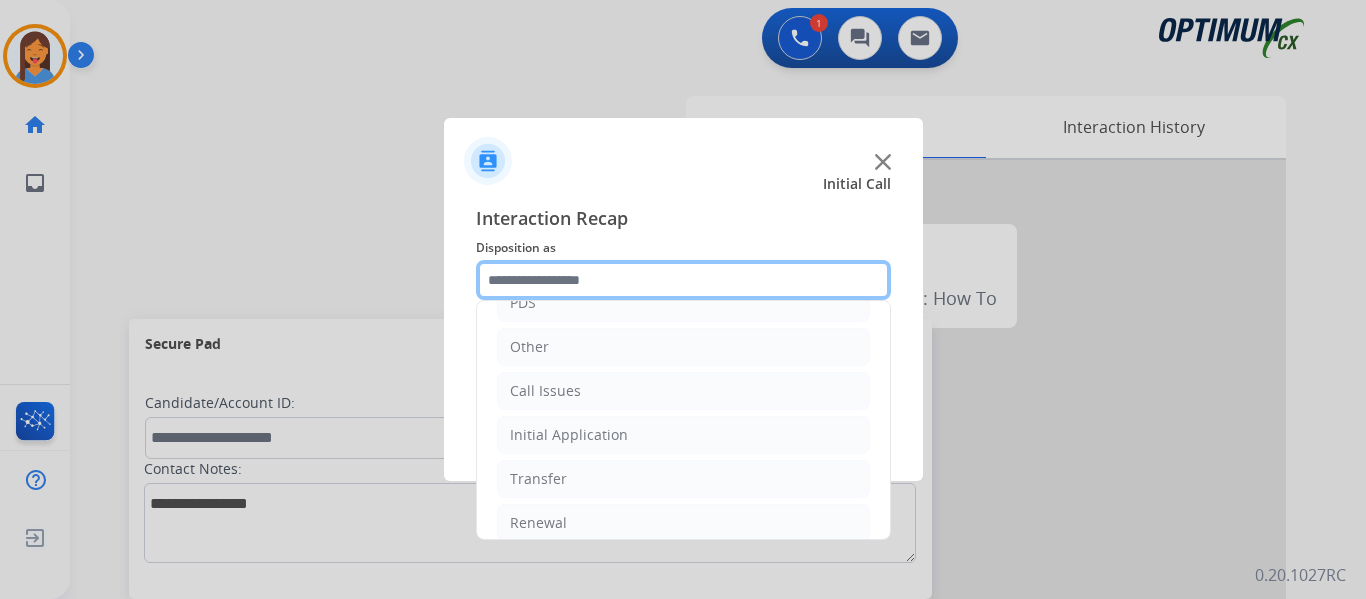 scroll, scrollTop: 136, scrollLeft: 0, axis: vertical 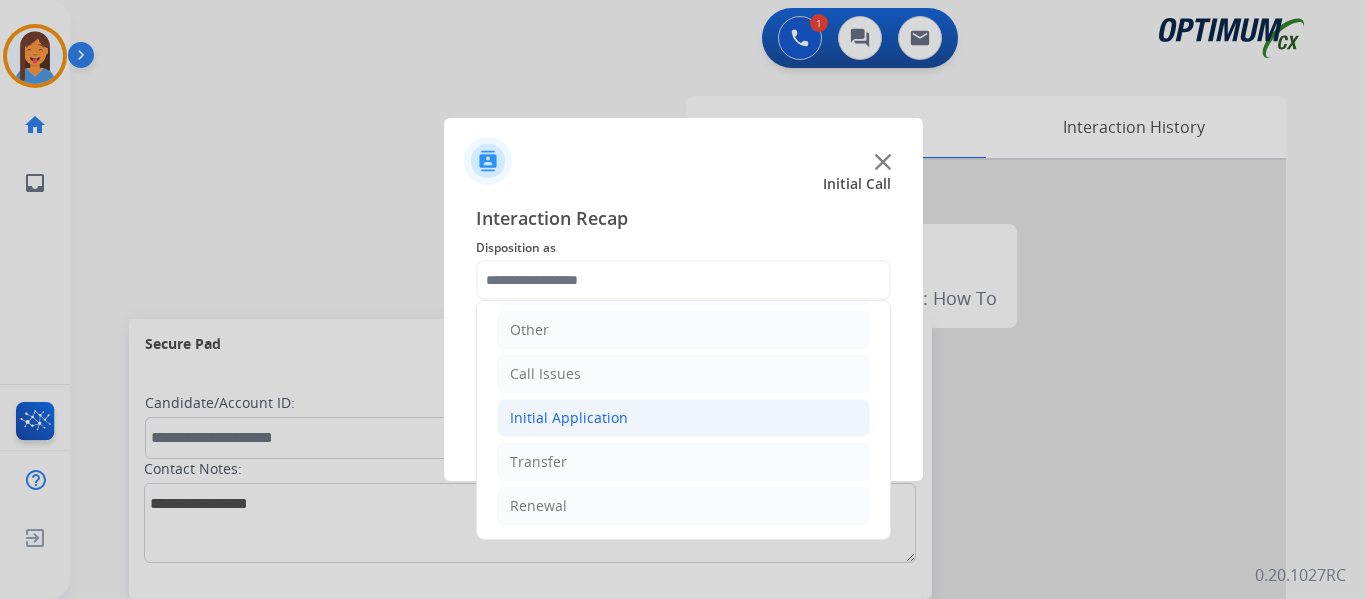 click on "Initial Application" 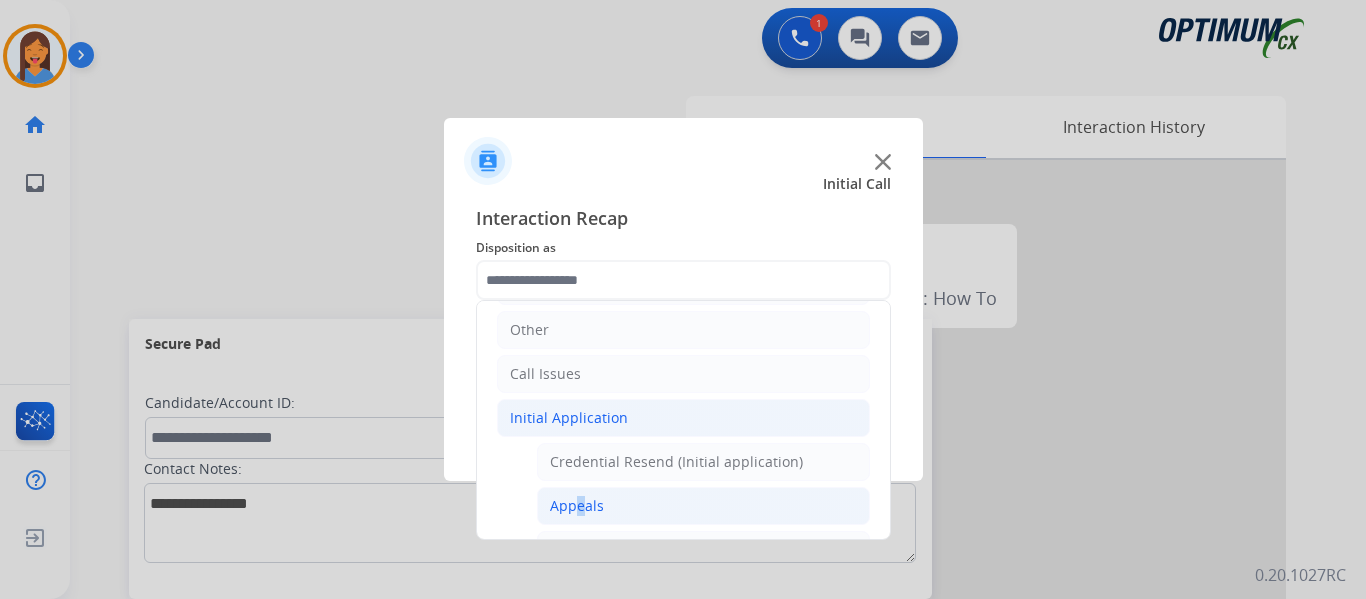 click on "Appeals" 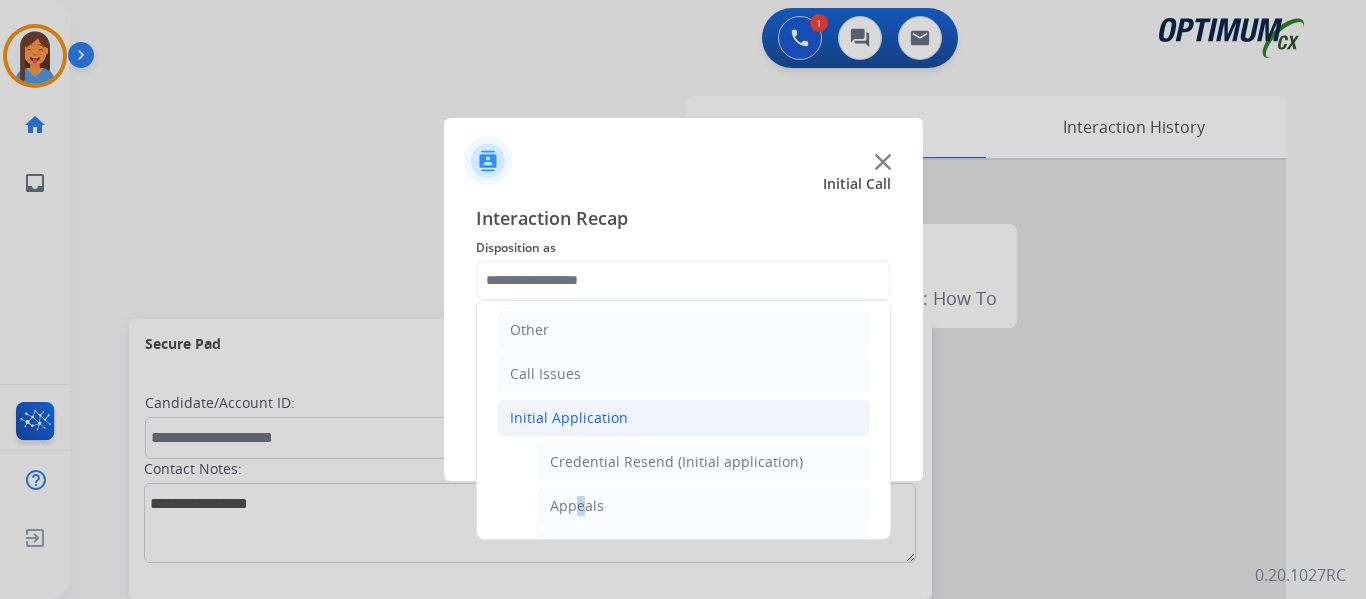 type on "*******" 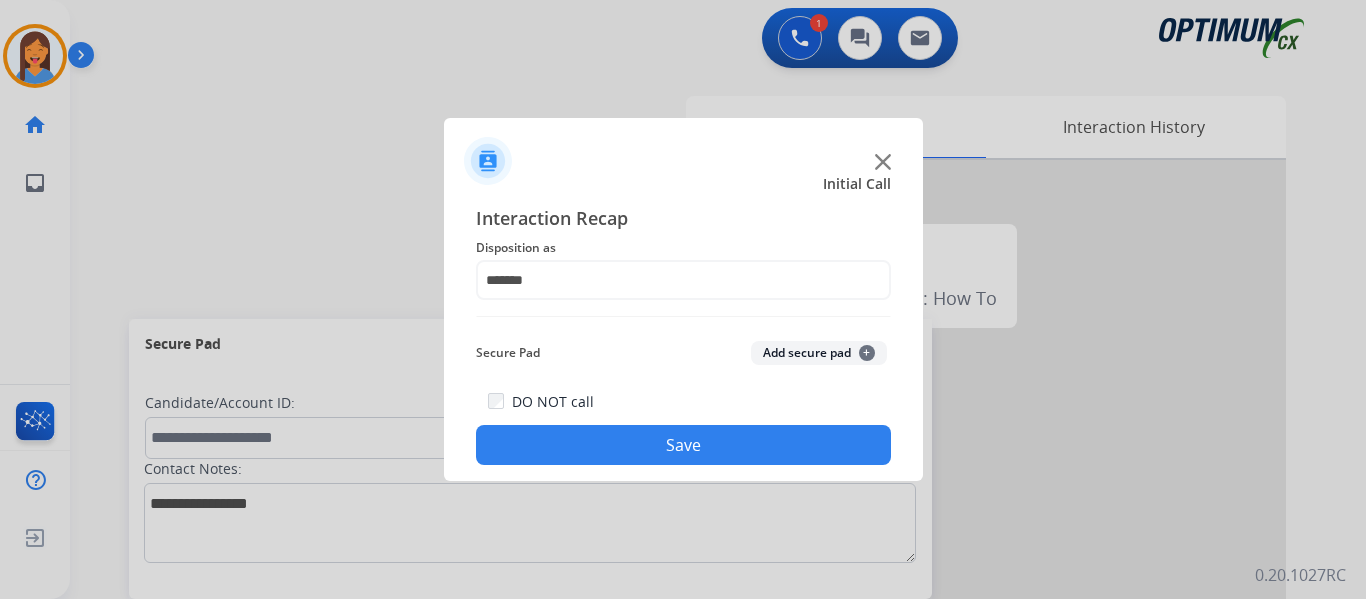 click on "Save" 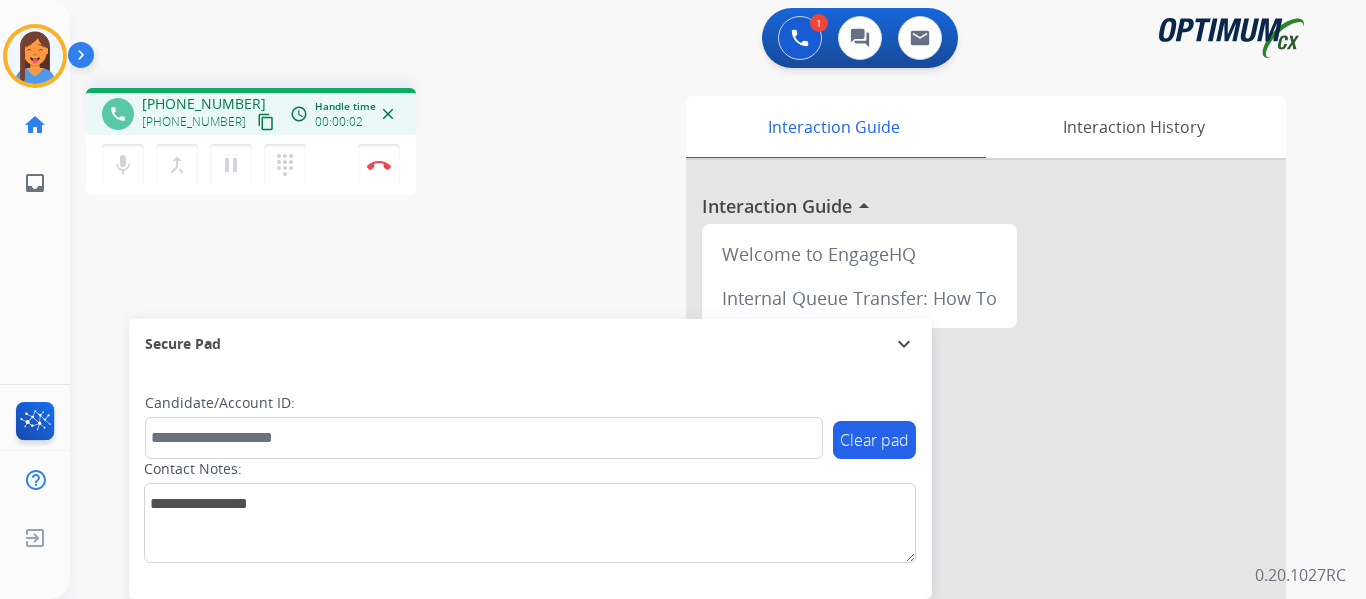 click on "content_copy" at bounding box center [266, 122] 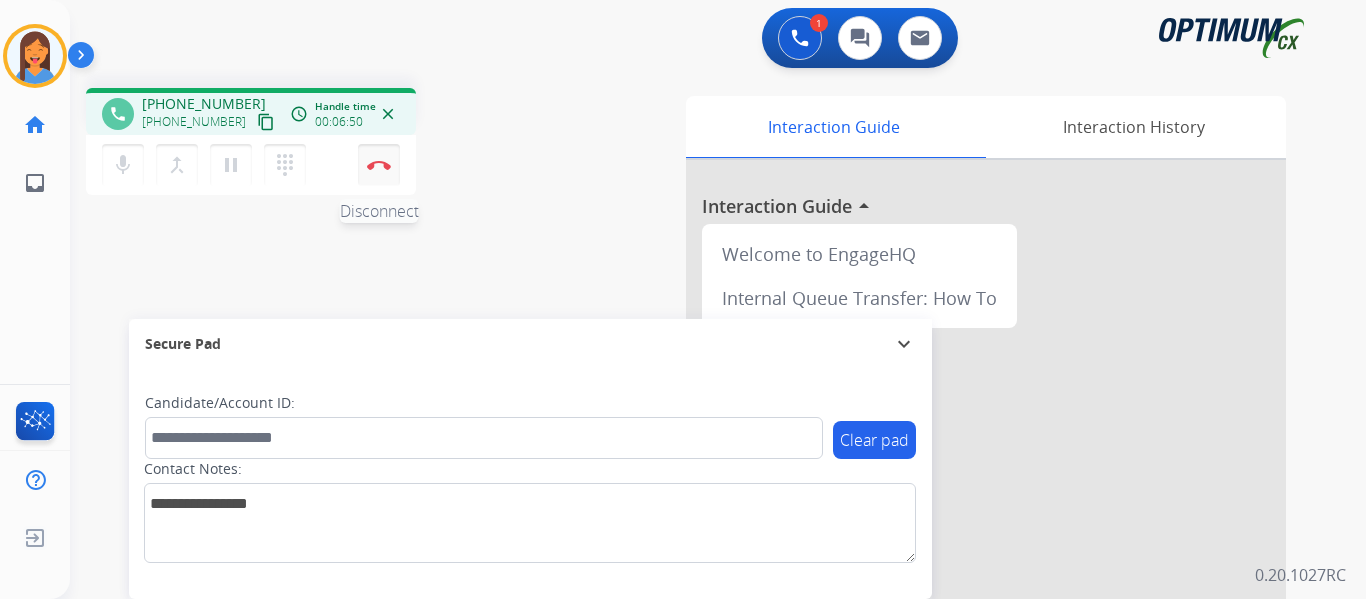 click at bounding box center [379, 165] 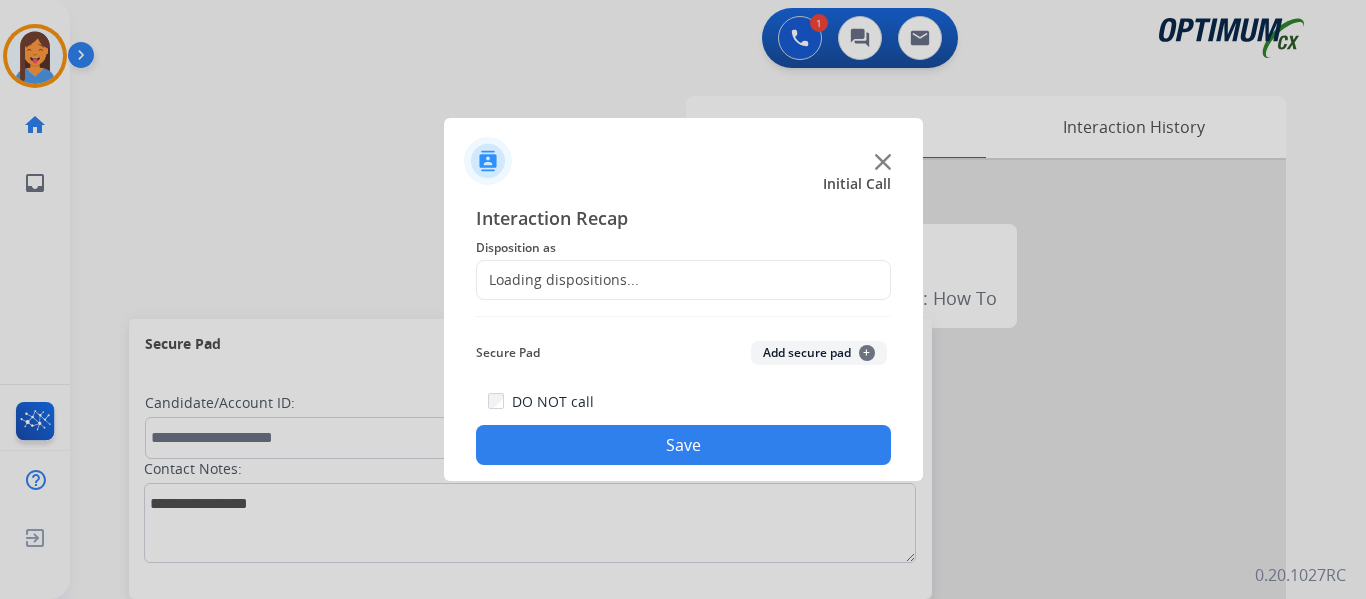 click on "Loading dispositions..." 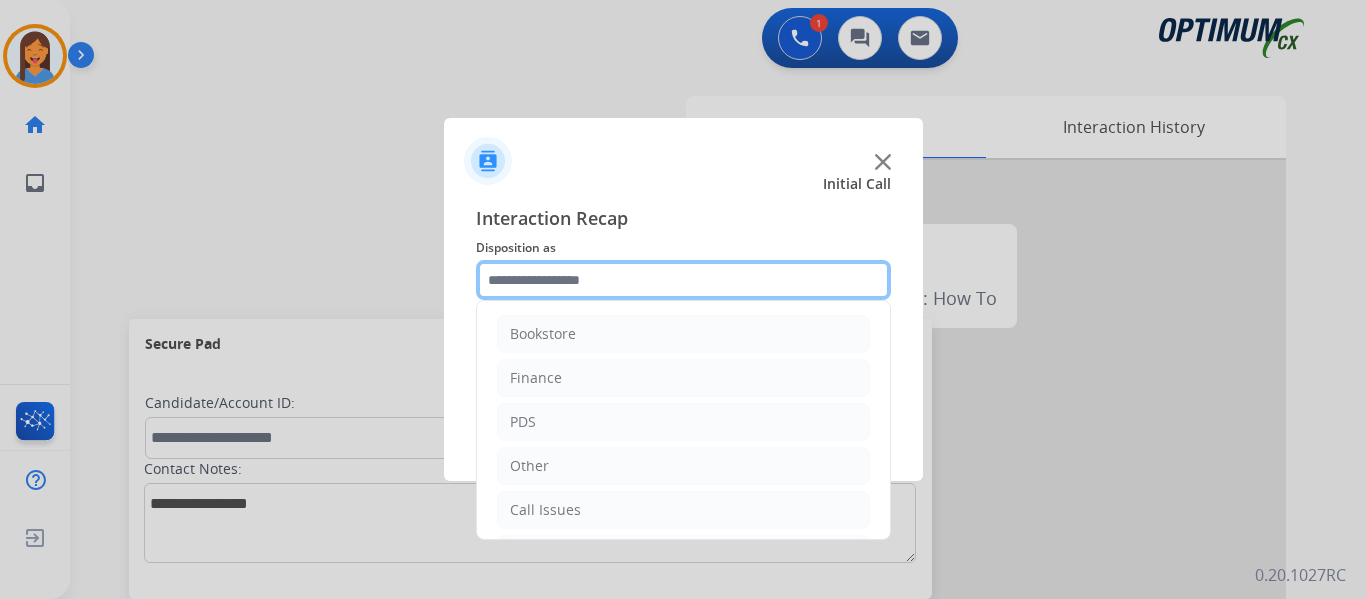 click 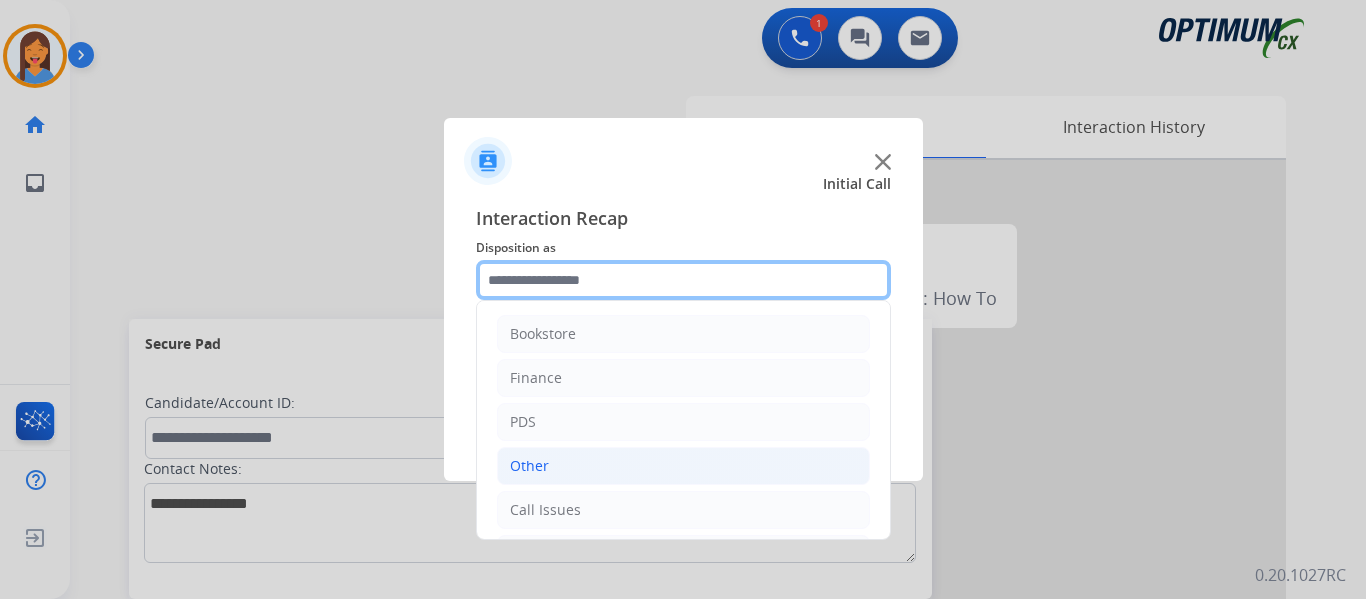 scroll, scrollTop: 136, scrollLeft: 0, axis: vertical 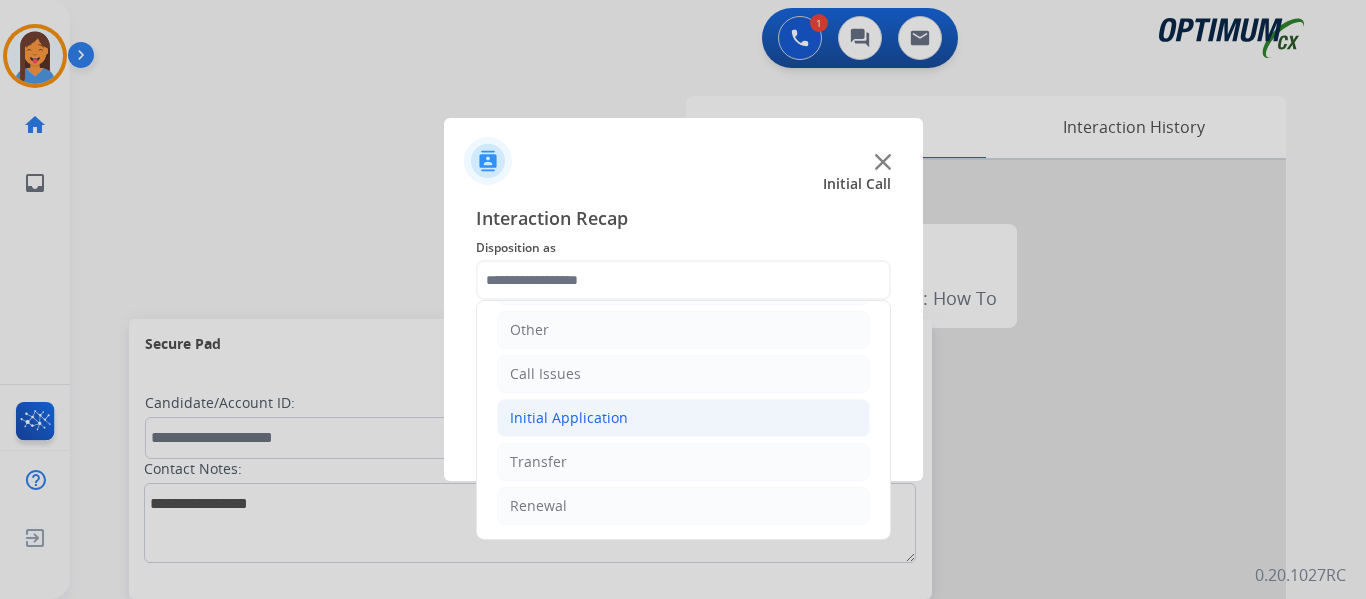 click on "Initial Application" 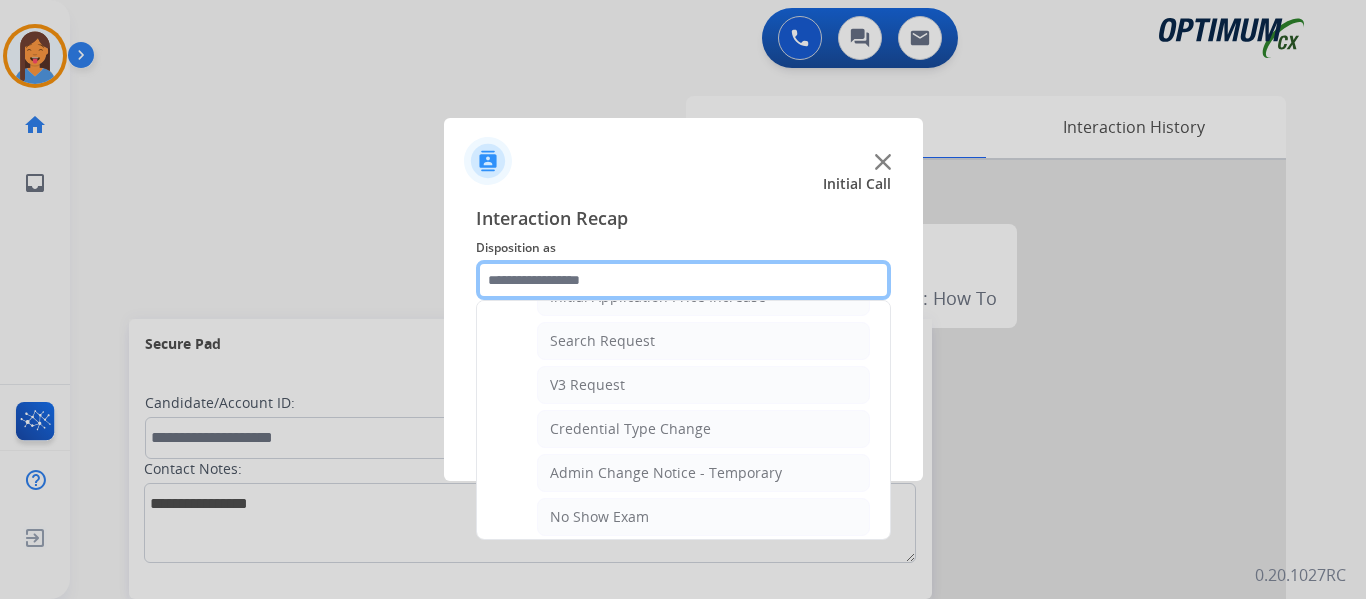 scroll, scrollTop: 712, scrollLeft: 0, axis: vertical 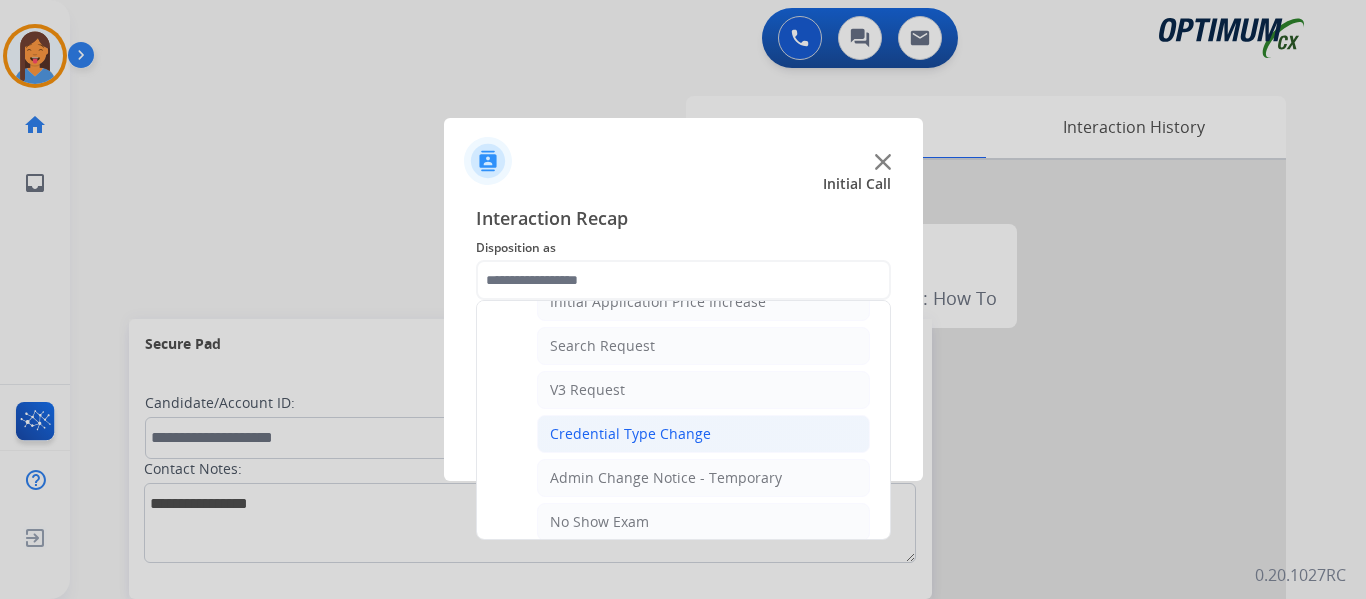 click on "Credential Type Change" 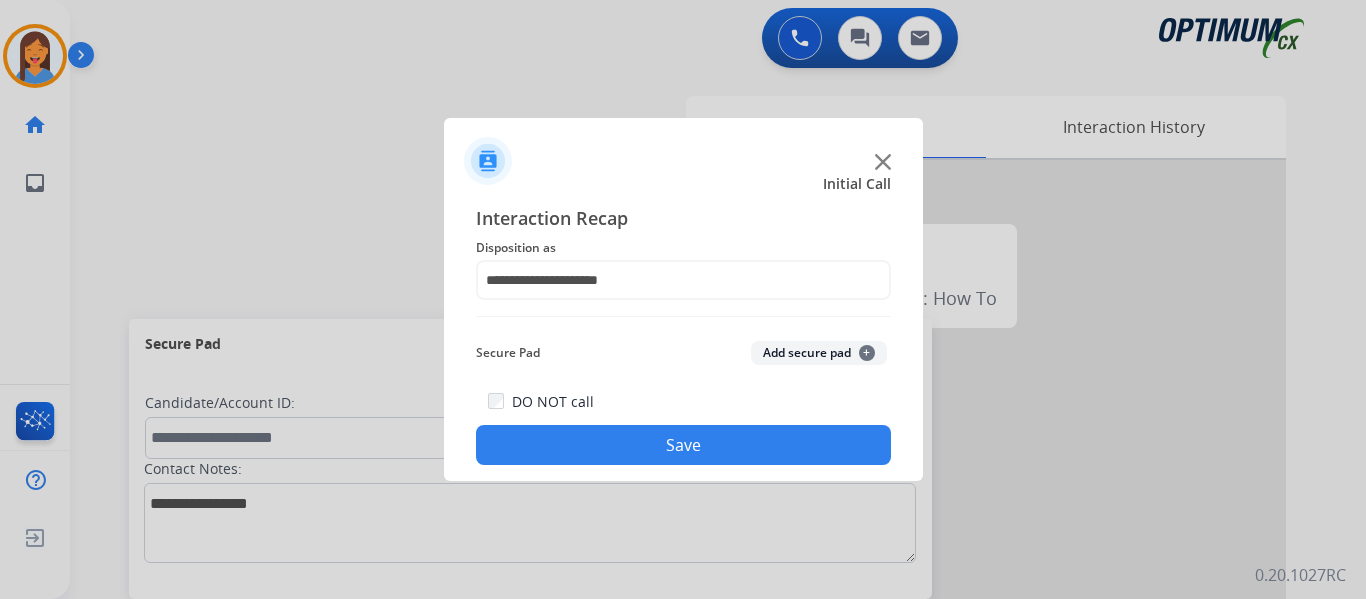 click on "Save" 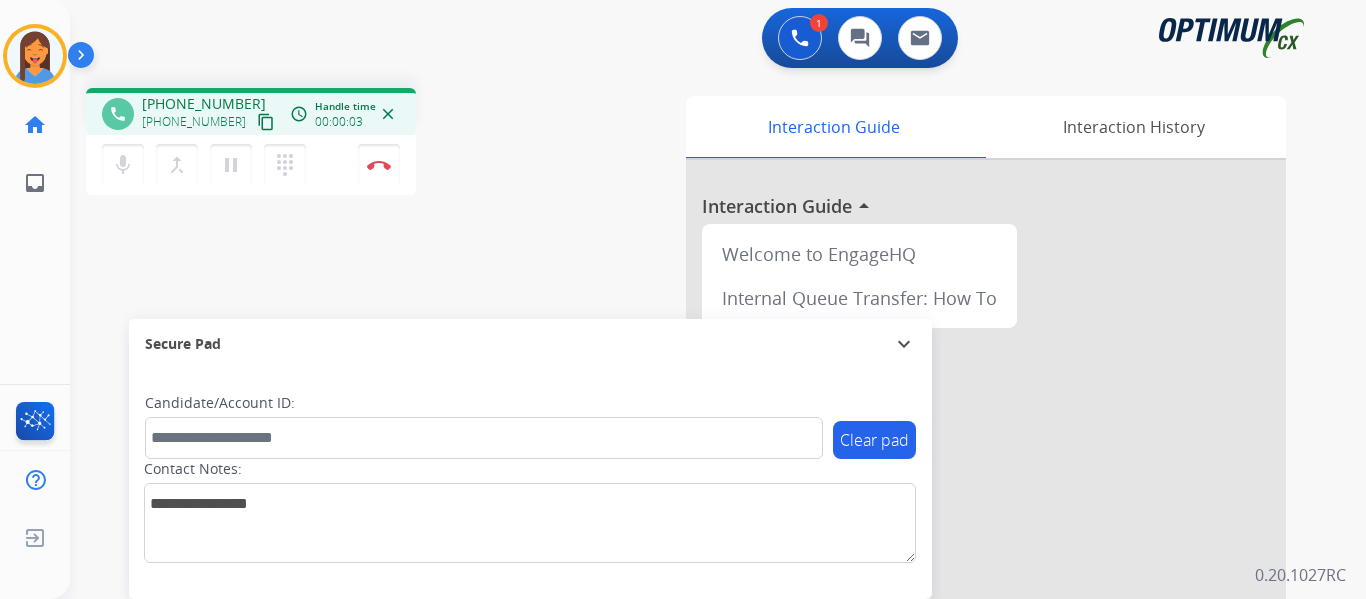 click on "content_copy" at bounding box center [266, 122] 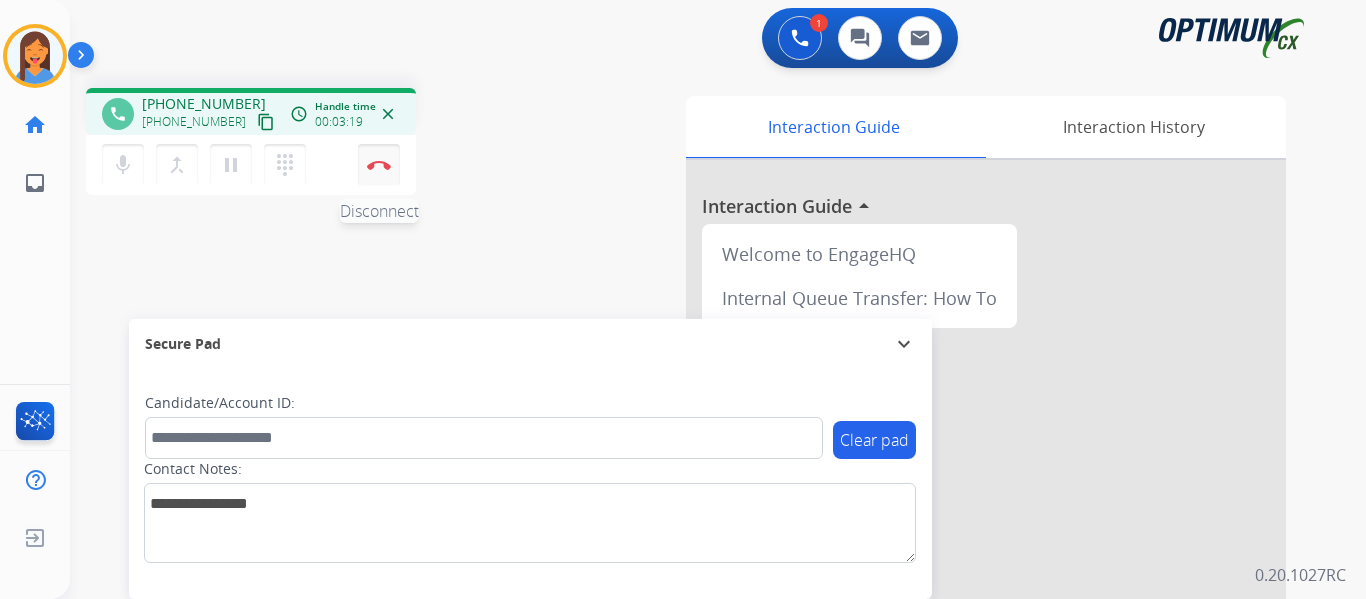 click at bounding box center (379, 165) 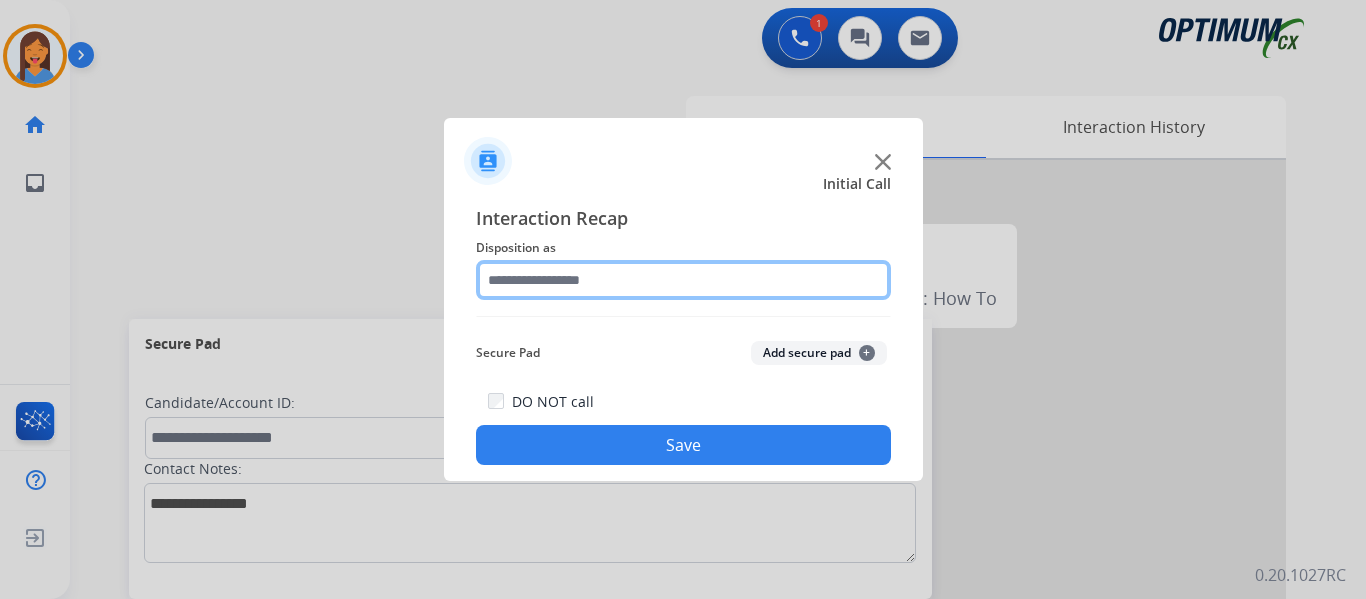 click 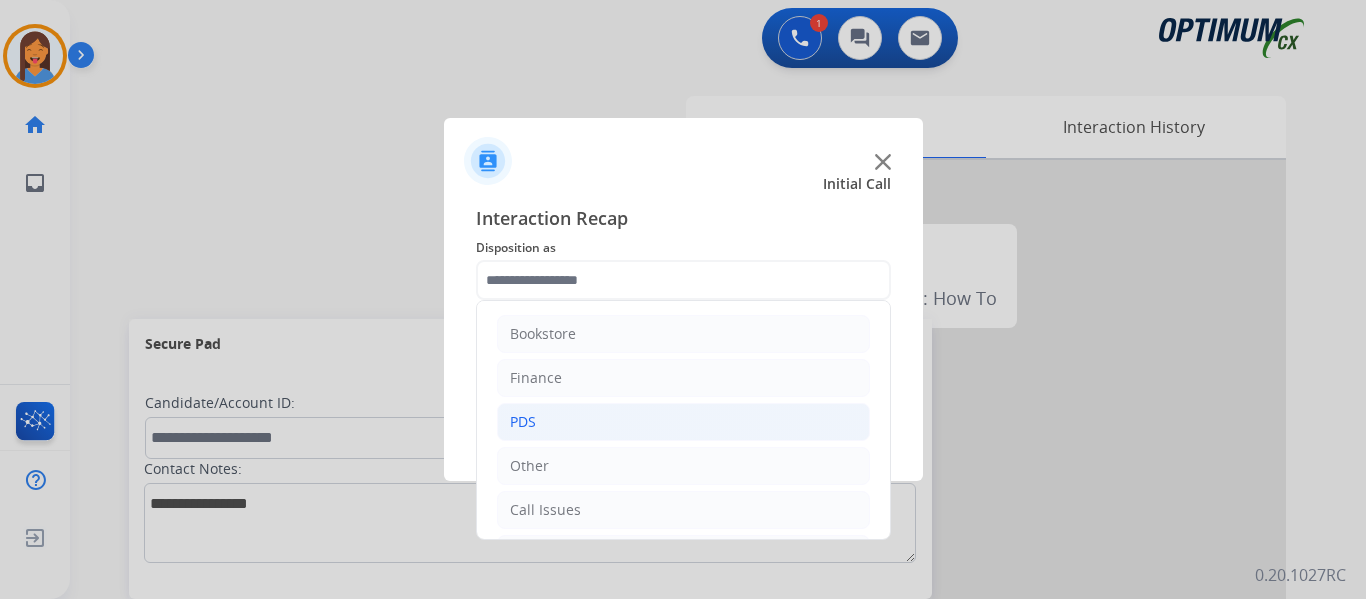 click on "PDS" 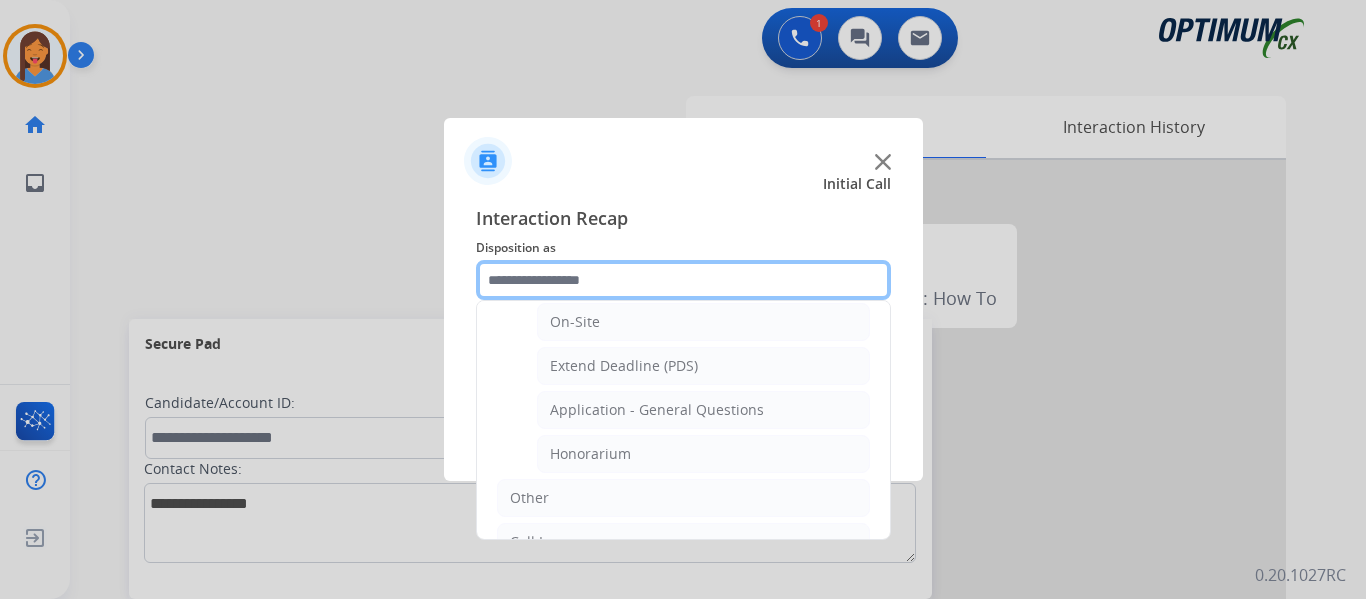 scroll, scrollTop: 500, scrollLeft: 0, axis: vertical 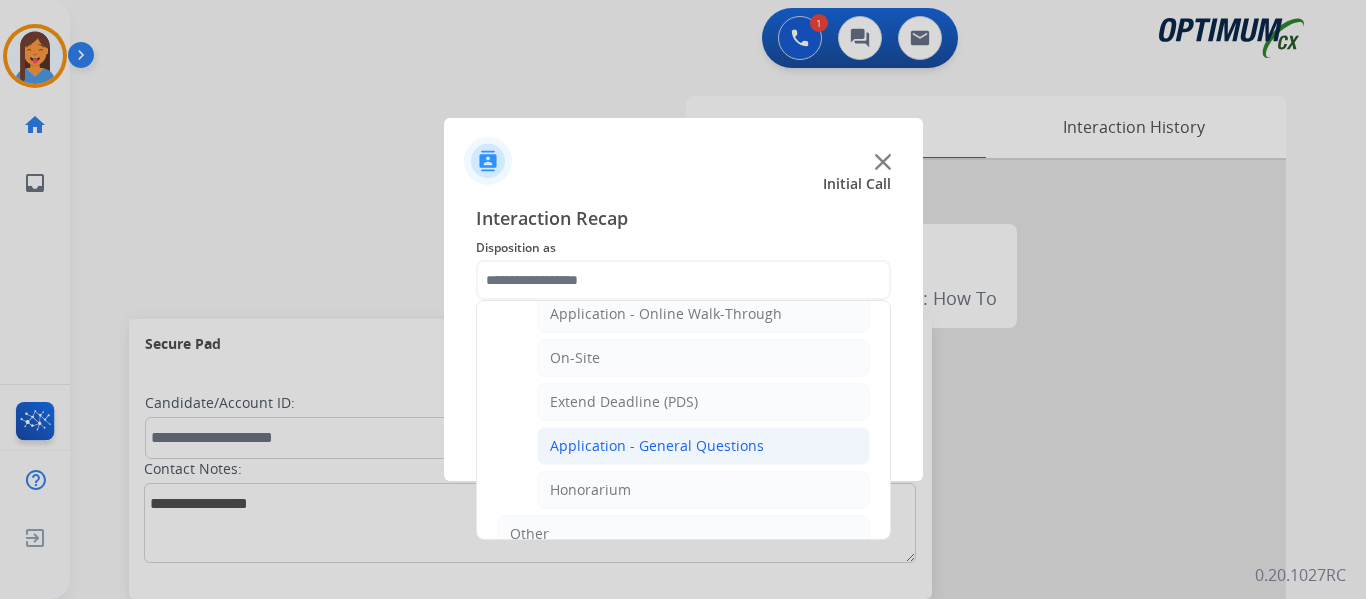 click on "Application - General Questions" 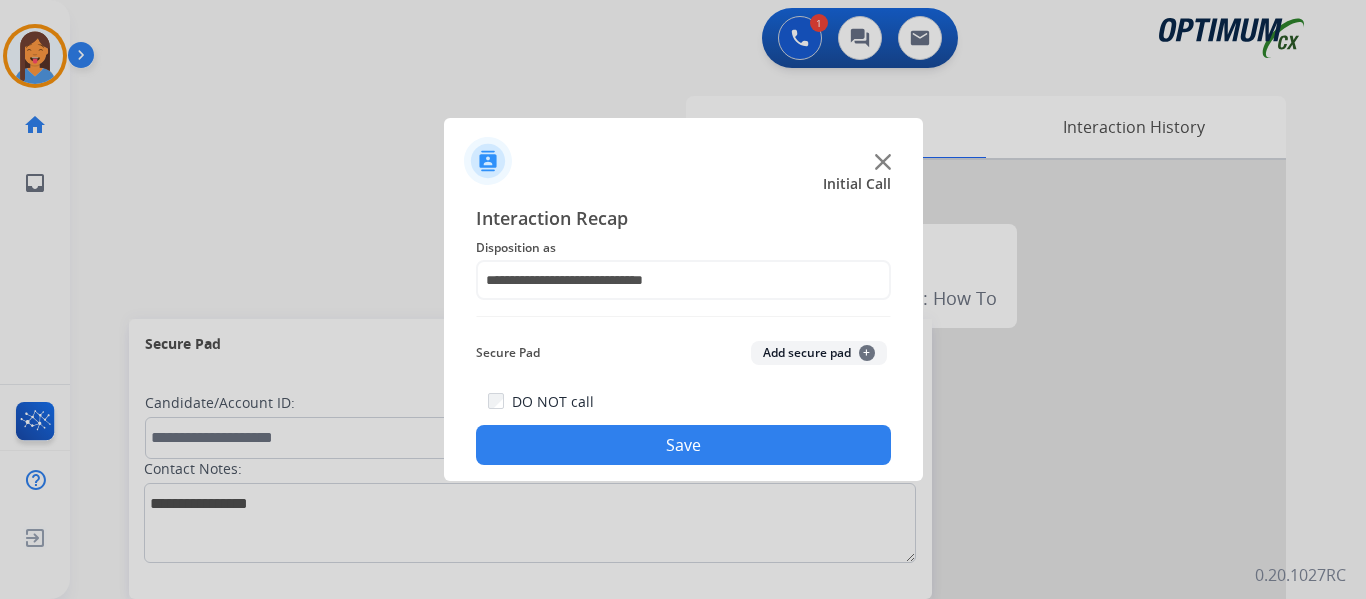 click on "Save" 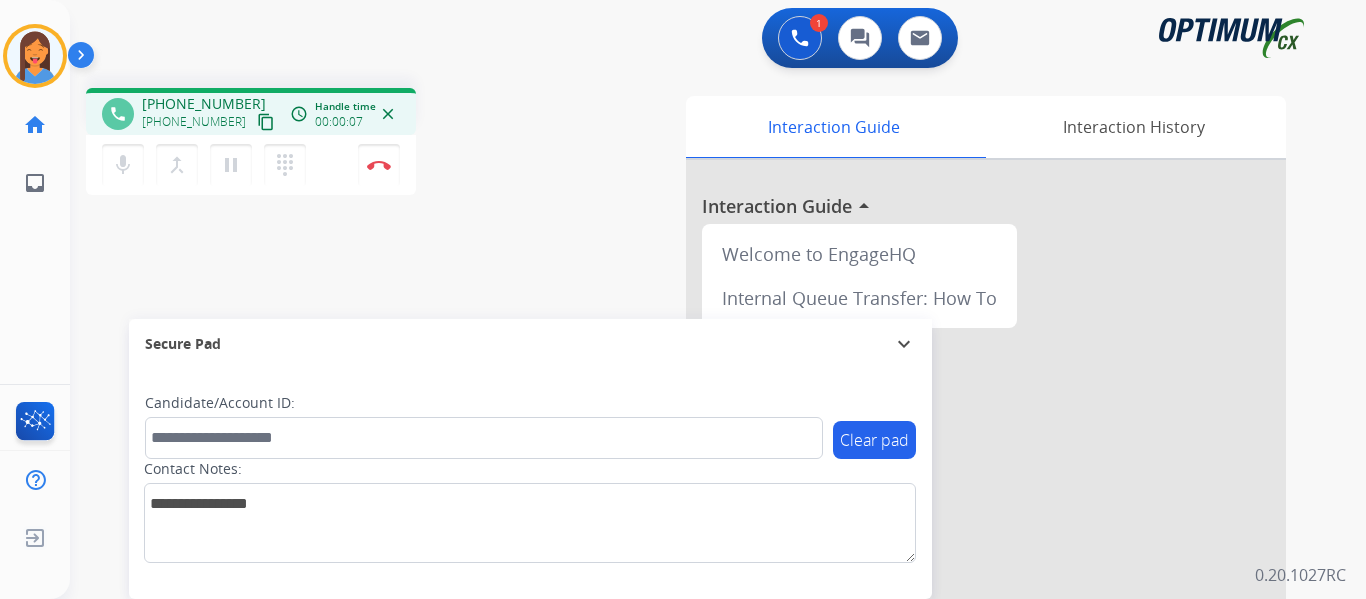 click on "content_copy" at bounding box center (266, 122) 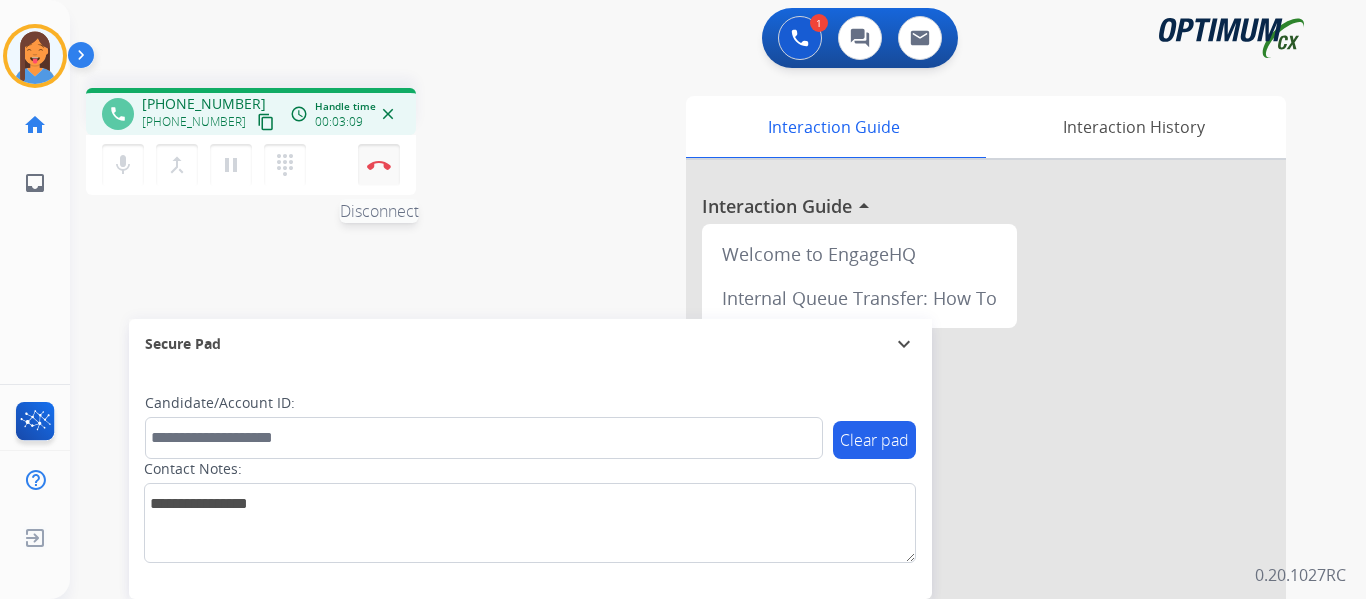 click on "Disconnect" at bounding box center [379, 165] 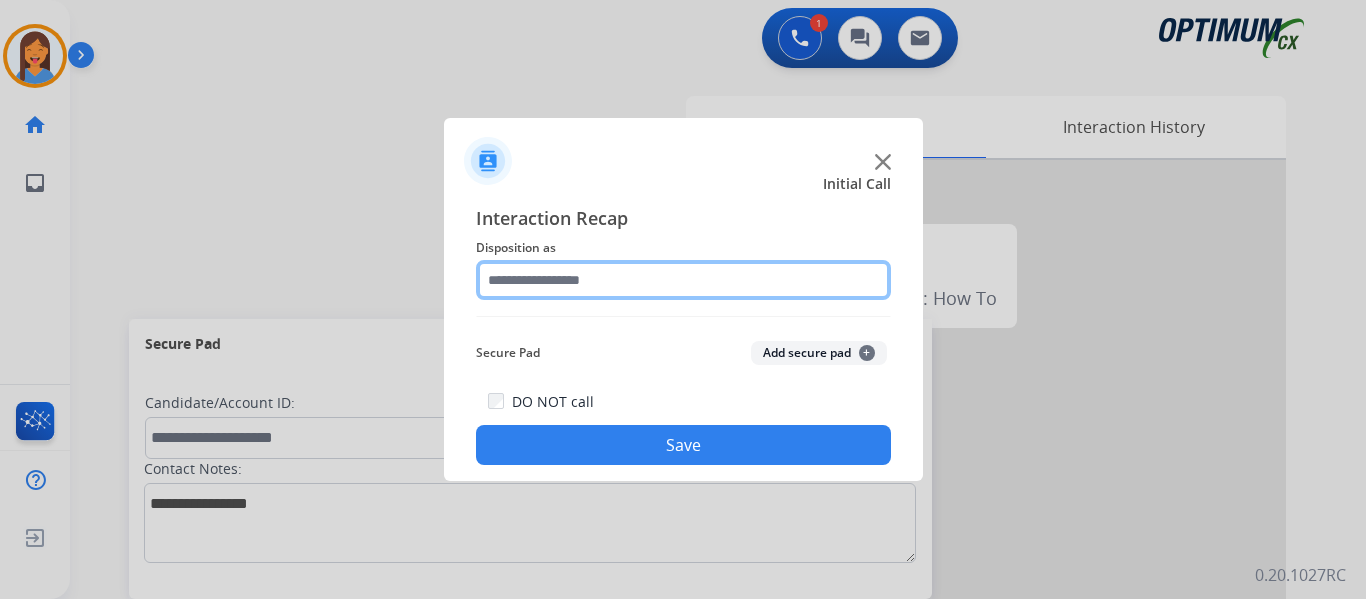 click 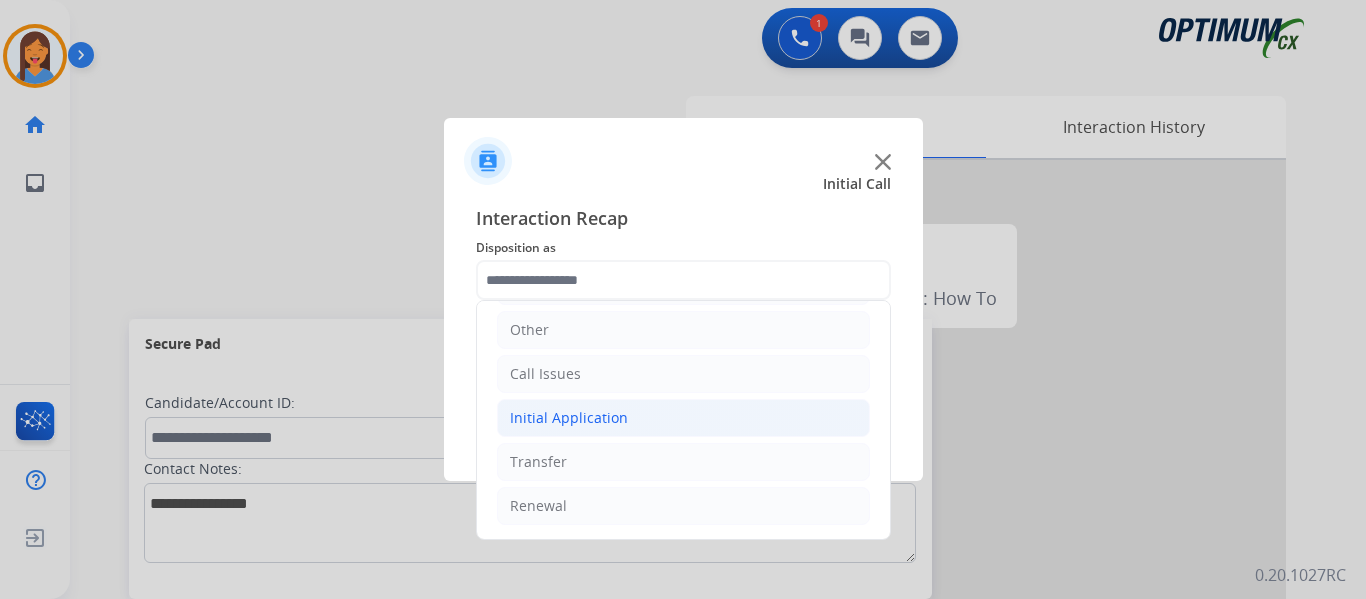 click on "Initial Application" 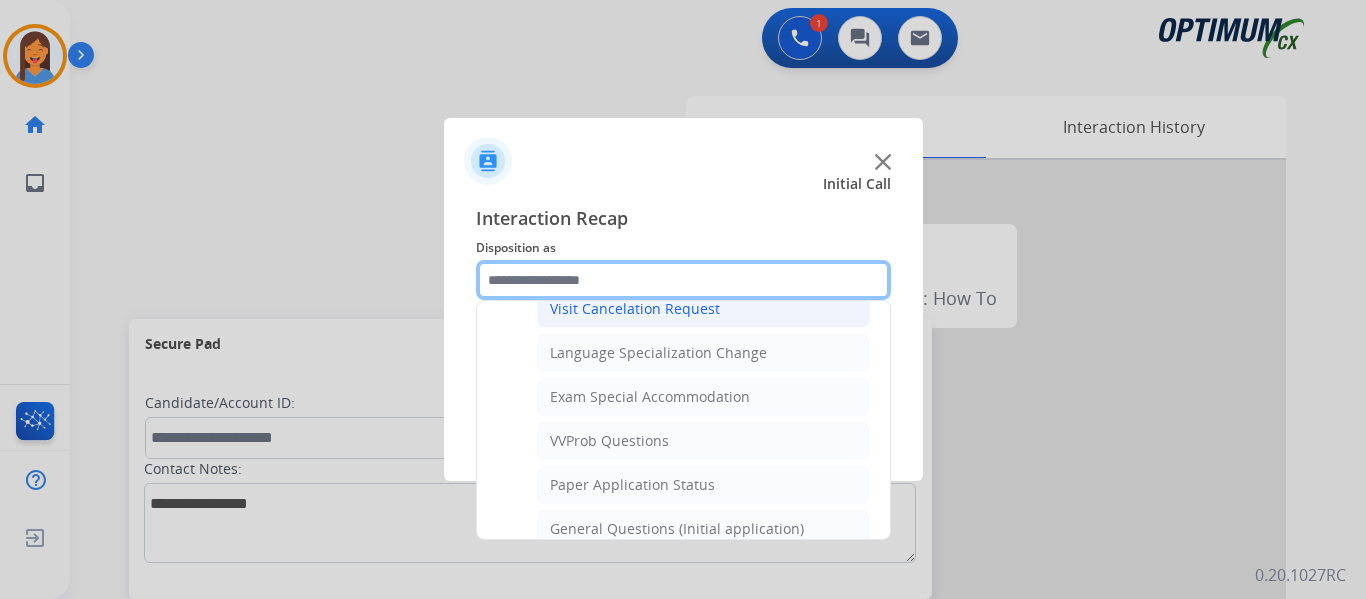 scroll, scrollTop: 1036, scrollLeft: 0, axis: vertical 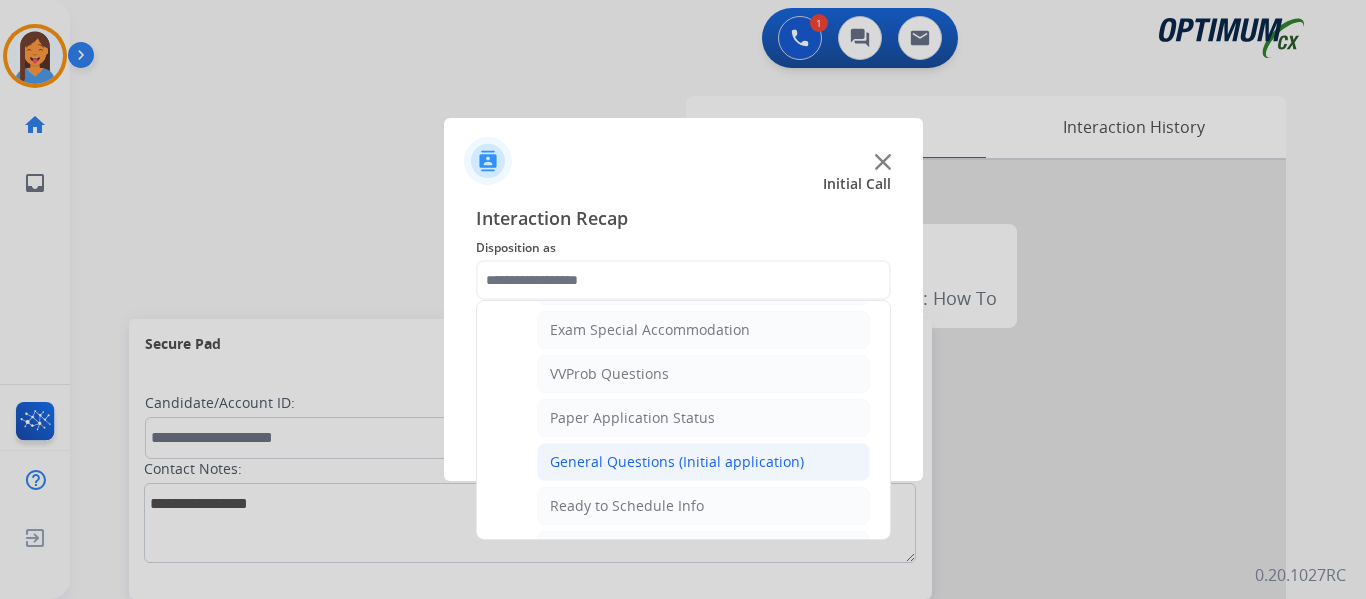 click on "General Questions (Initial application)" 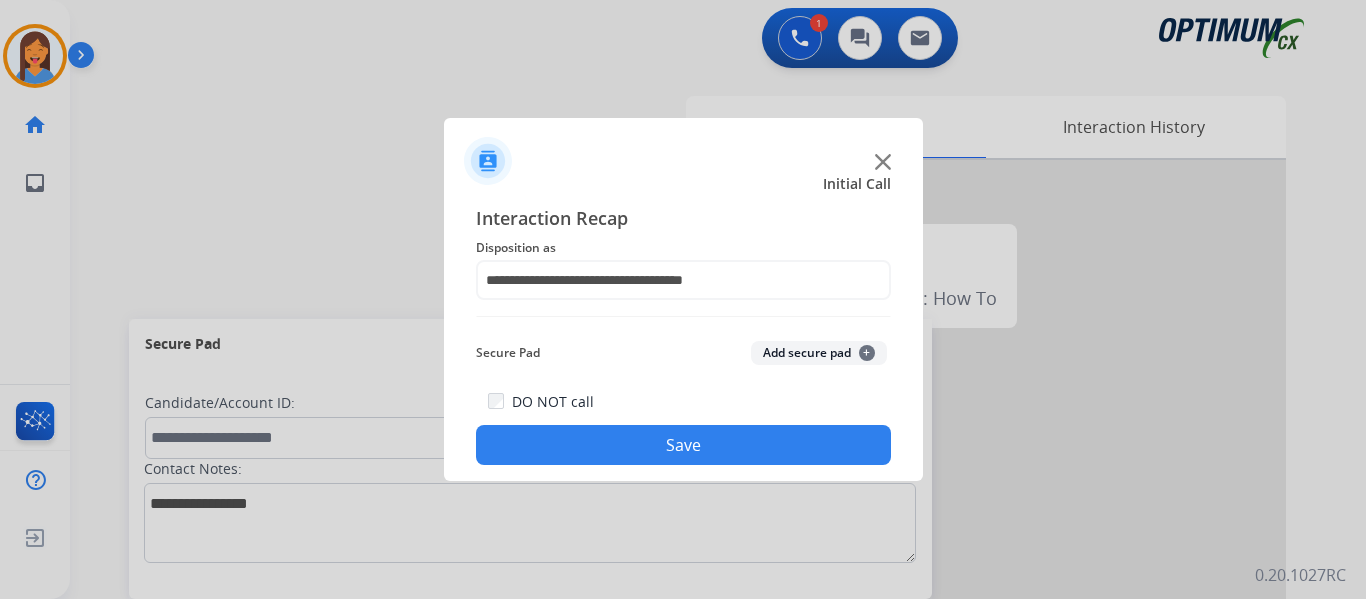 click on "Save" 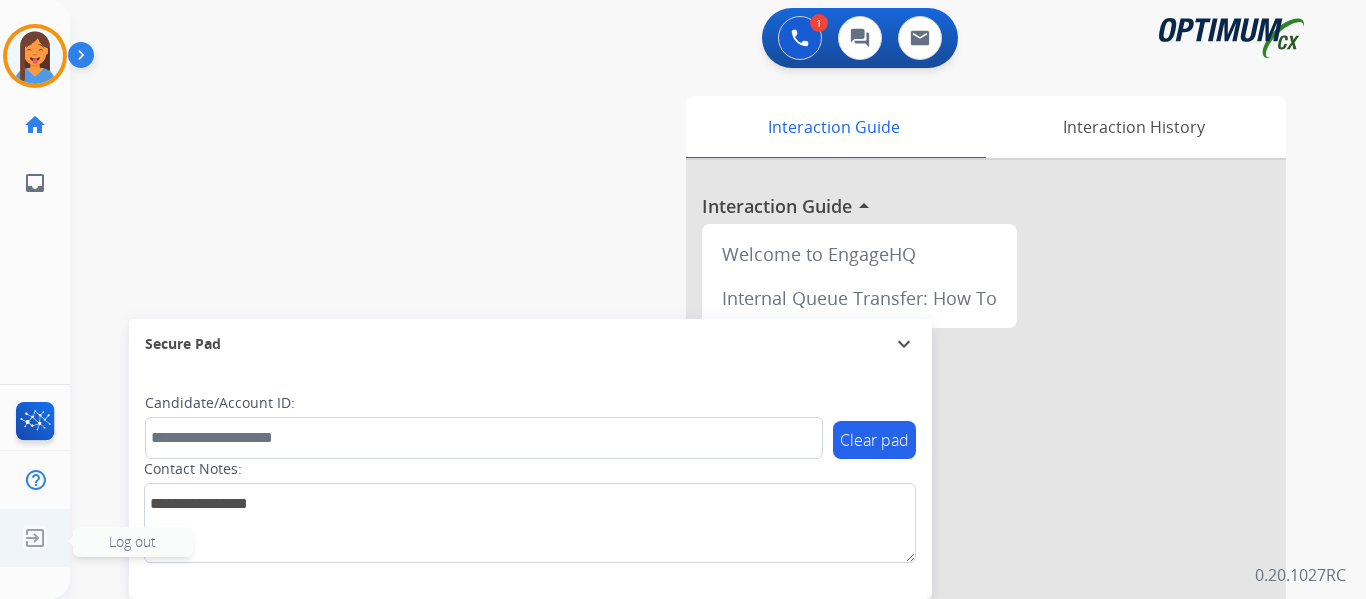 click 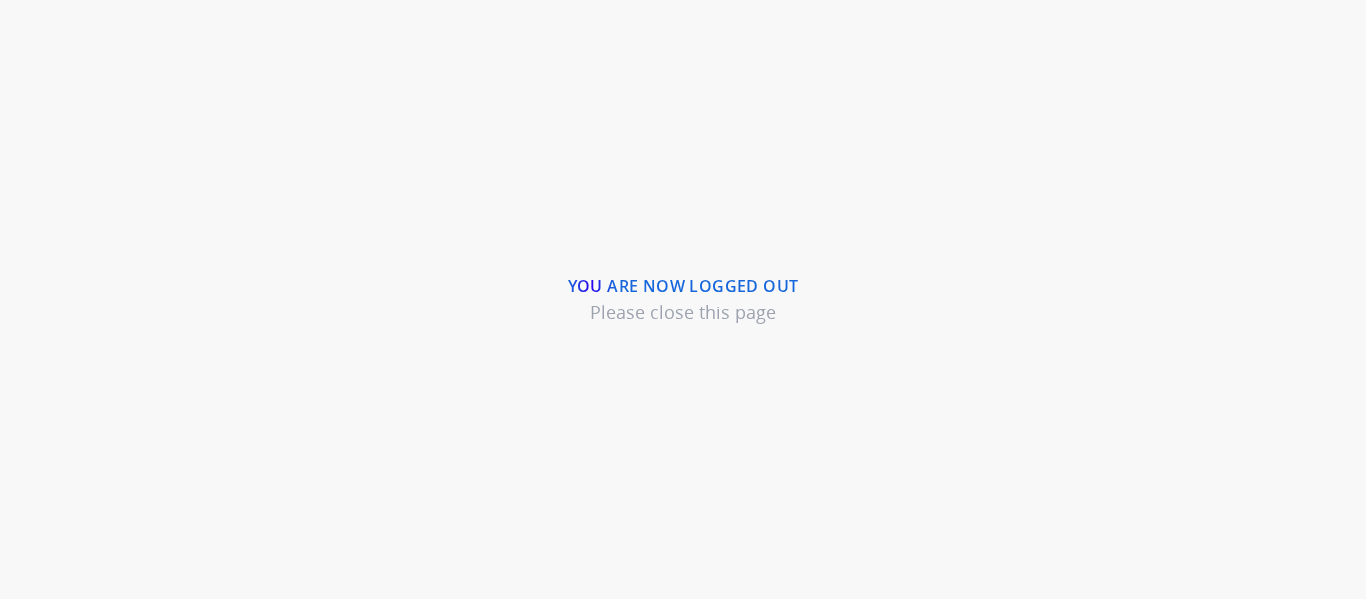 scroll, scrollTop: 0, scrollLeft: 0, axis: both 